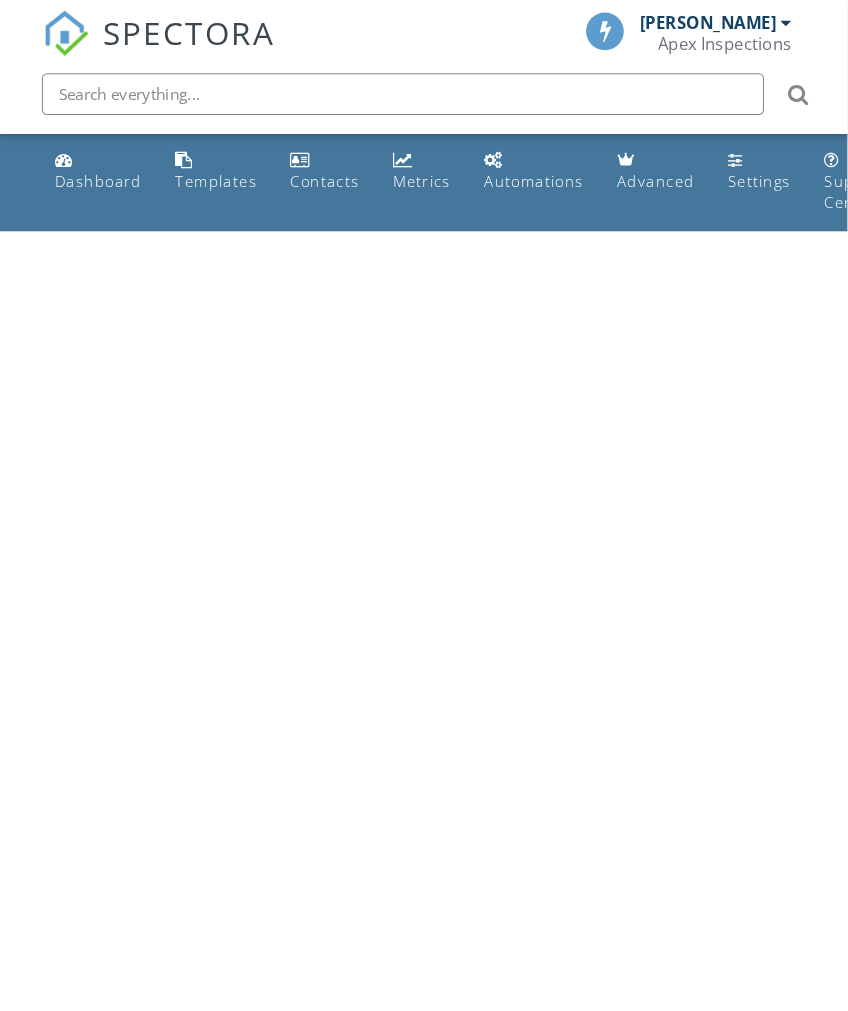 scroll, scrollTop: 0, scrollLeft: 0, axis: both 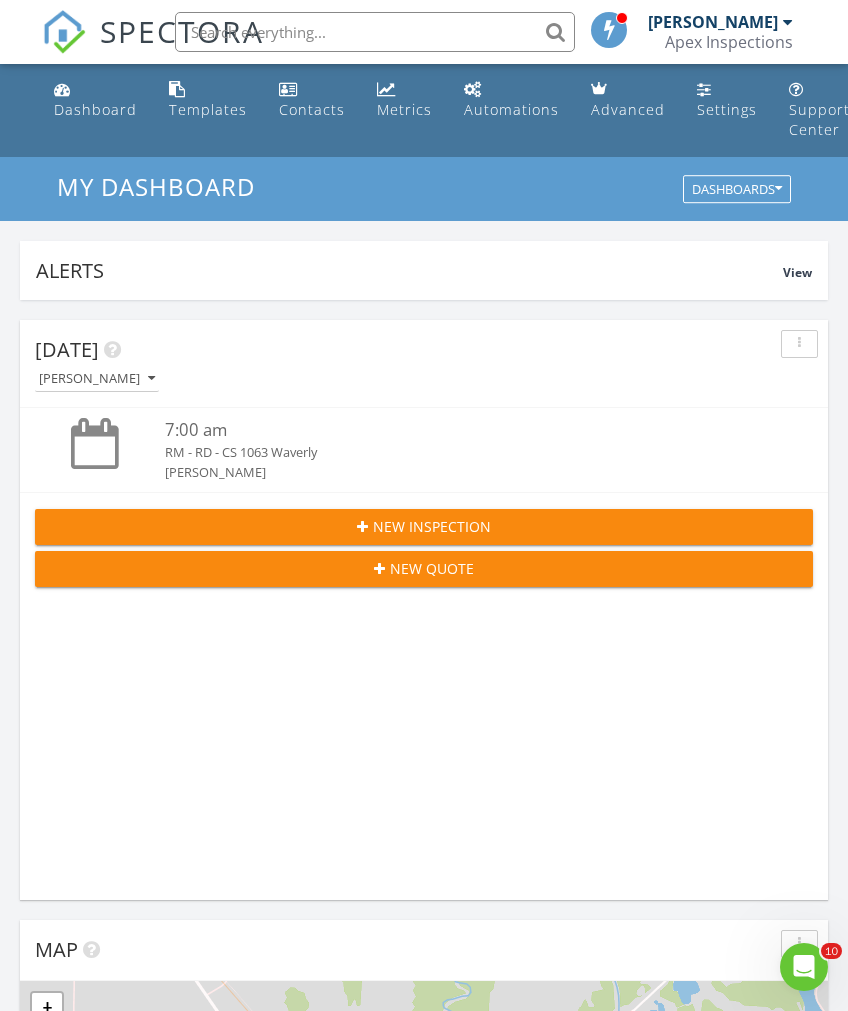 click on "New Inspection" at bounding box center [424, 526] 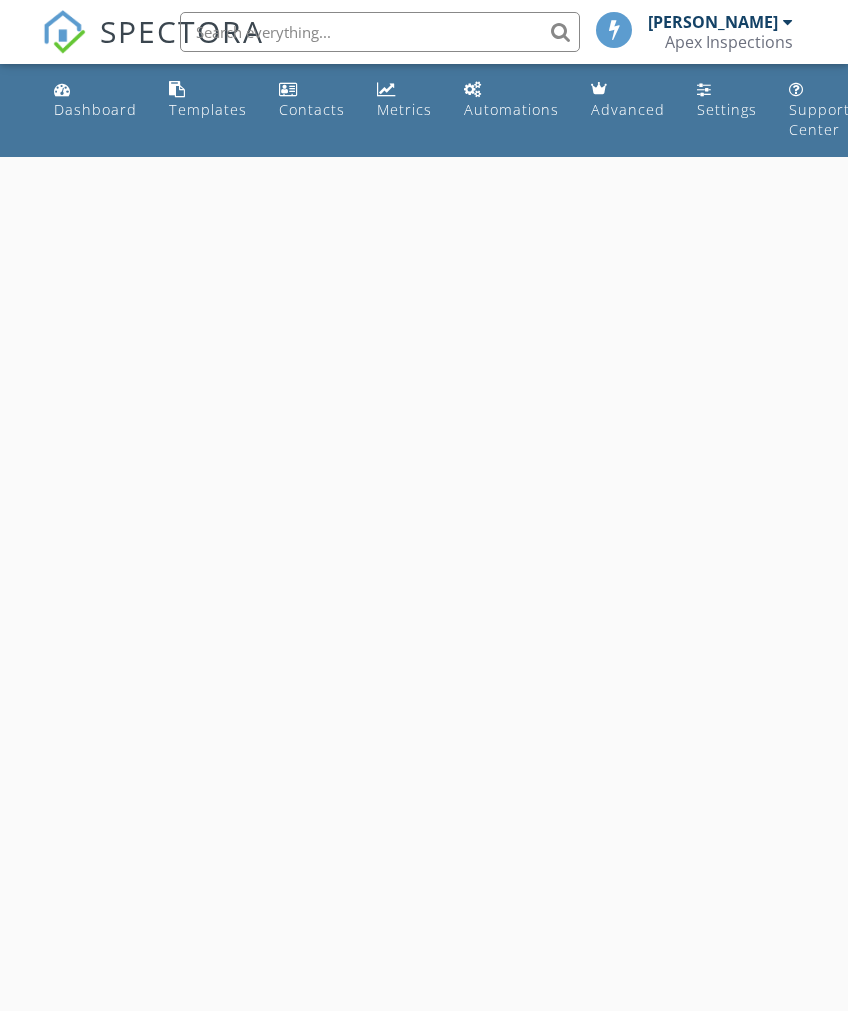 scroll, scrollTop: 0, scrollLeft: 0, axis: both 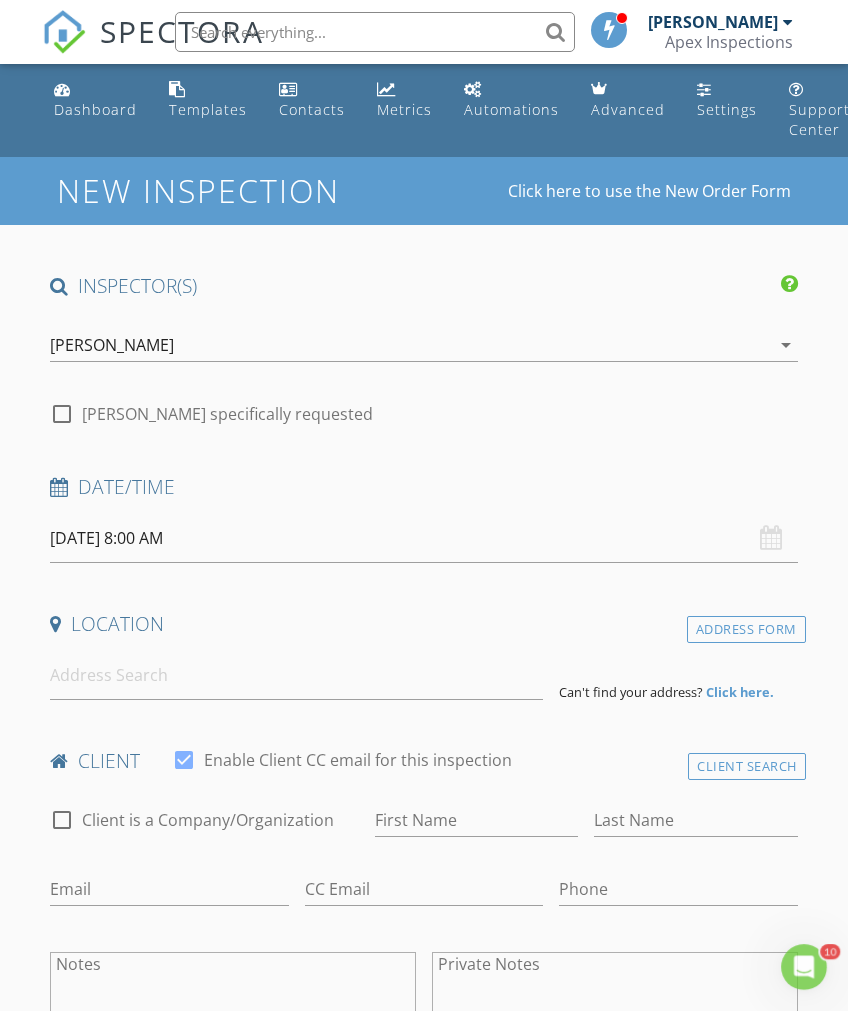 click on "07/11/2025 8:00 AM" at bounding box center (423, 538) 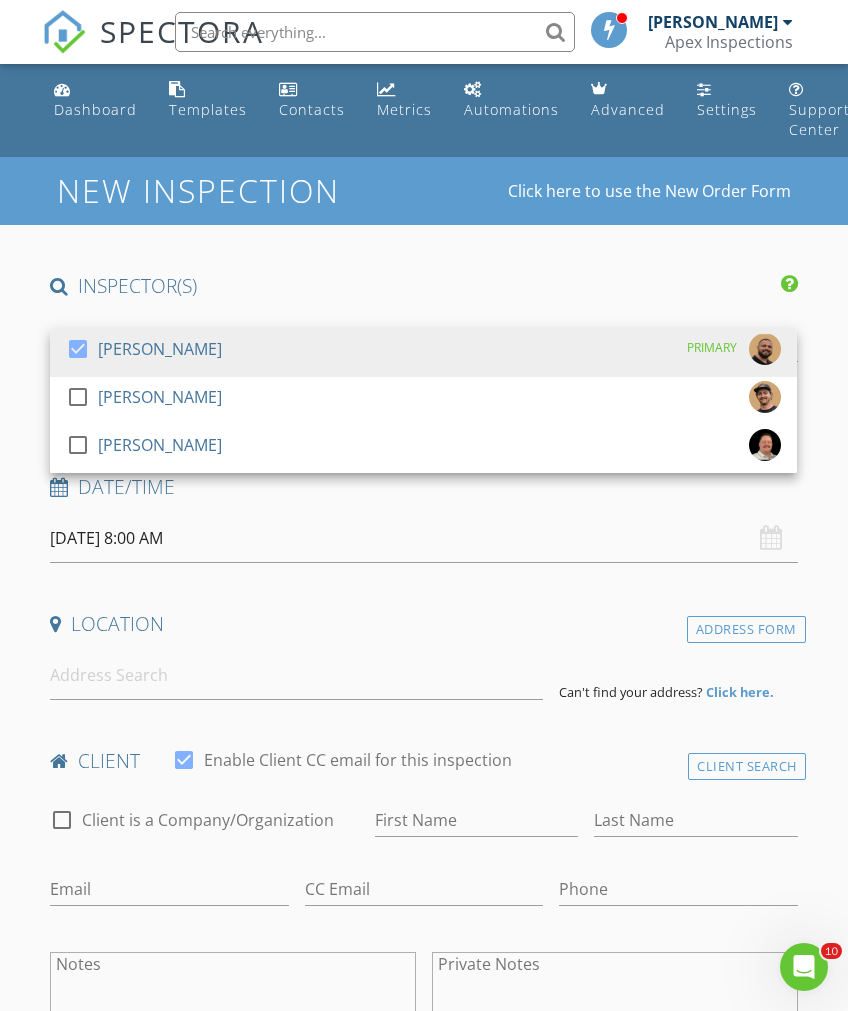 click at bounding box center (765, 349) 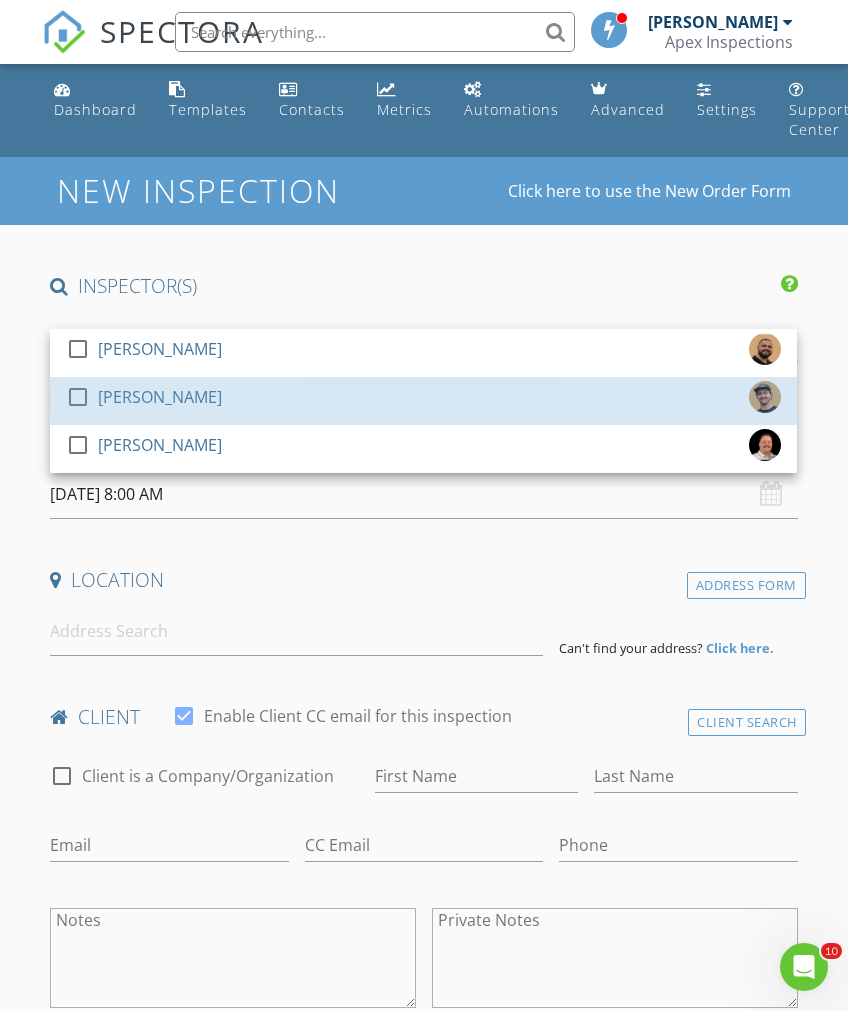 click on "[PERSON_NAME]" at bounding box center (160, 397) 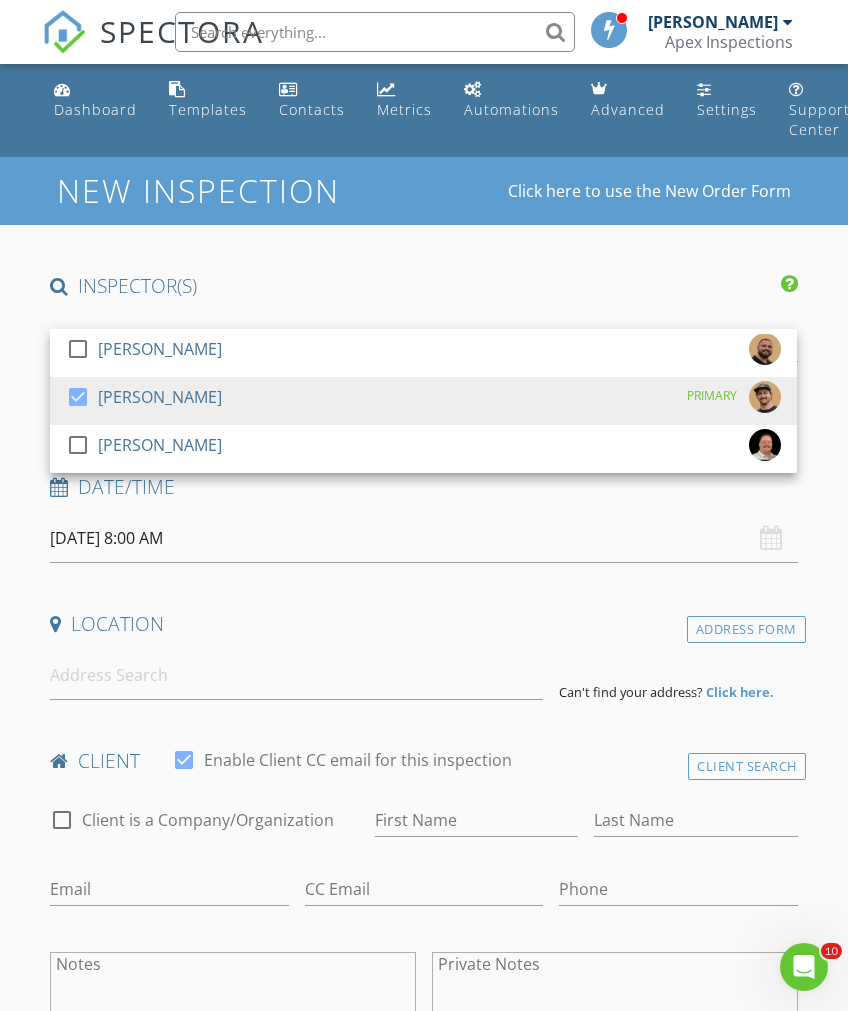 click on "[DATE] 8:00 AM" at bounding box center (423, 538) 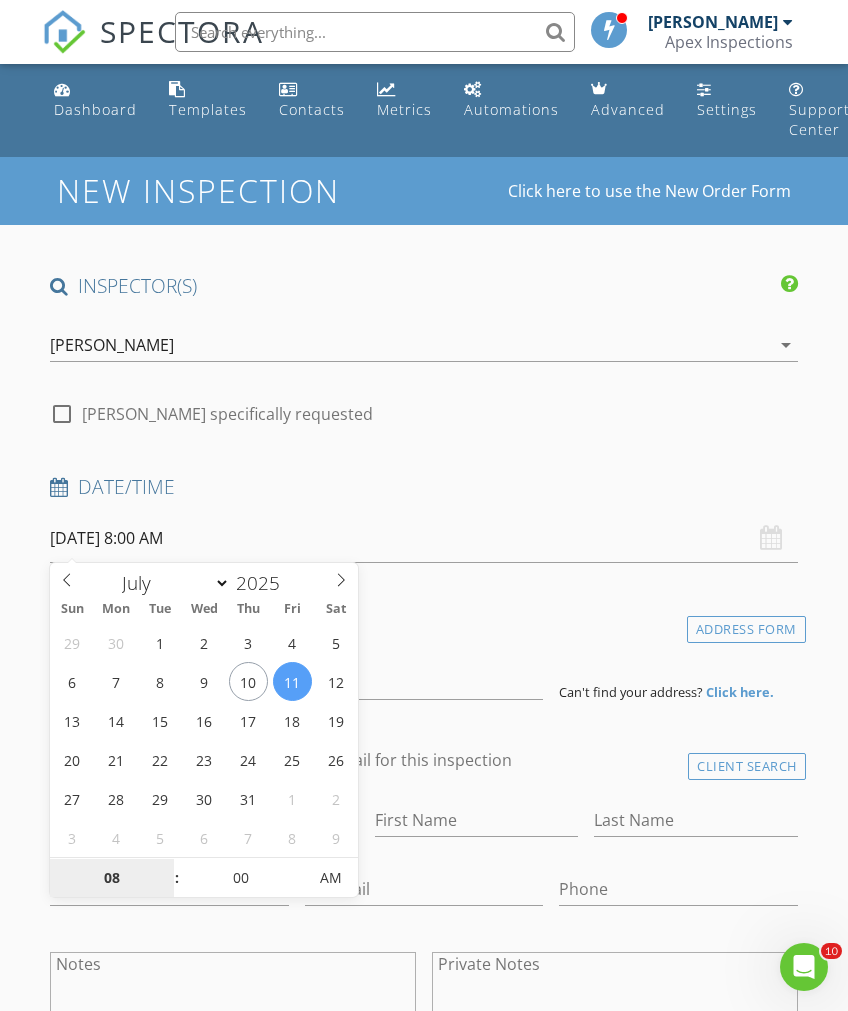 click on "08" at bounding box center [111, 879] 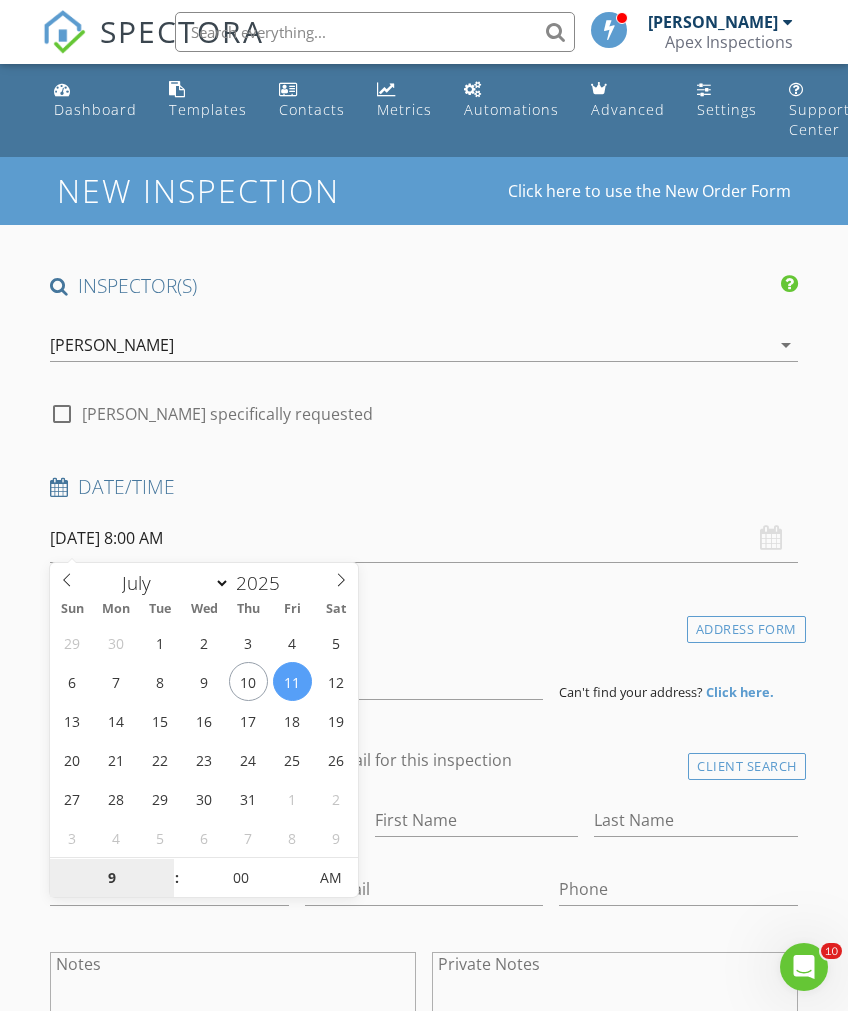 scroll, scrollTop: 206, scrollLeft: 0, axis: vertical 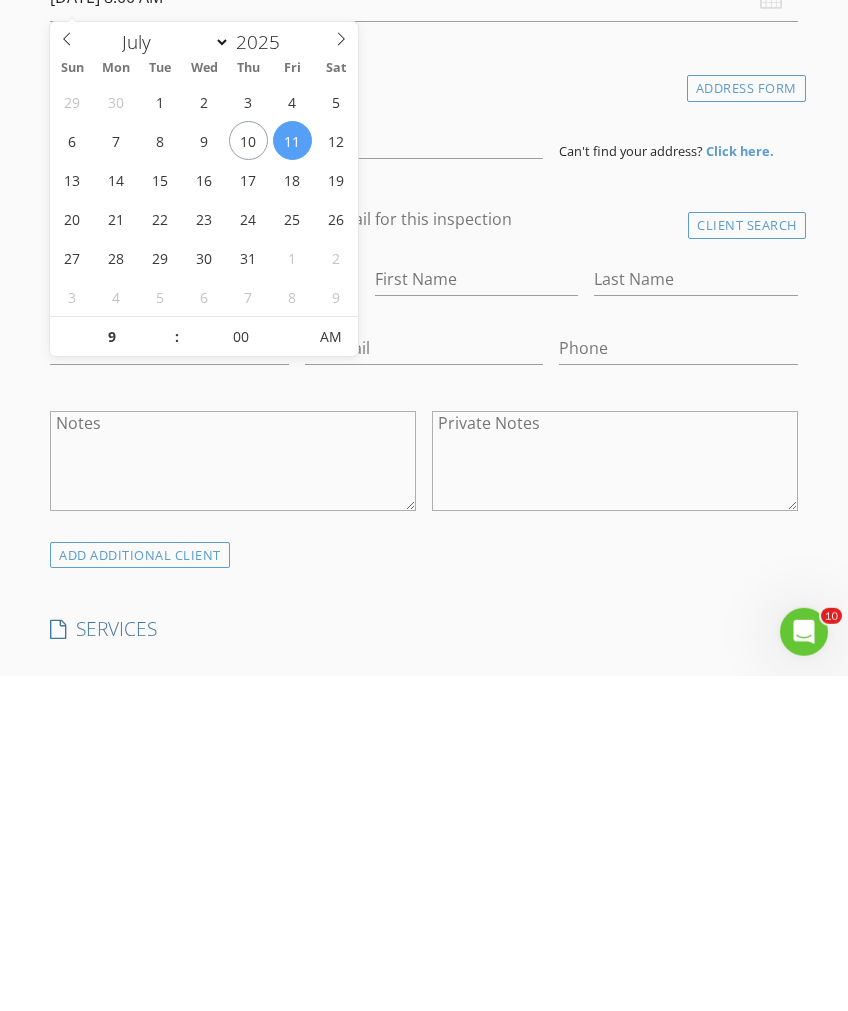 type on "07/11/2025 9:00 AM" 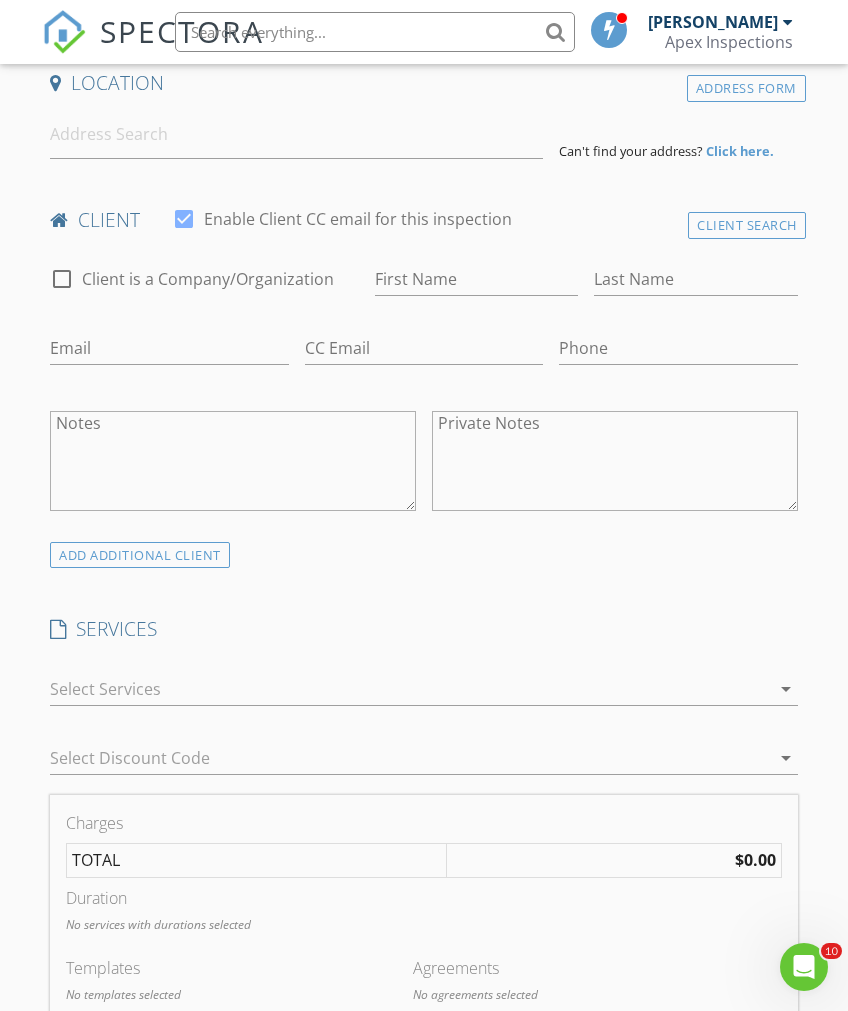 click on "INSPECTOR(S)
check_box_outline_blank   Nick Mullnix     check_box   Logan Loftus   PRIMARY   check_box_outline_blank   Justin Coshow     Logan Loftus arrow_drop_down   check_box_outline_blank Logan Loftus specifically requested
Date/Time
07/11/2025 9:00 AM
Location
Address Form       Can't find your address?   Click here.
client
check_box Enable Client CC email for this inspection   Client Search     check_box_outline_blank Client is a Company/Organization     First Name   Last Name   Email   CC Email   Phone           Notes   Private Notes
ADD ADDITIONAL client
SERVICES
check_box_outline_blank   Residential Inspection   check_box_outline_blank   Radon with Inspection   48 Hour EcoSense Radon Testing check_box_outline_blank   Pest Inspection (Stand Alone)   Pest Only Inspection" at bounding box center [423, 1072] 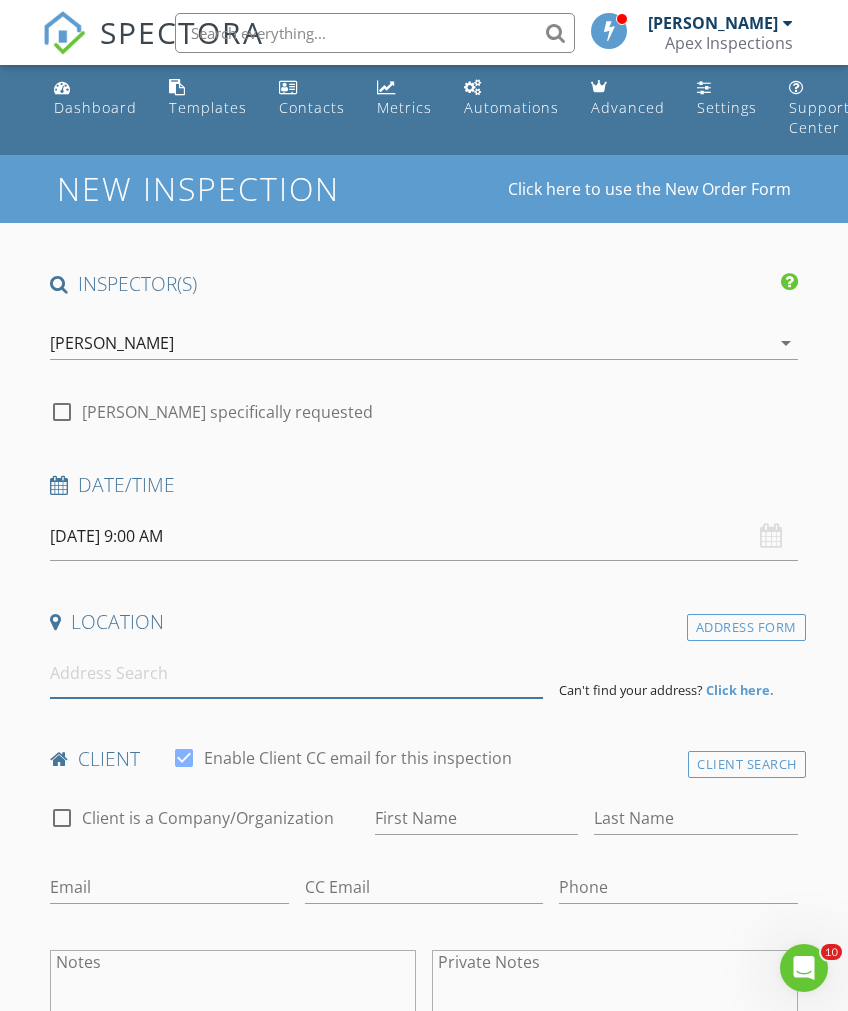 click at bounding box center (296, 672) 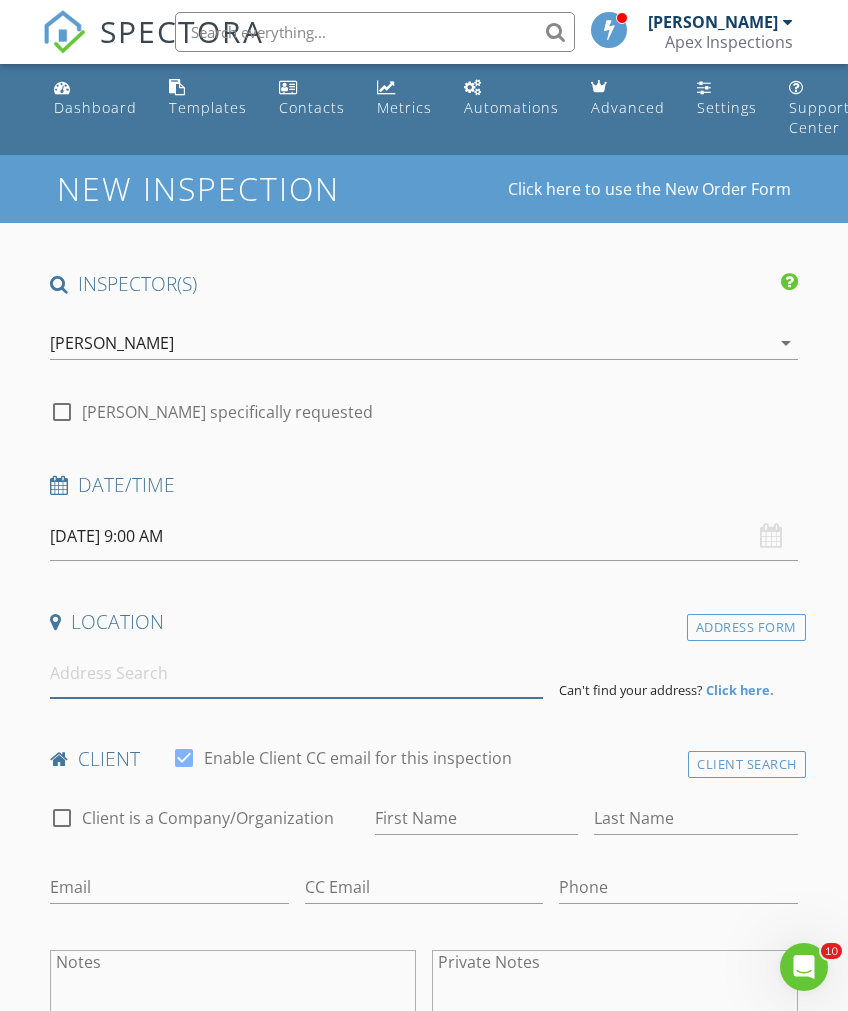 scroll, scrollTop: 2, scrollLeft: 0, axis: vertical 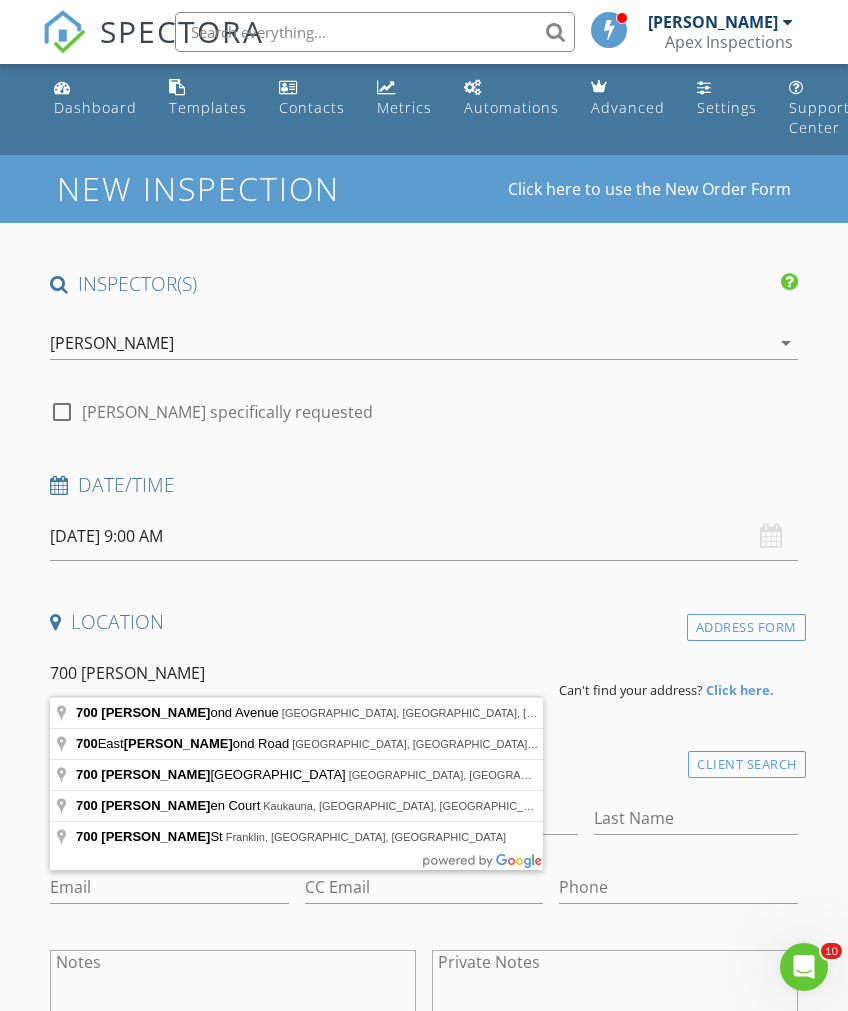 type on "700 Hammond Avenue, Waterloo, IA, USA" 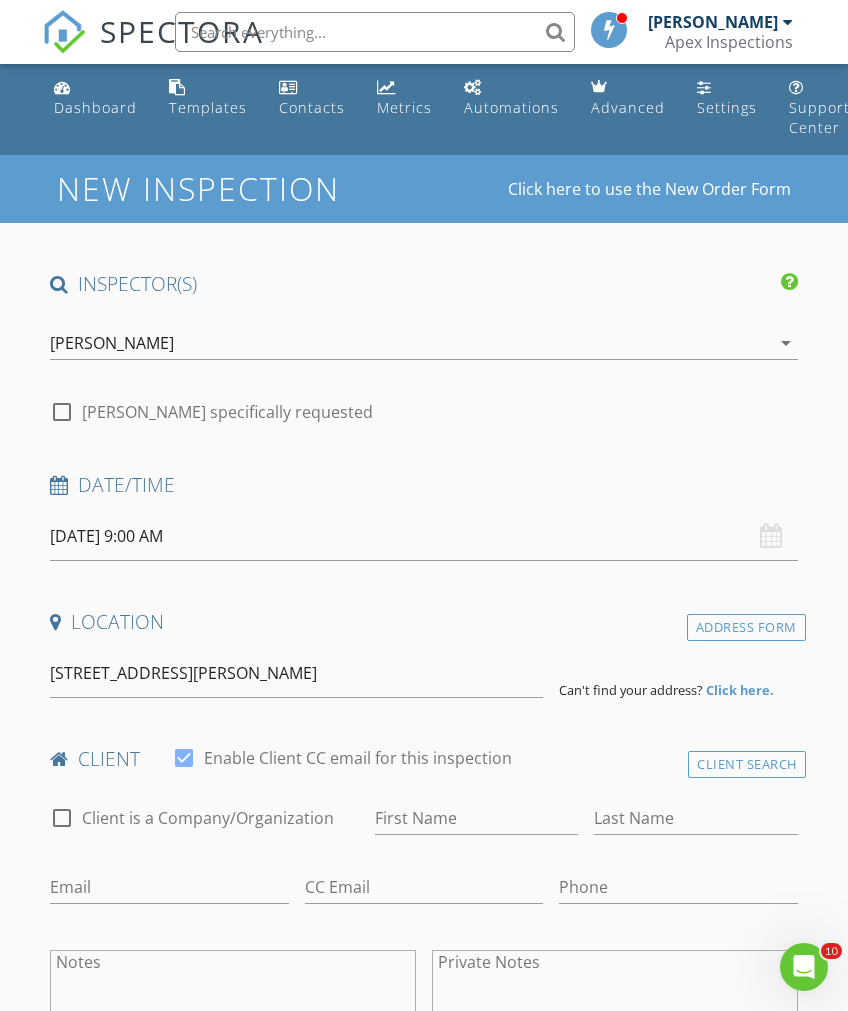 scroll, scrollTop: 2, scrollLeft: 0, axis: vertical 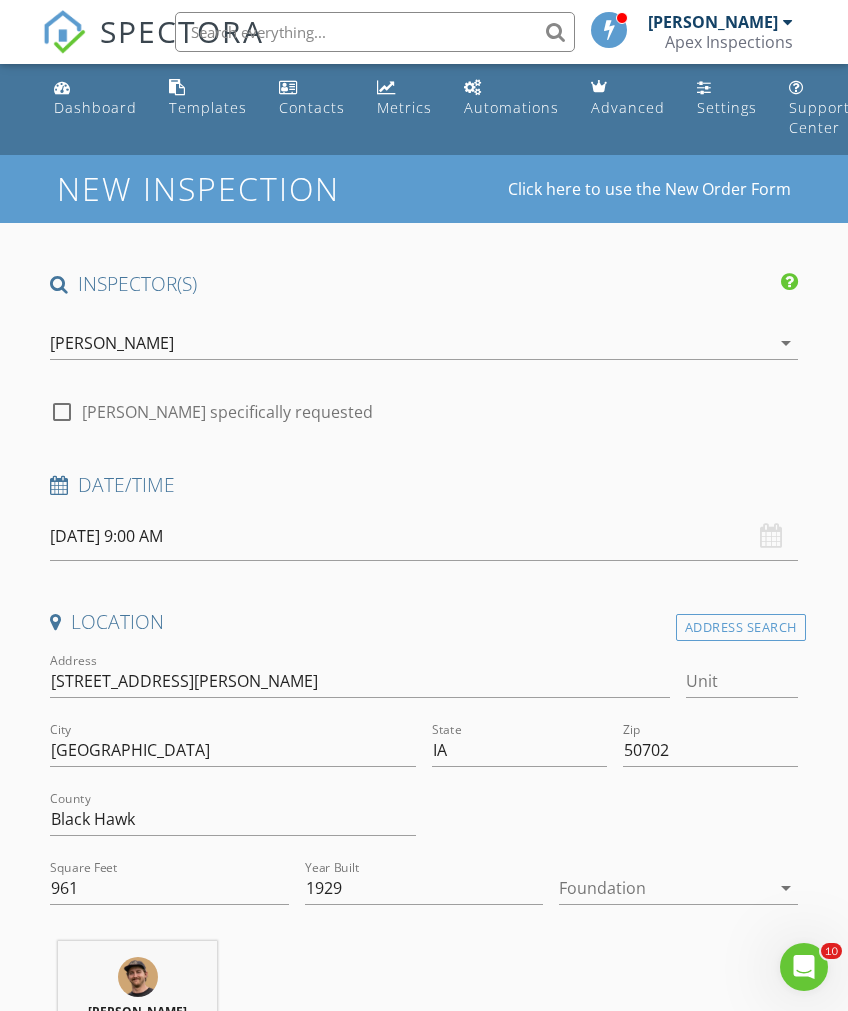 click on "Foundation arrow_drop_down" at bounding box center [678, 888] 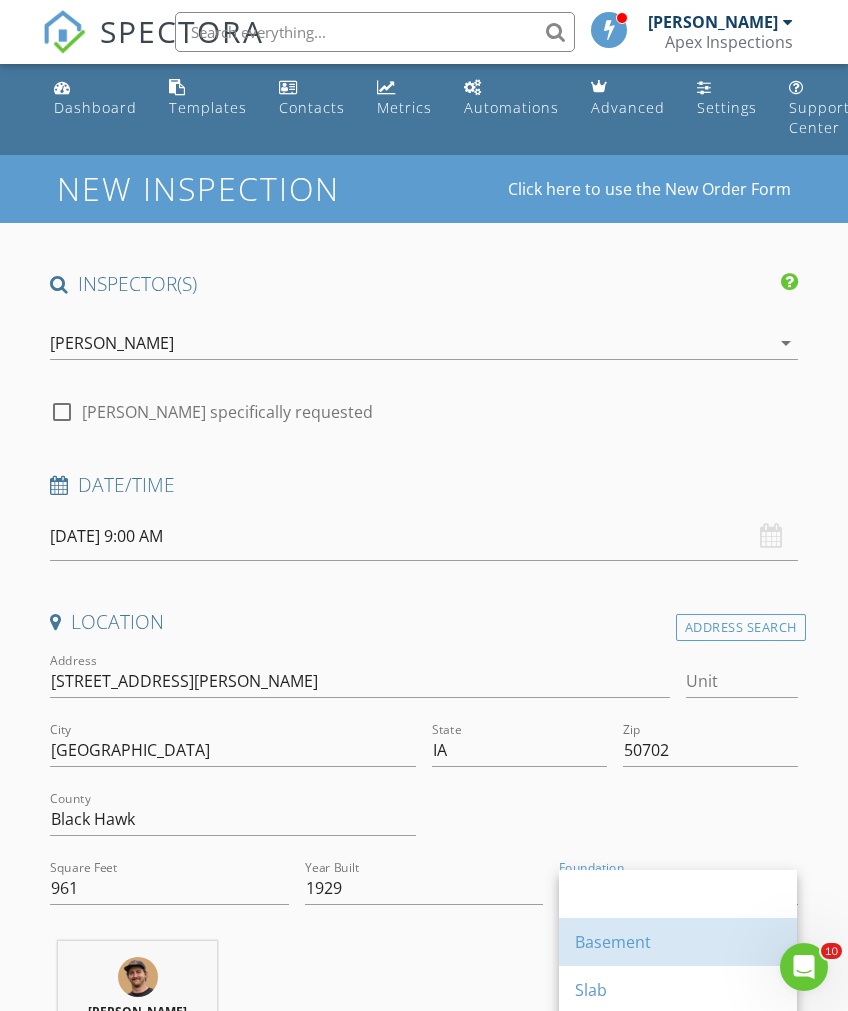 click on "Basement" at bounding box center (678, 942) 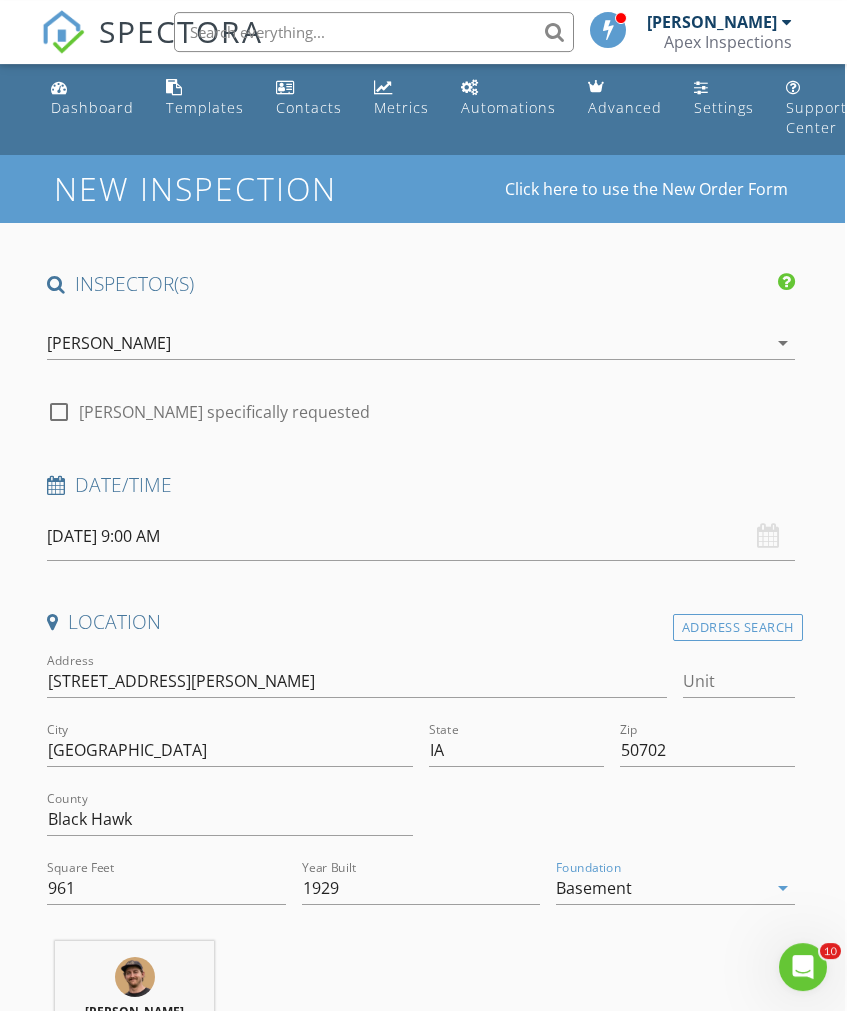 scroll, scrollTop: 2, scrollLeft: 0, axis: vertical 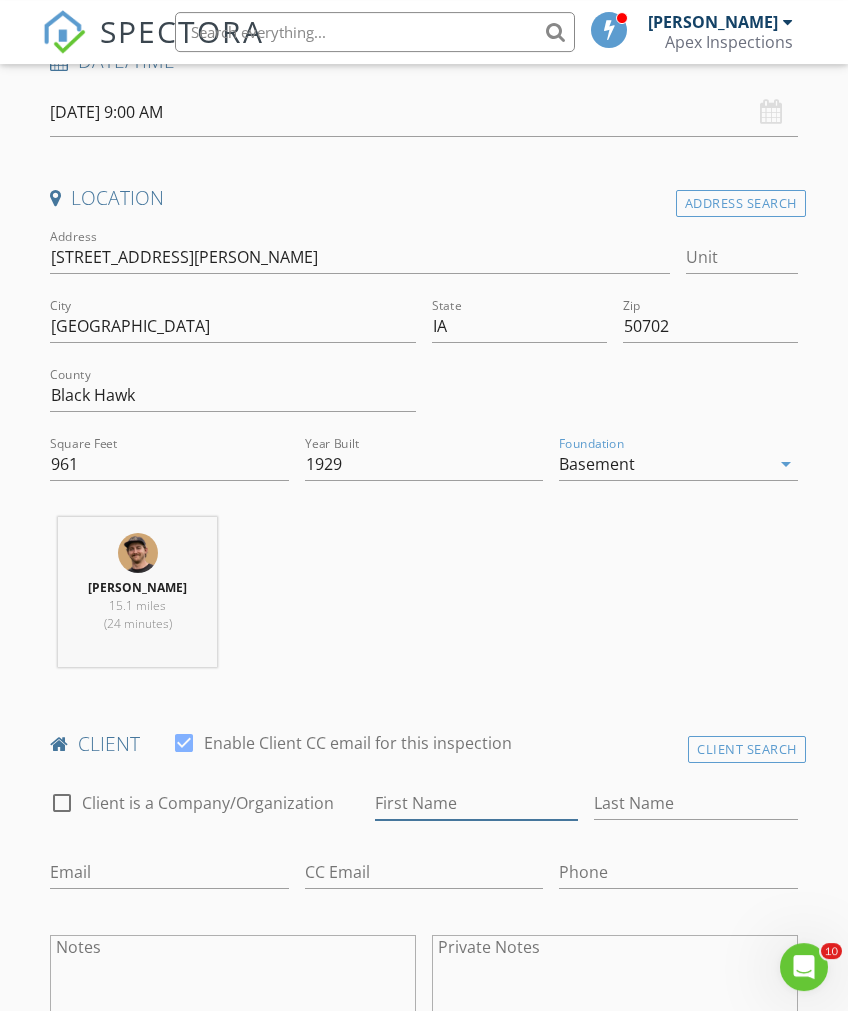 click on "First Name" at bounding box center [476, 803] 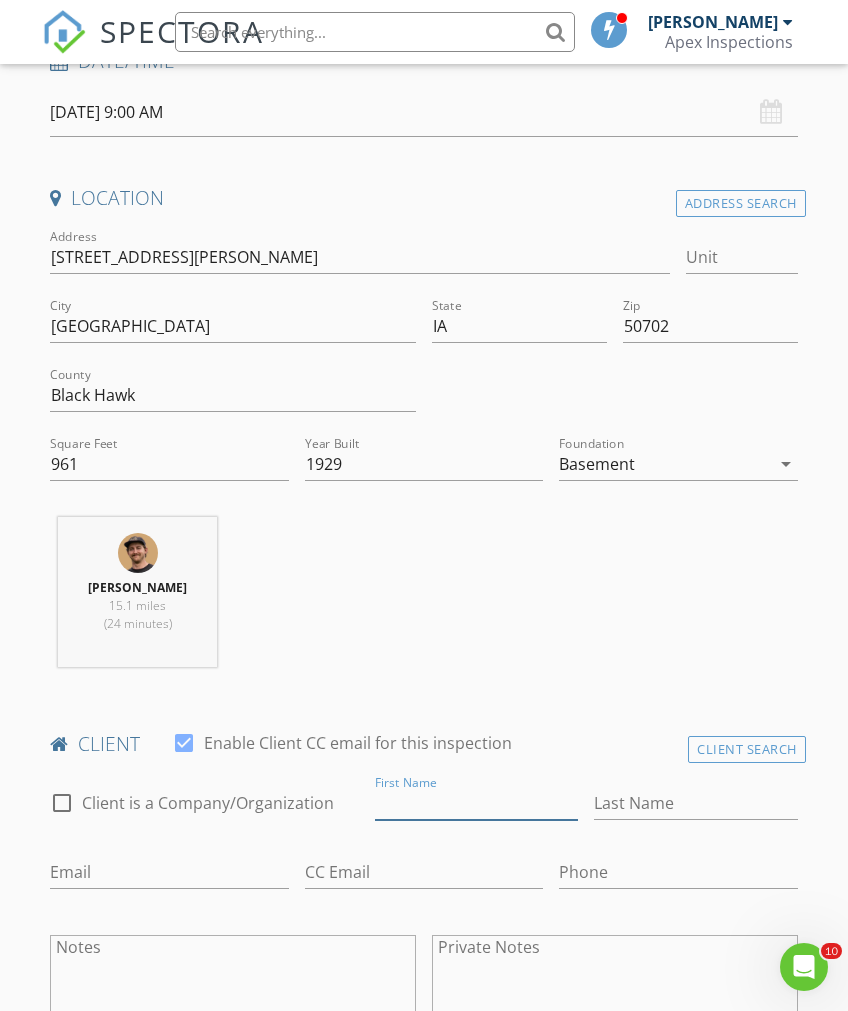 scroll, scrollTop: 517, scrollLeft: 1, axis: both 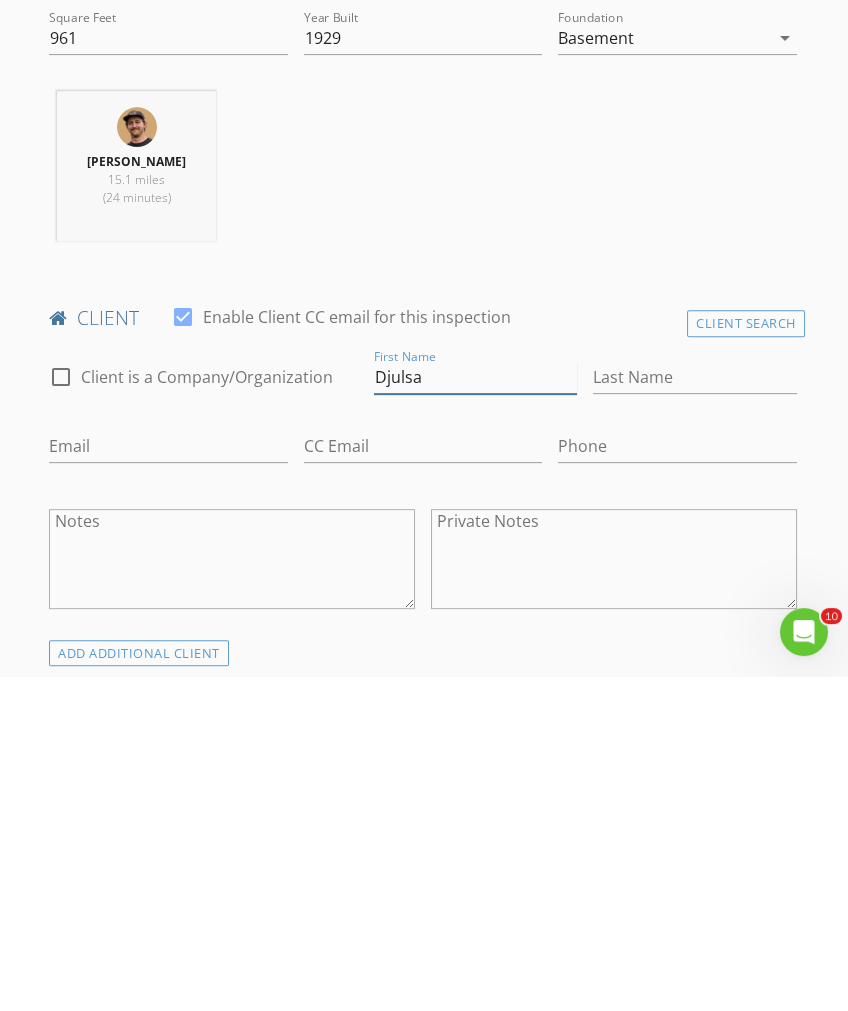 type on "Djulsa" 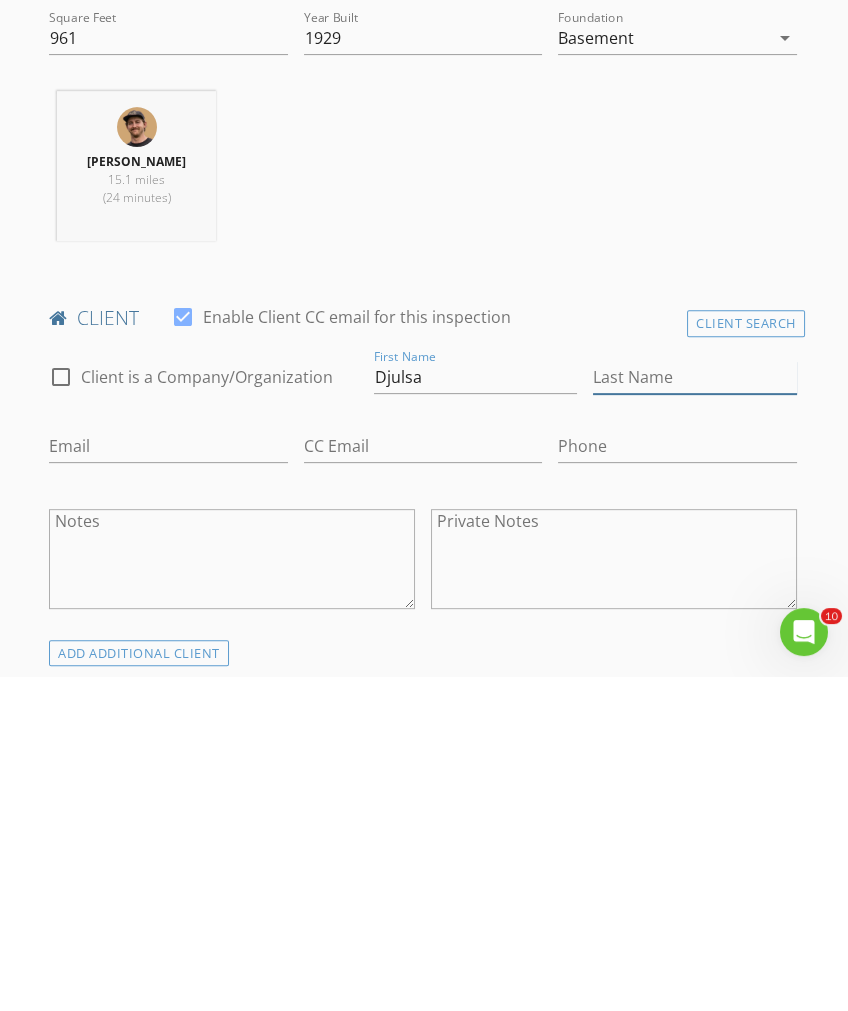click on "Last Name" at bounding box center [694, 712] 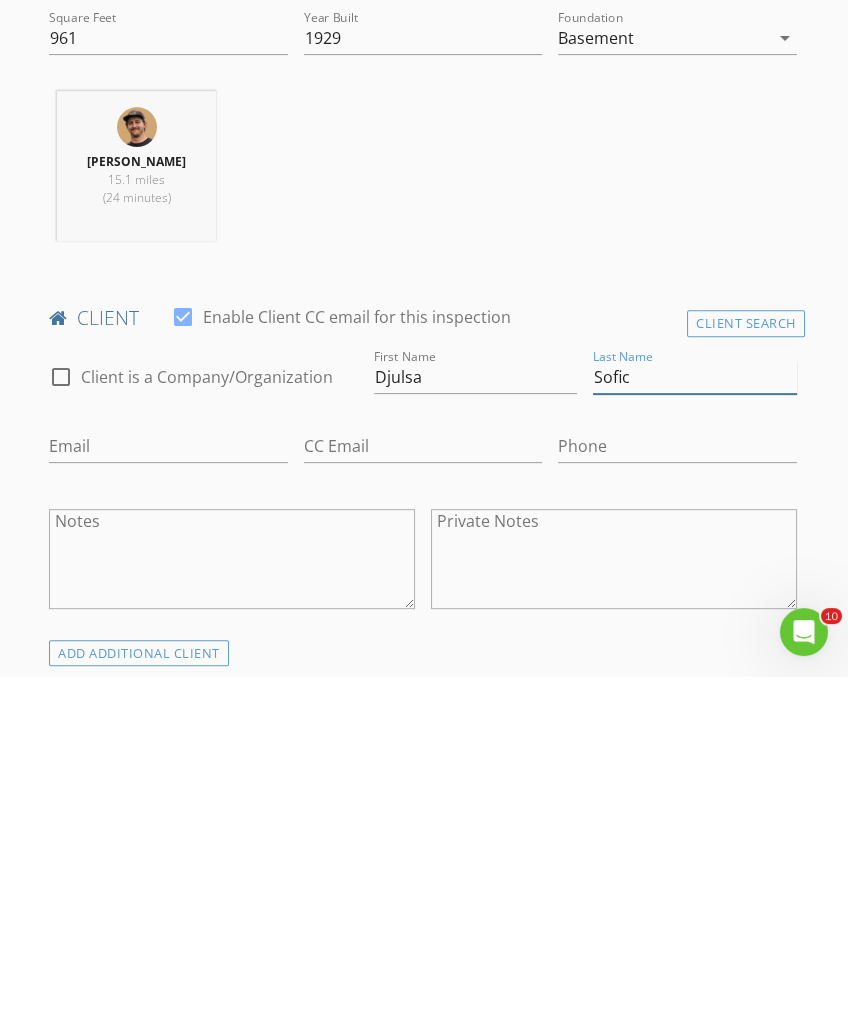 type on "Sofic" 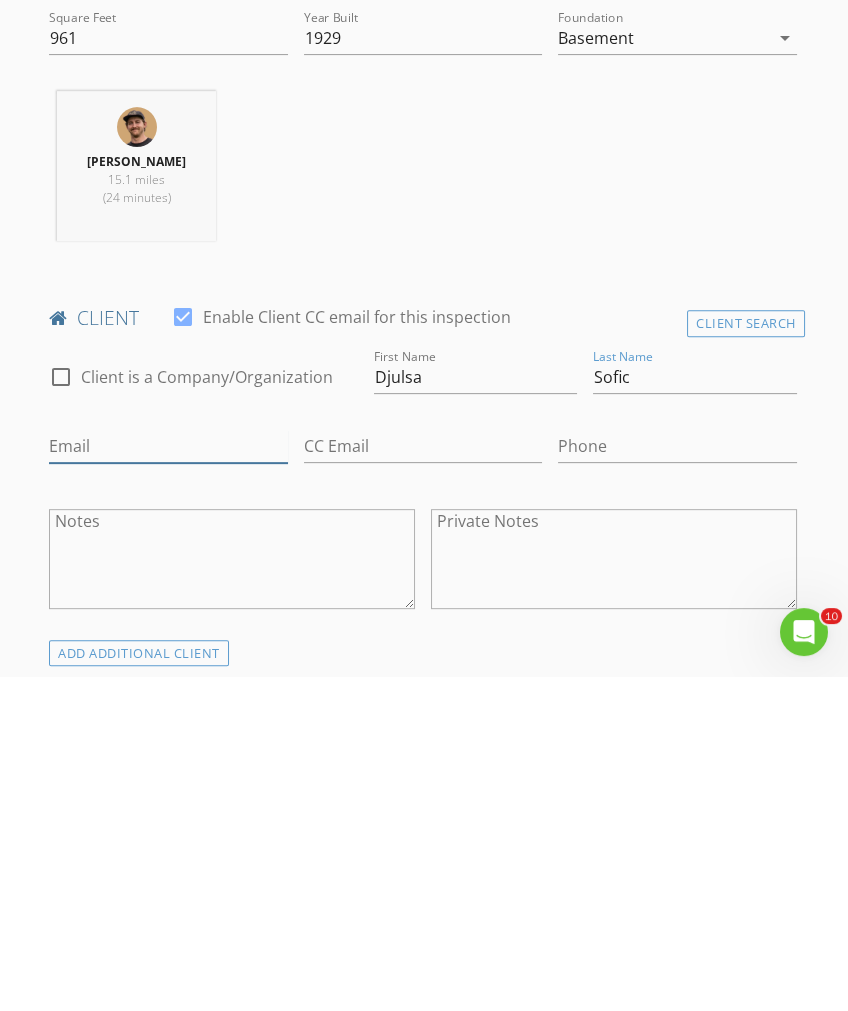click on "Email" at bounding box center (168, 781) 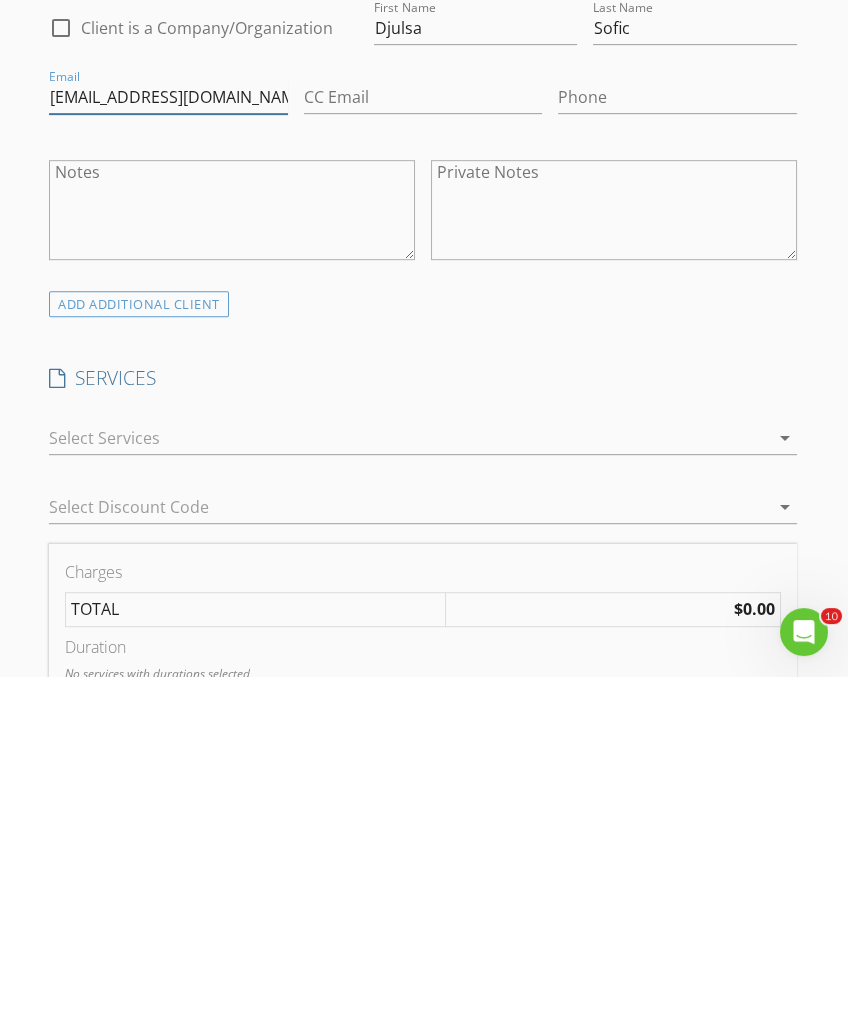 scroll, scrollTop: 888, scrollLeft: 1, axis: both 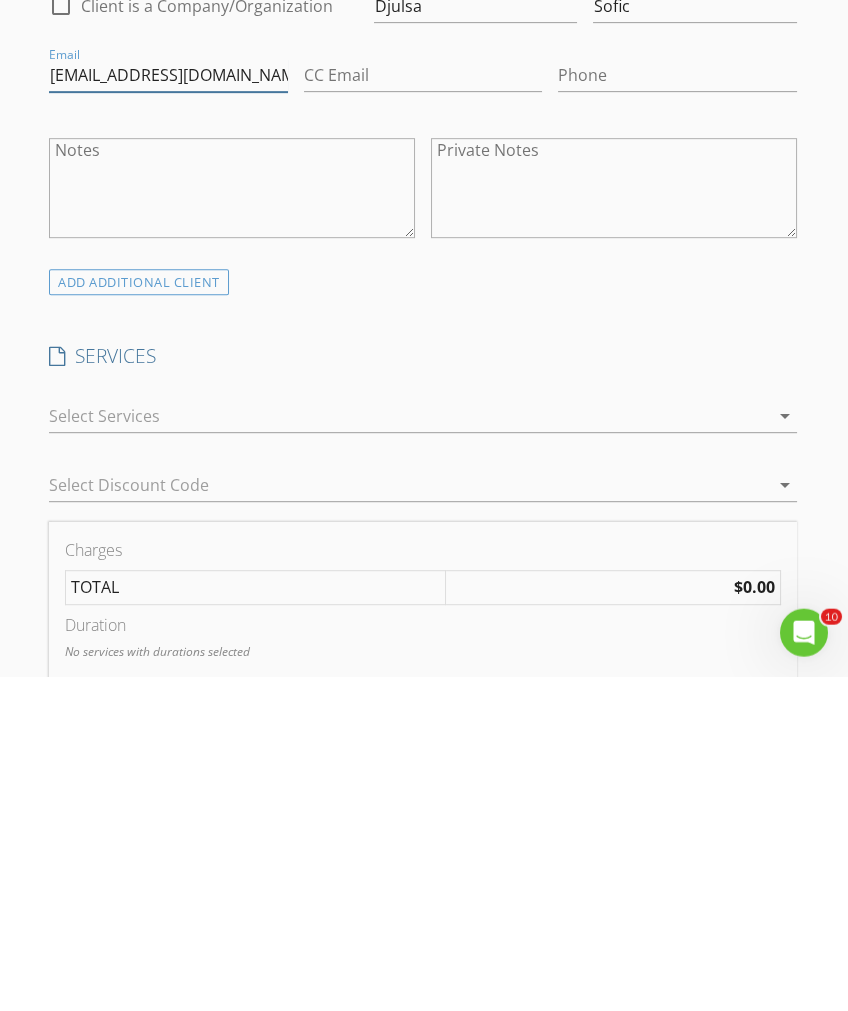 type on "dsofic@yahoo.com" 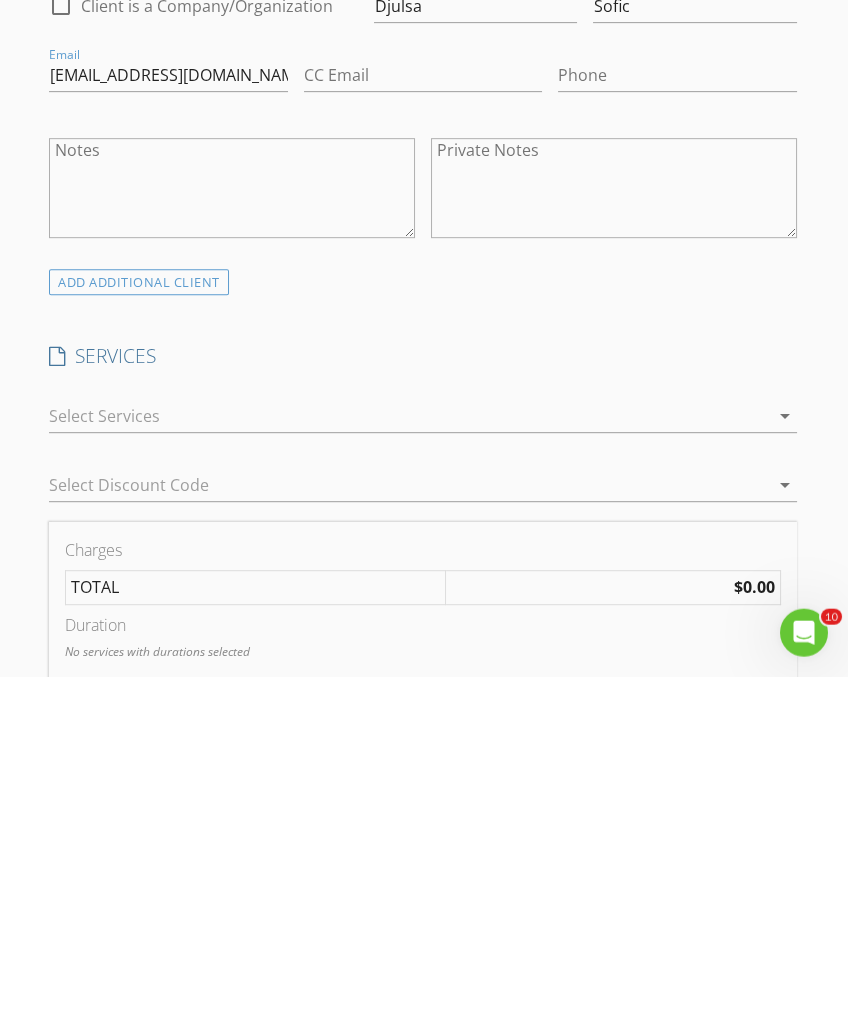 click on "arrow_drop_down" at bounding box center [422, 751] 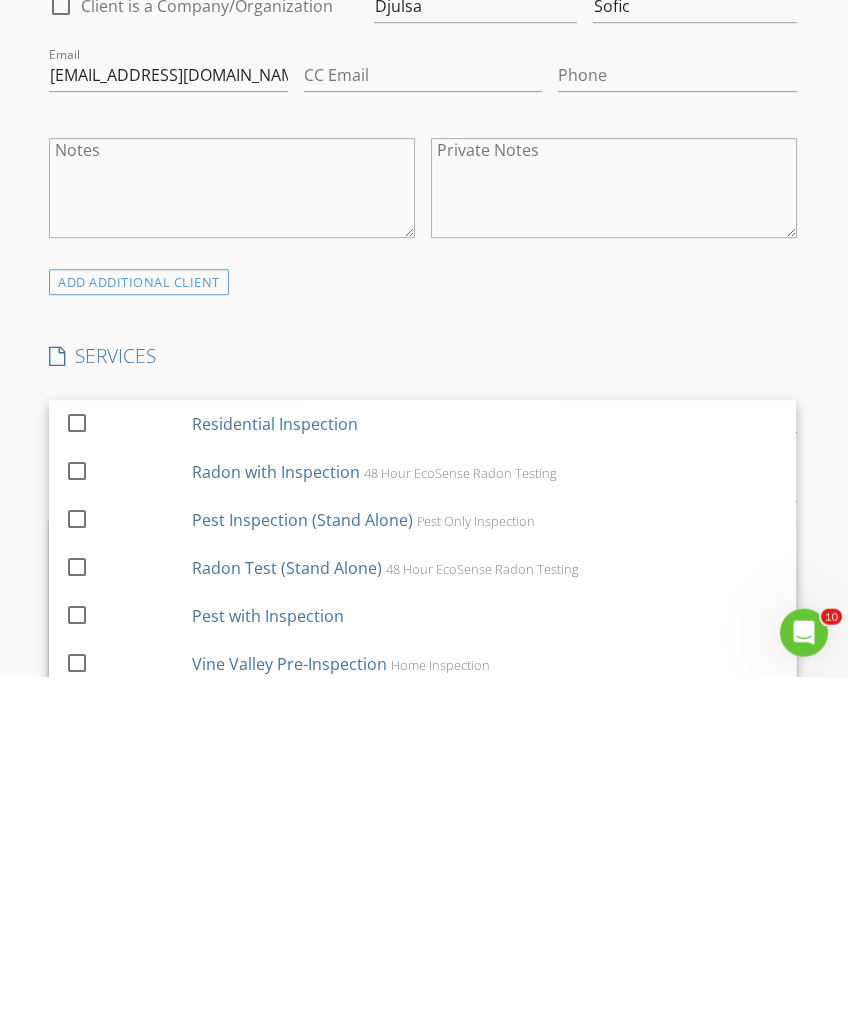 scroll, scrollTop: 1223, scrollLeft: 2, axis: both 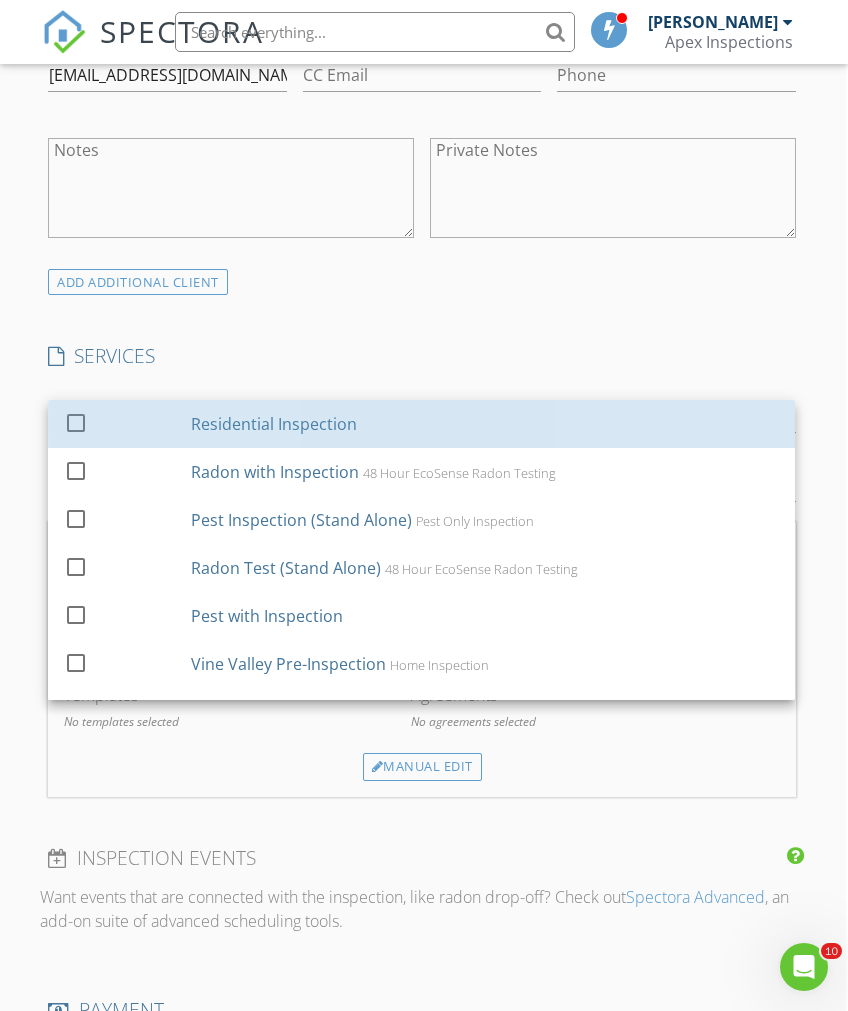 click on "Residential Inspection" at bounding box center (275, 424) 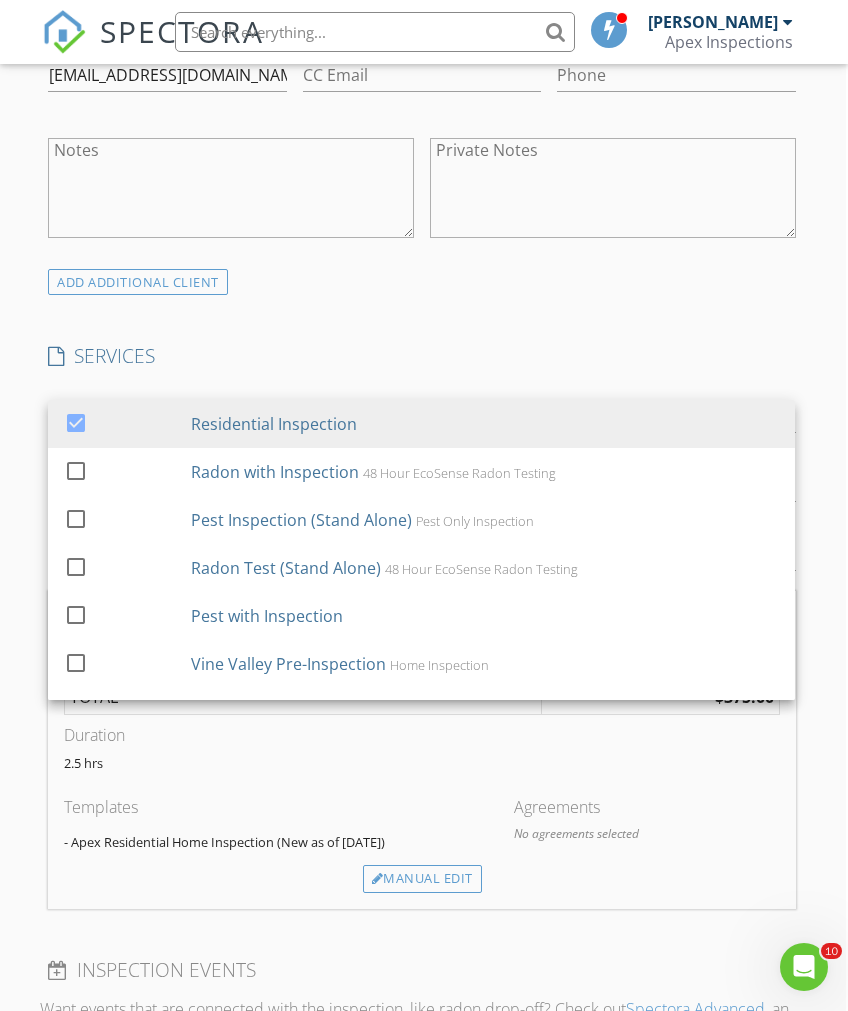 click on "ADD ADDITIONAL client" at bounding box center (421, 281) 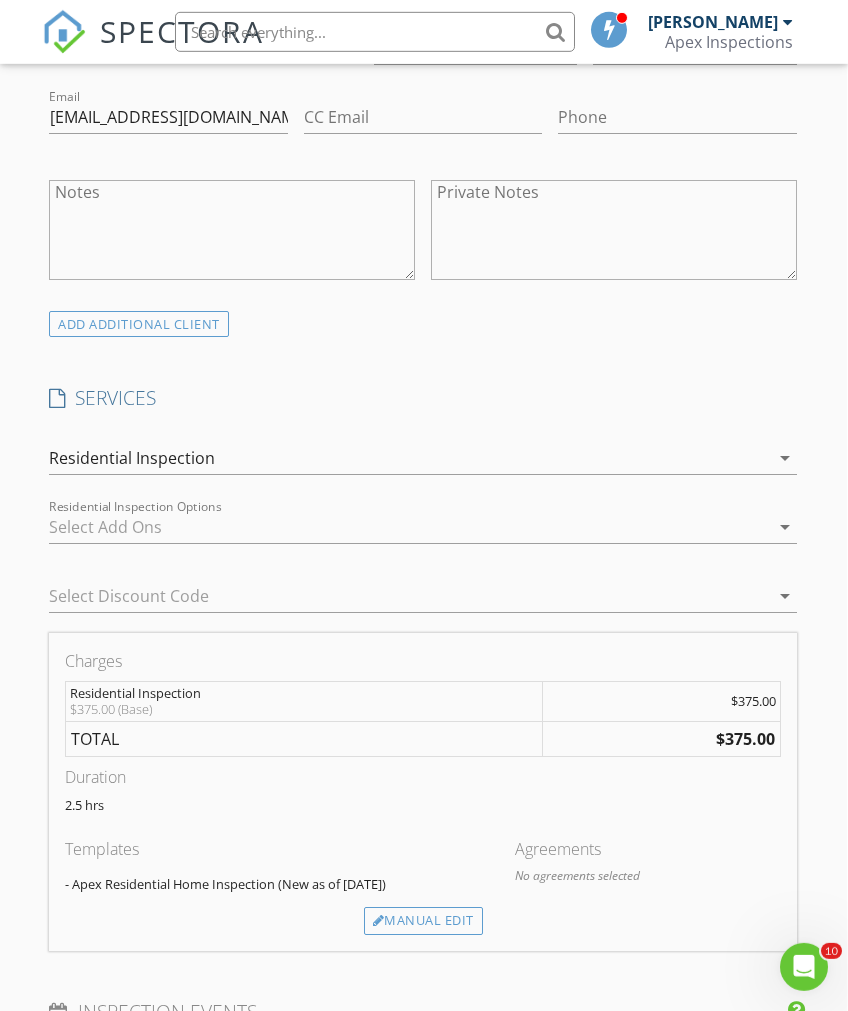 scroll, scrollTop: 1183, scrollLeft: 2, axis: both 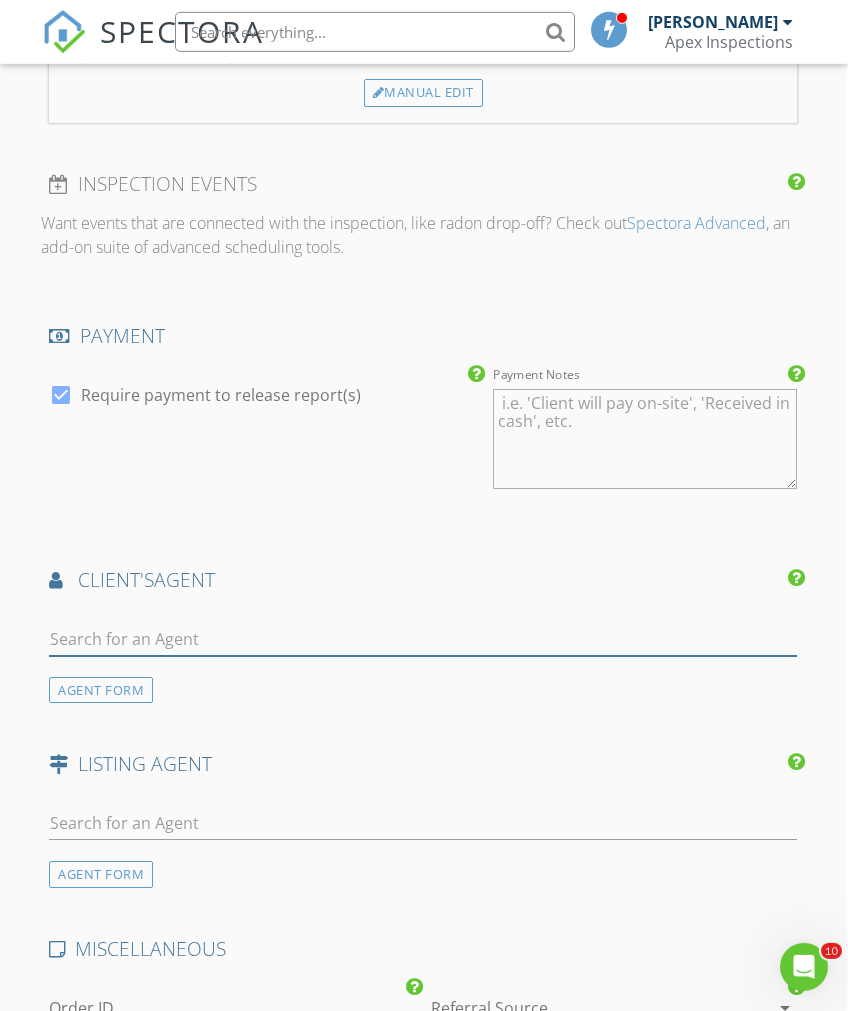 click at bounding box center (422, 639) 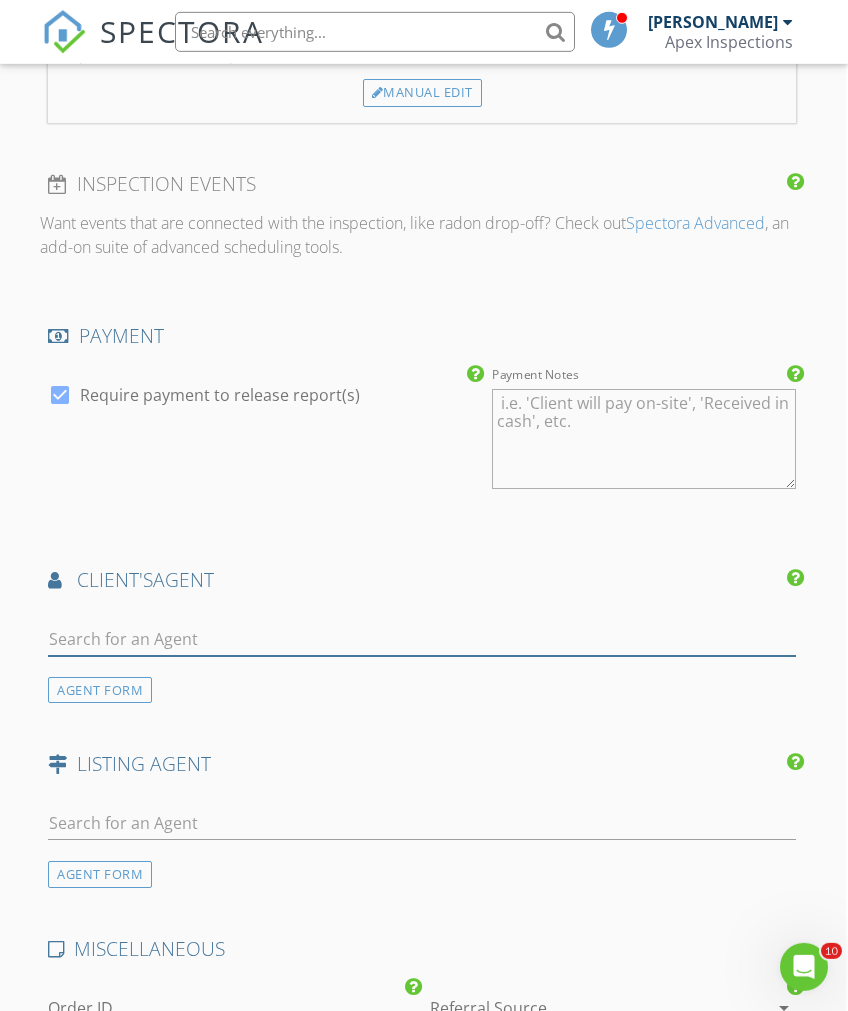 scroll, scrollTop: 2009, scrollLeft: 1, axis: both 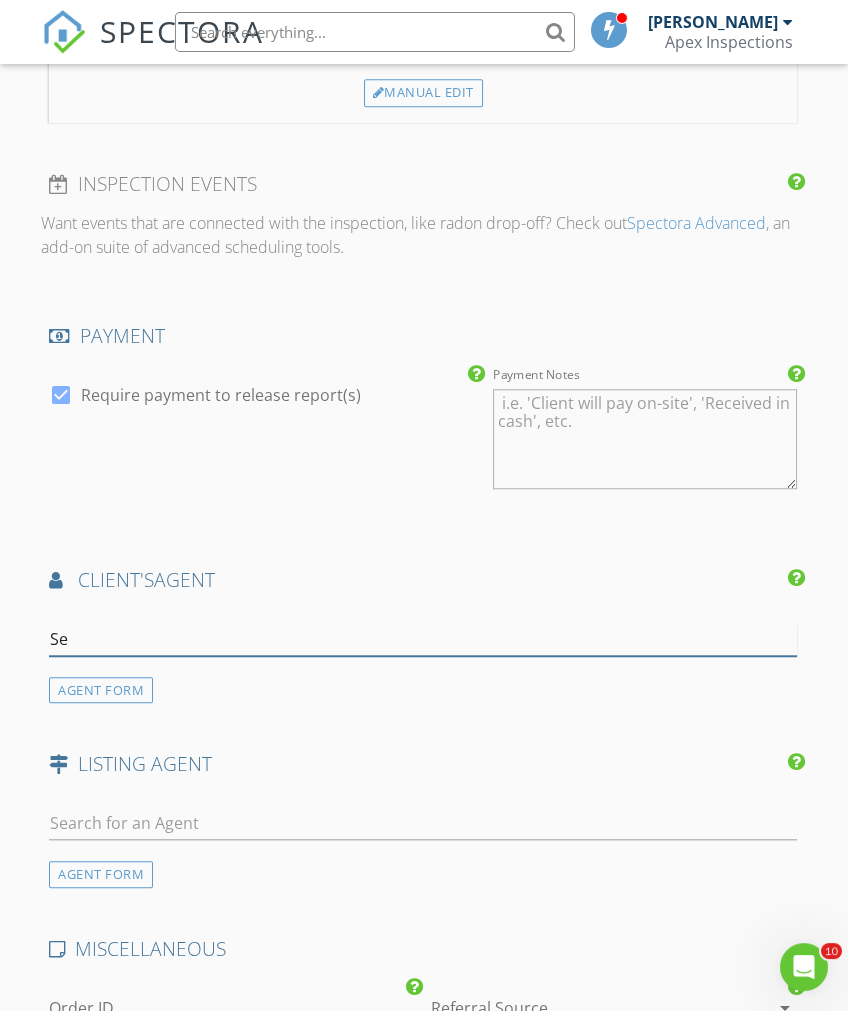 type on "Sel" 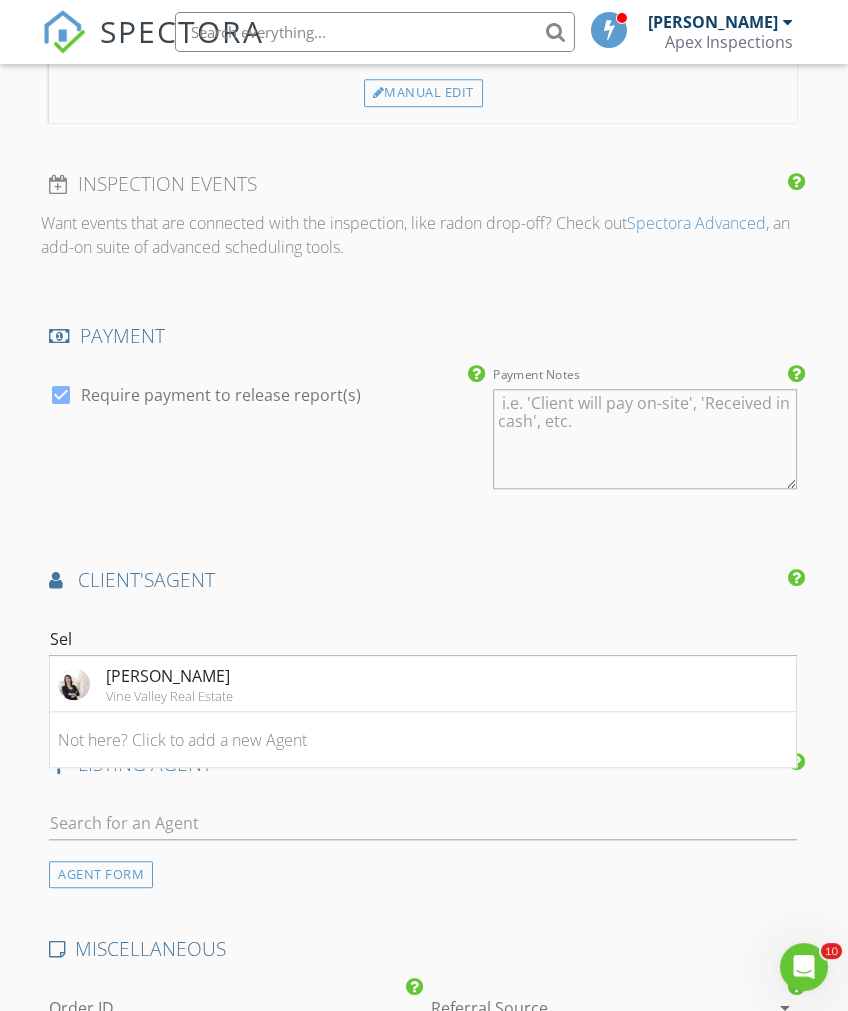 click on "Selvedina Nuhanovic
Vine Valley Real Estate" at bounding box center [422, 684] 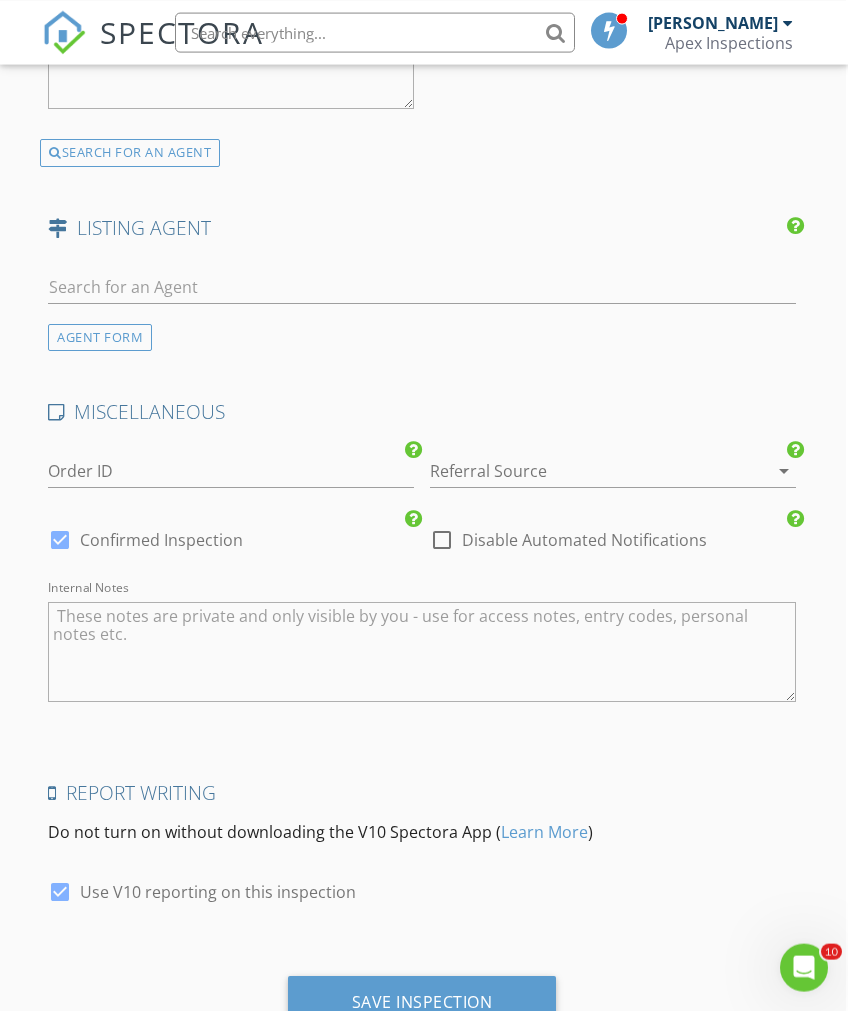 scroll, scrollTop: 2933, scrollLeft: 2, axis: both 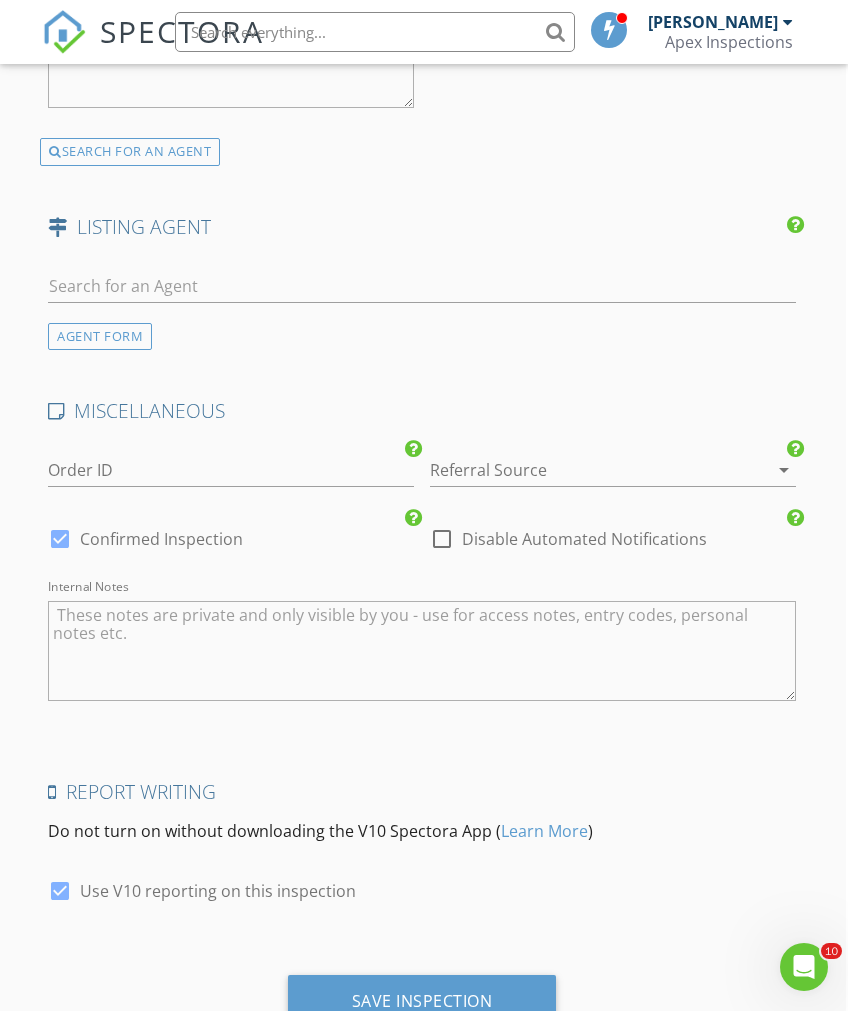 click on "Save Inspection" at bounding box center (422, 1002) 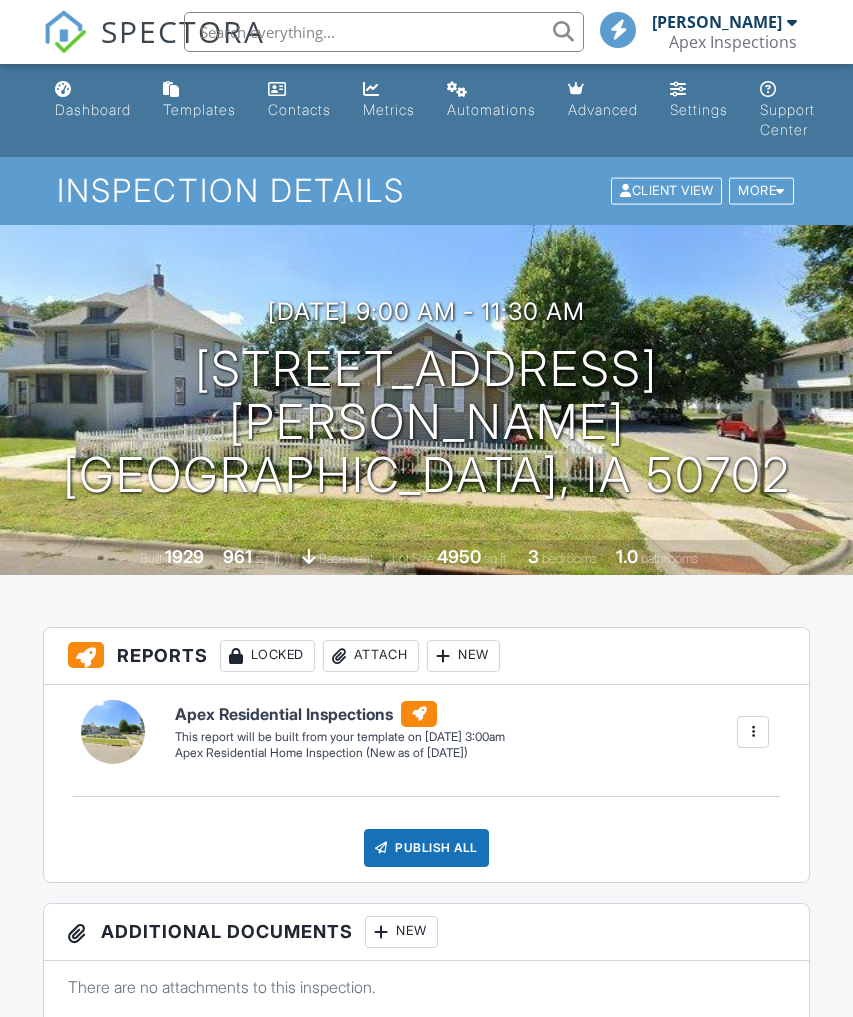 scroll, scrollTop: 6, scrollLeft: 0, axis: vertical 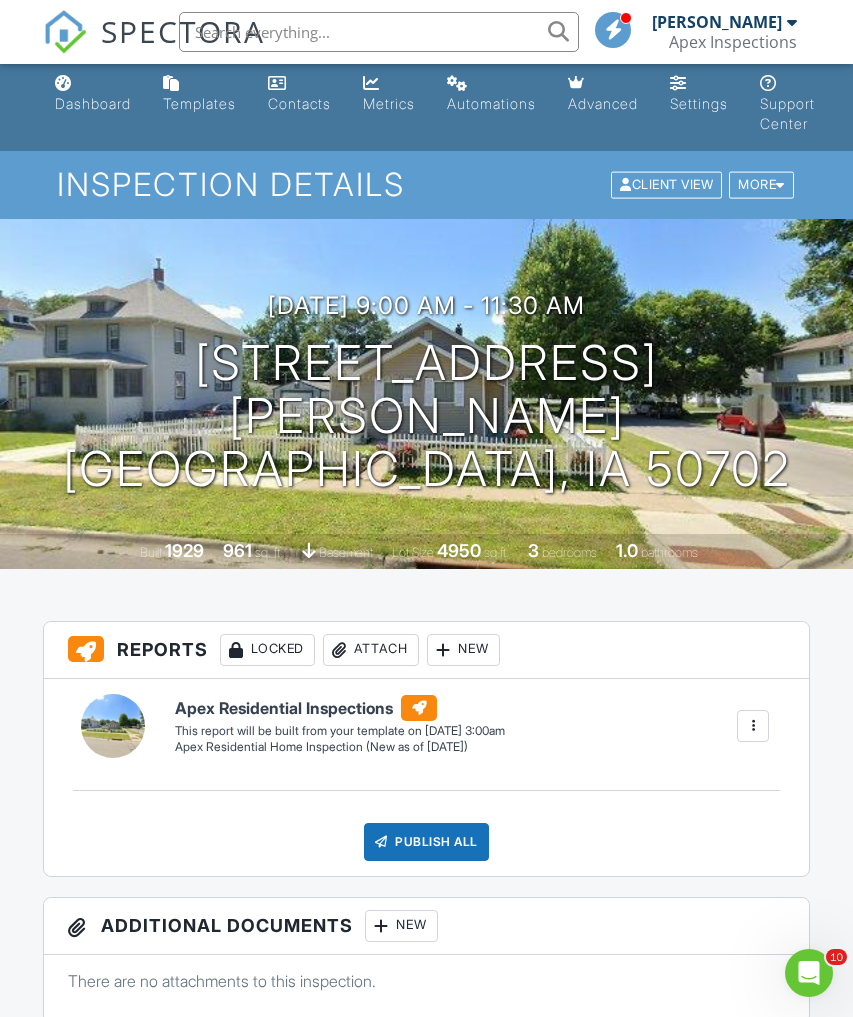 click on "Dashboard" at bounding box center (93, 94) 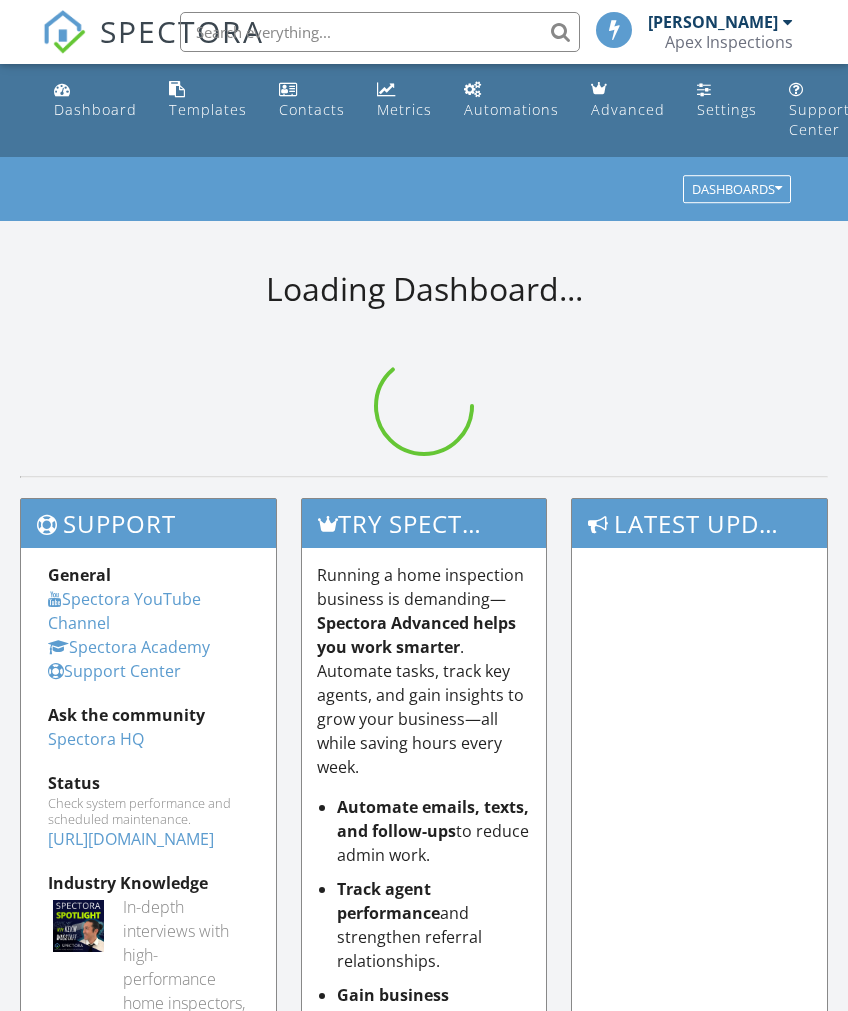 scroll, scrollTop: 0, scrollLeft: 0, axis: both 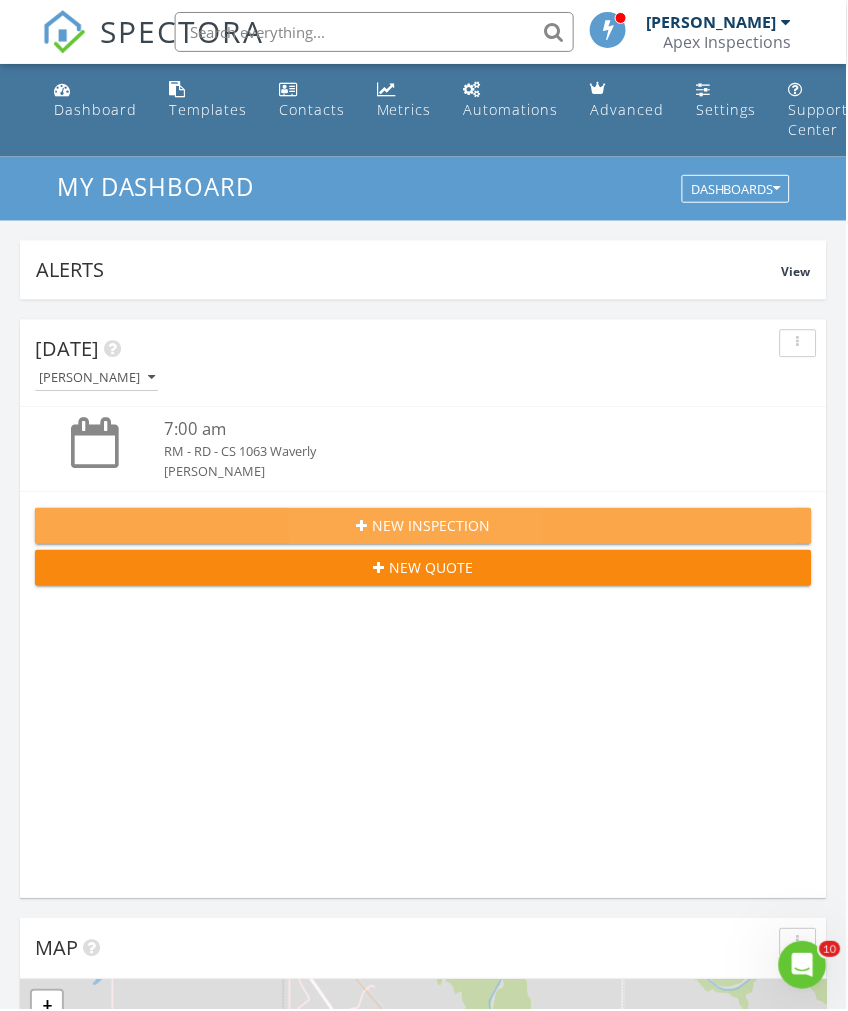 click on "New Inspection" at bounding box center [424, 526] 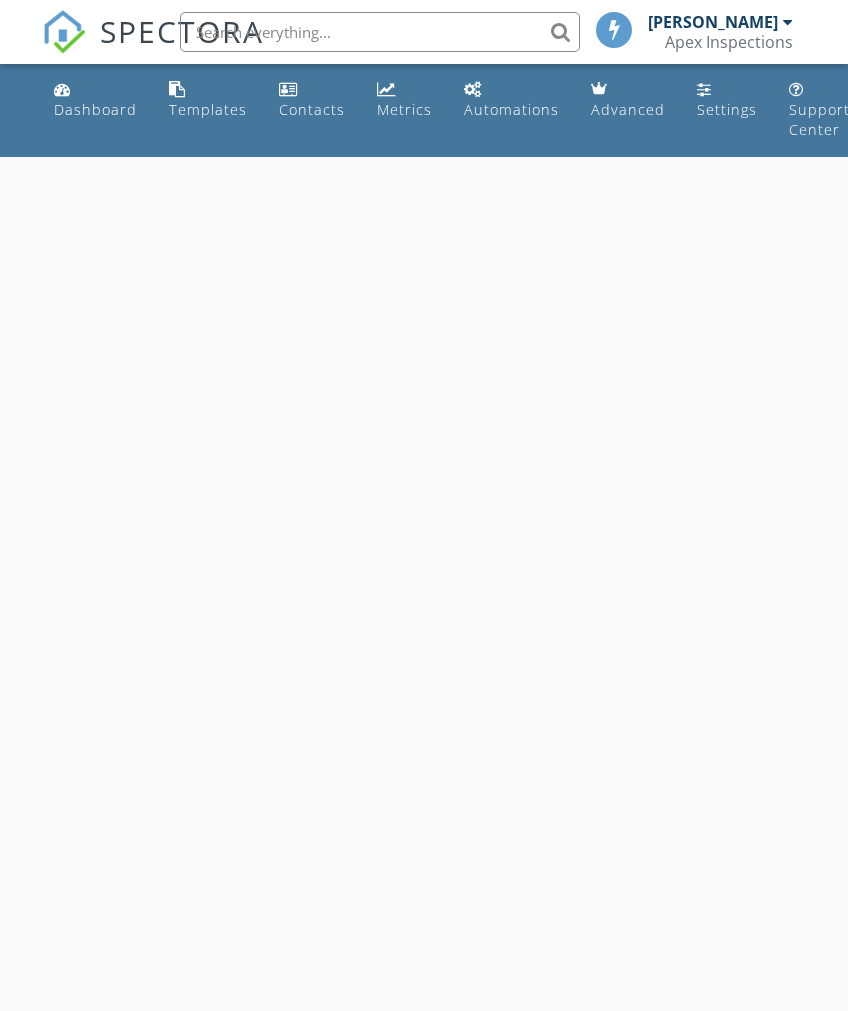scroll, scrollTop: 0, scrollLeft: 0, axis: both 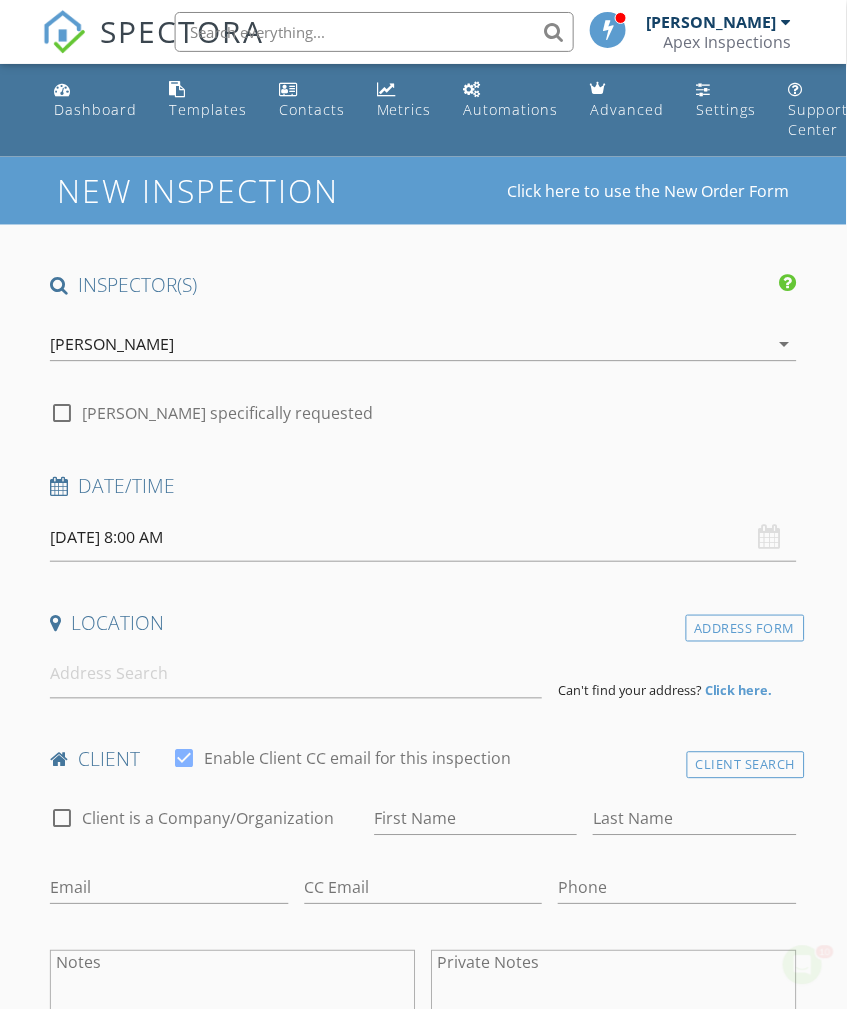 click on "[DATE] 8:00 AM" at bounding box center (423, 538) 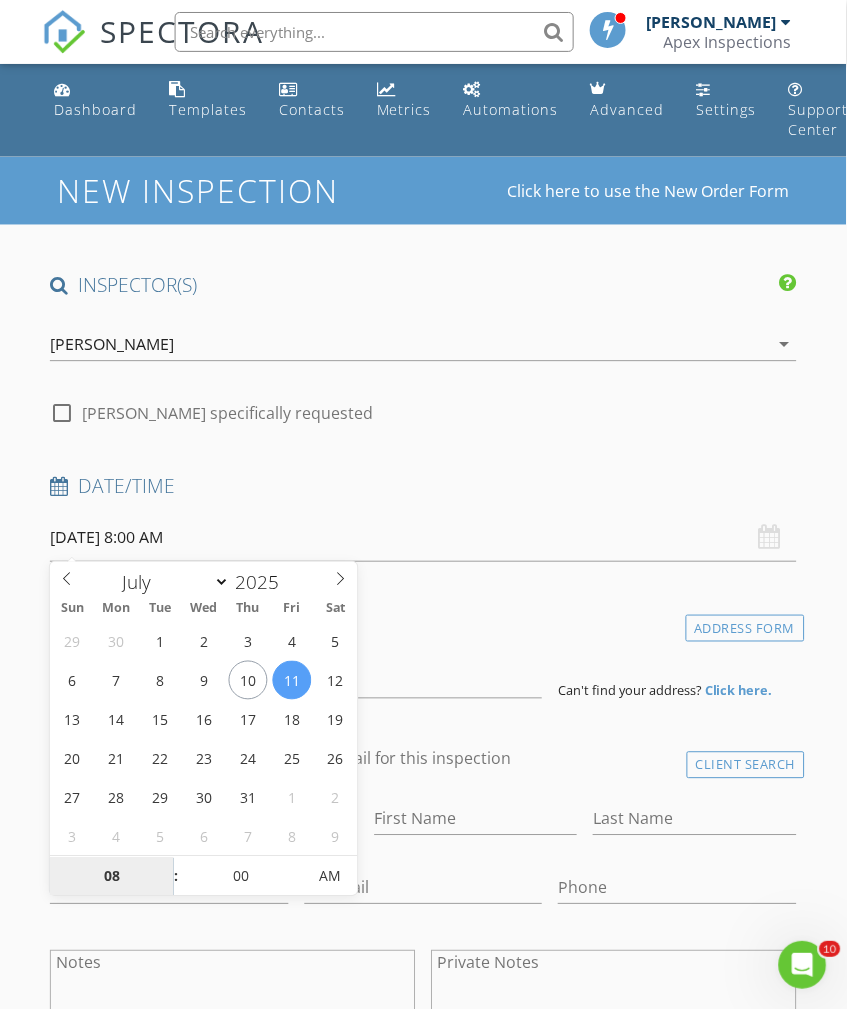 click on "08" at bounding box center [111, 879] 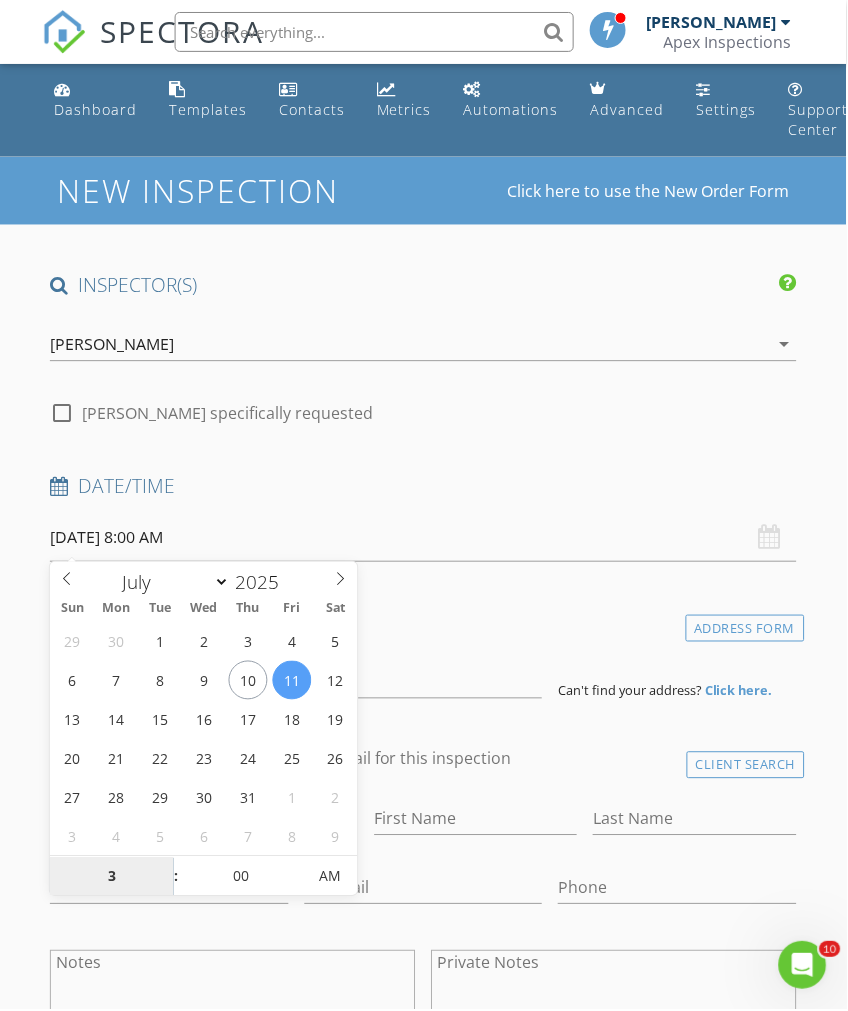 scroll, scrollTop: 202, scrollLeft: 0, axis: vertical 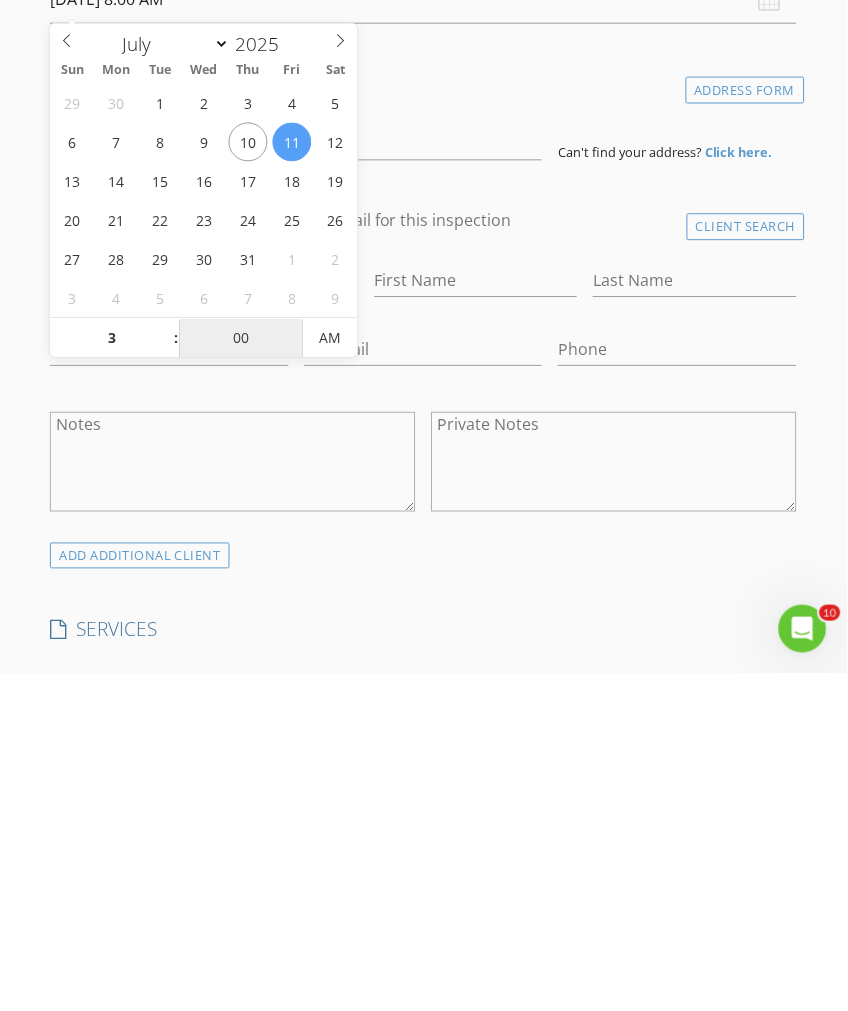click on "00" at bounding box center [241, 677] 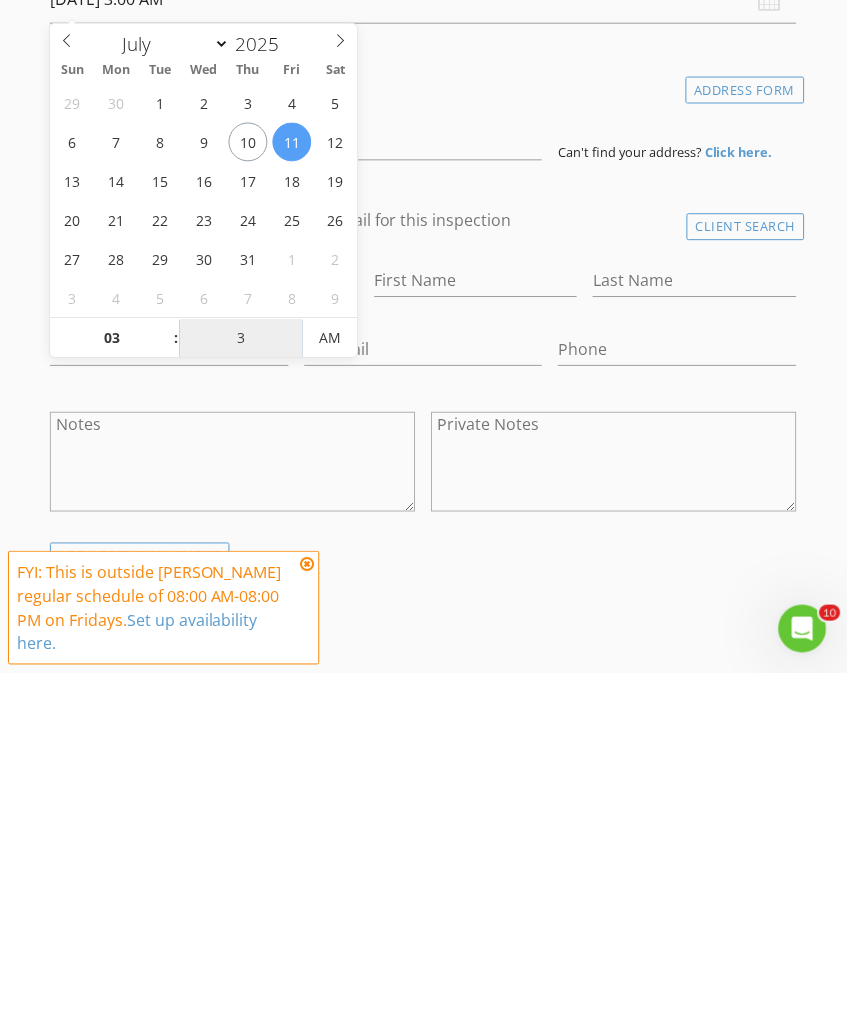 type on "30" 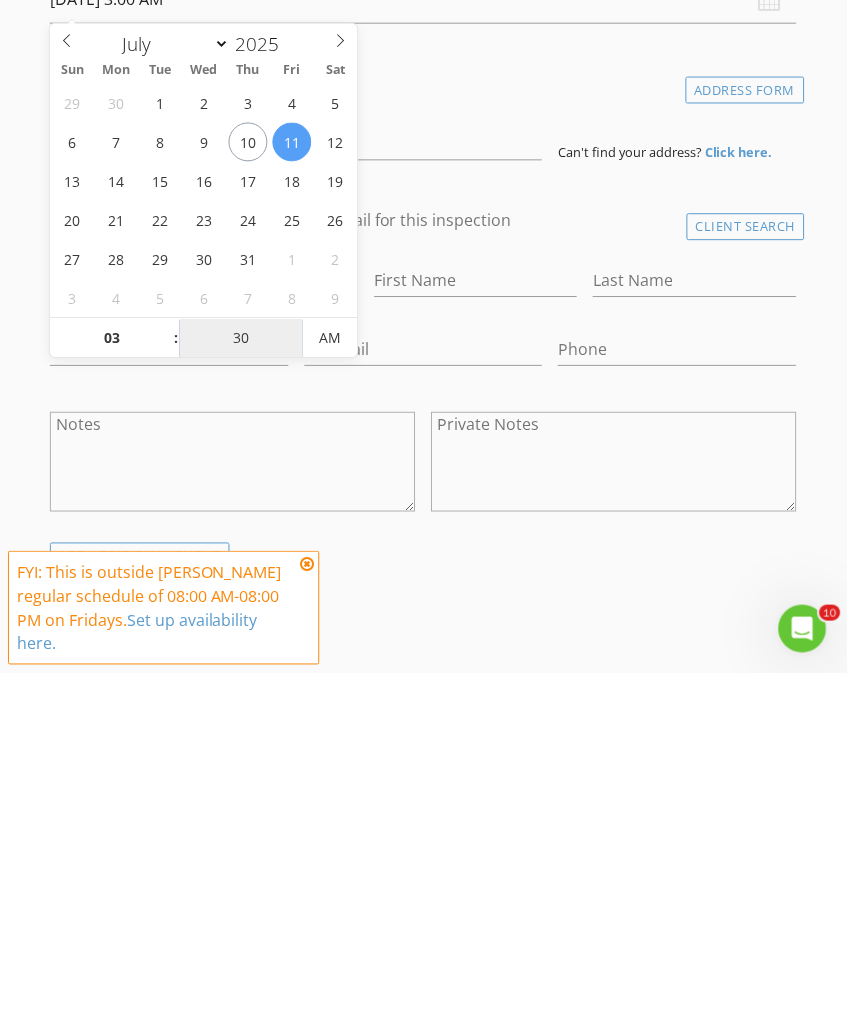type on "[DATE] 3:30 PM" 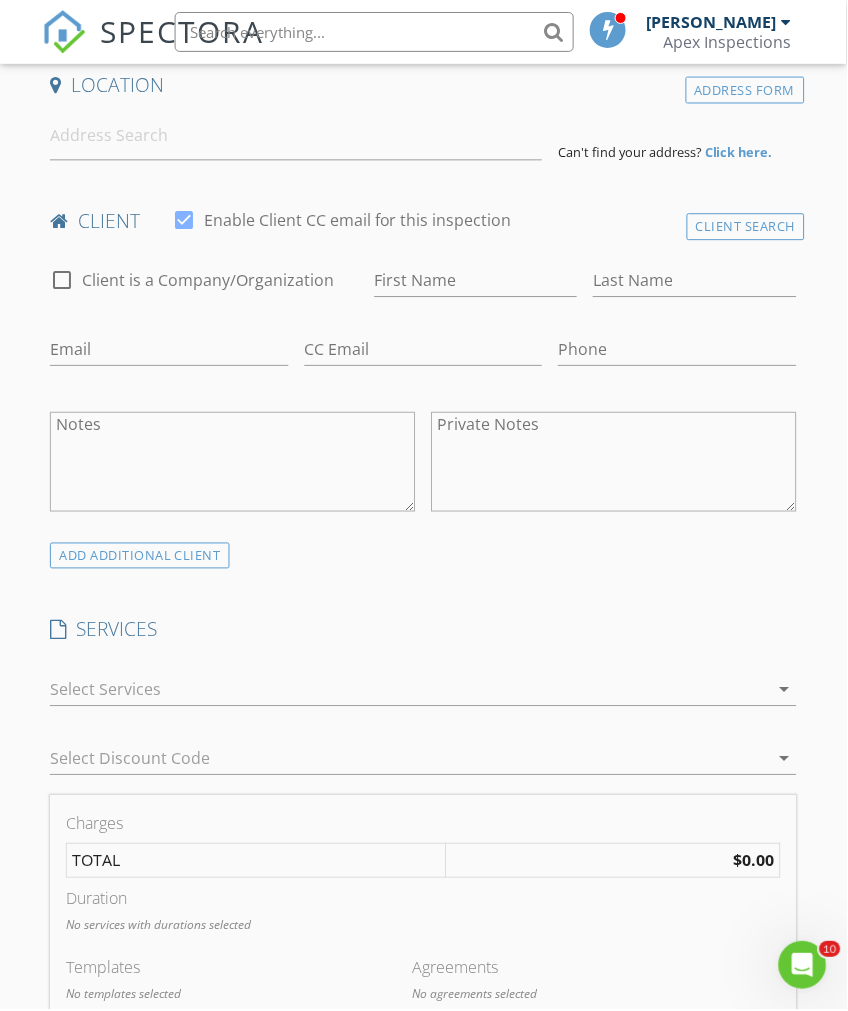 click on "INSPECTOR(S)
check_box   [PERSON_NAME]   PRIMARY   check_box_outline_blank   [PERSON_NAME]     check_box_outline_blank   [PERSON_NAME]     [PERSON_NAME] arrow_drop_down   check_box_outline_blank [PERSON_NAME] specifically requested
Date/Time
[DATE] 3:30 PM
Location
Address Form       Can't find your address?   Click here.
client
check_box Enable Client CC email for this inspection   Client Search     check_box_outline_blank Client is a Company/Organization     First Name   Last Name   Email   CC Email   Phone           Notes   Private Notes
ADD ADDITIONAL client
SERVICES
check_box_outline_blank   Residential Inspection   check_box_outline_blank   Radon with Inspection   48 Hour EcoSense Radon Testing check_box_outline_blank   Pest Inspection (Stand Alone)   Pest Only Inspection" at bounding box center [423, 1074] 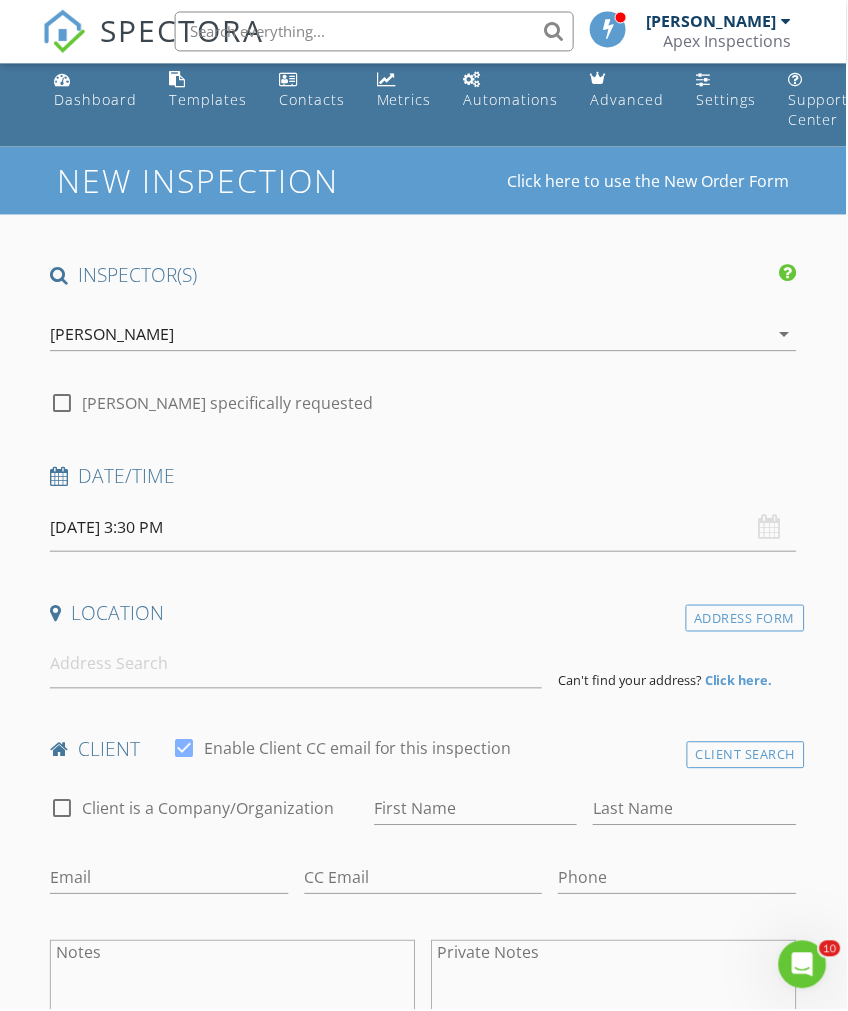 scroll, scrollTop: 0, scrollLeft: 0, axis: both 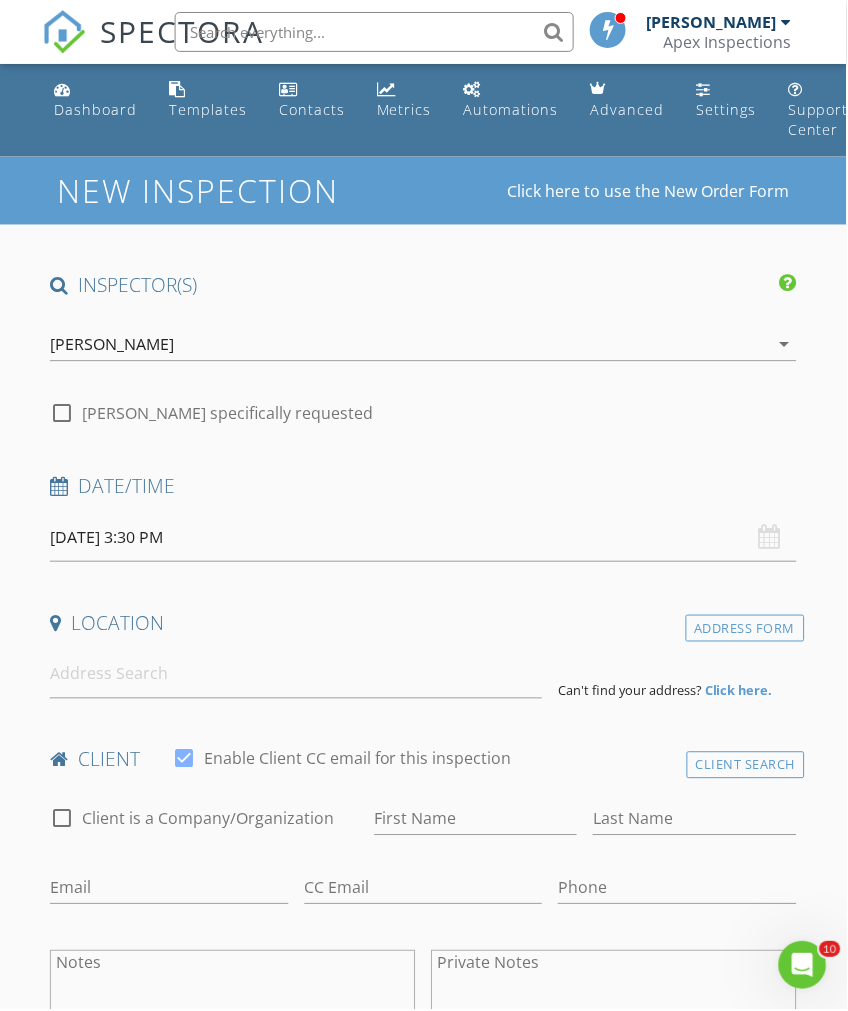 click on "[PERSON_NAME] arrow_drop_down" at bounding box center [423, 345] 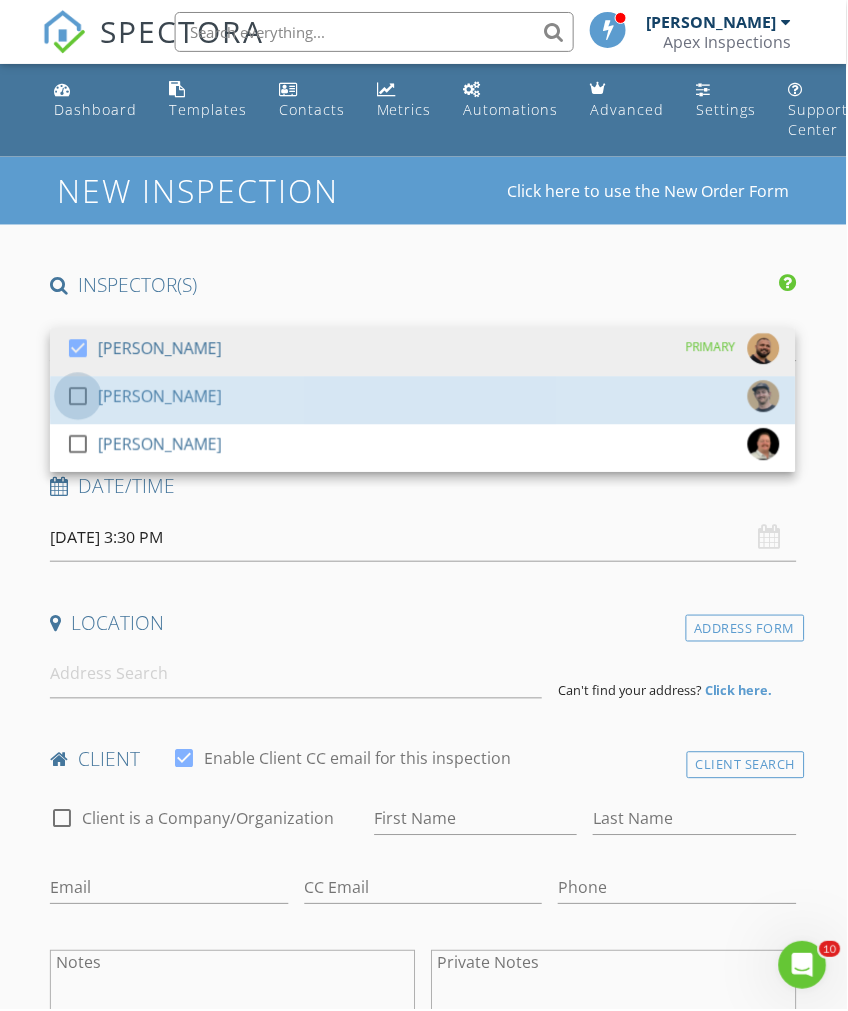 click at bounding box center [78, 397] 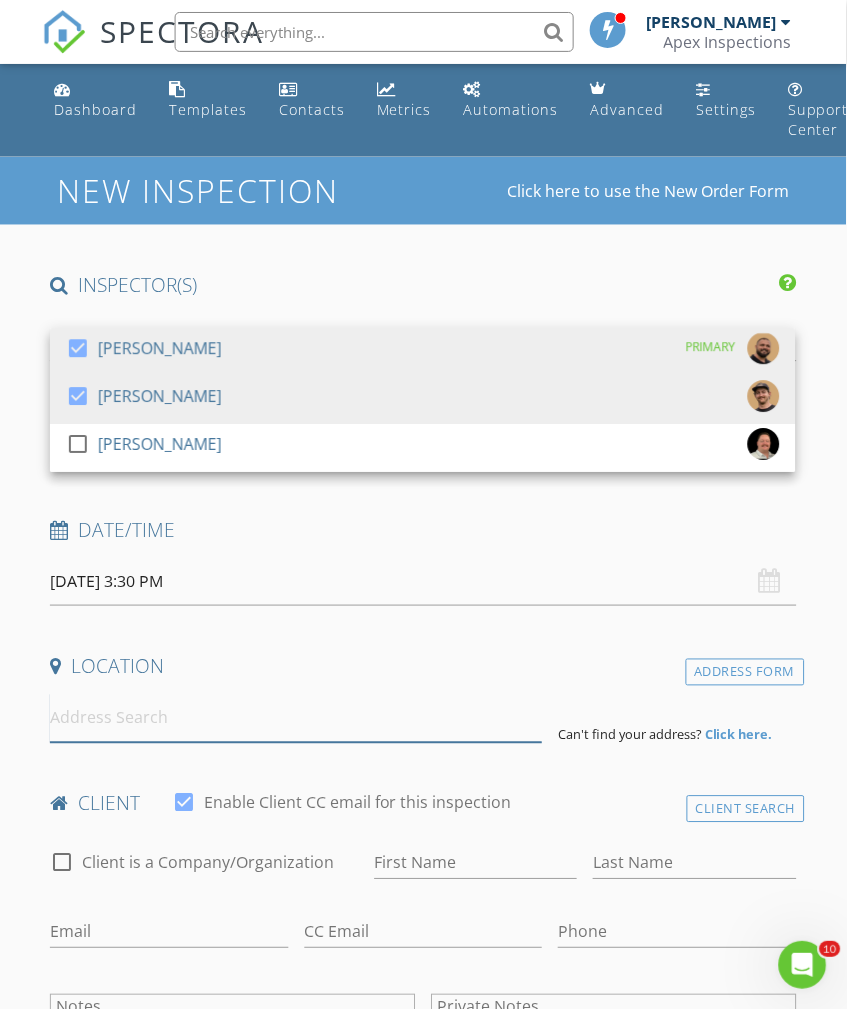 click at bounding box center [296, 719] 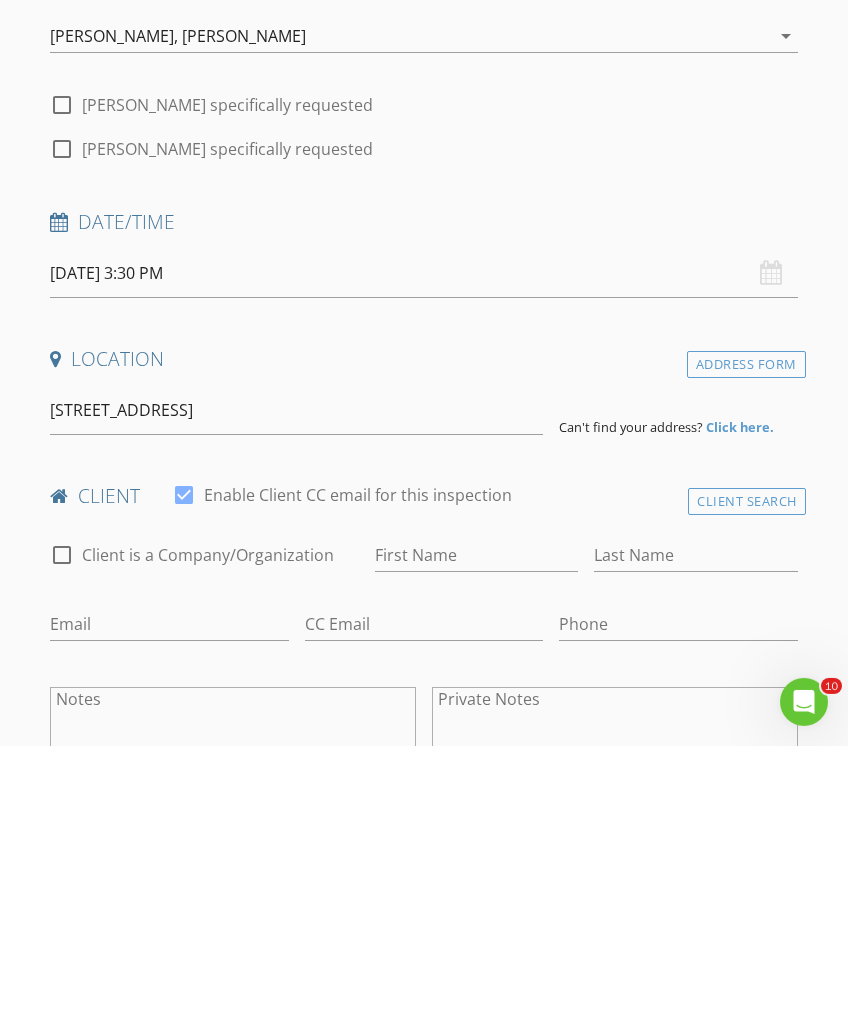 type on "120 7th Ave SE, Waverly, IA, USA" 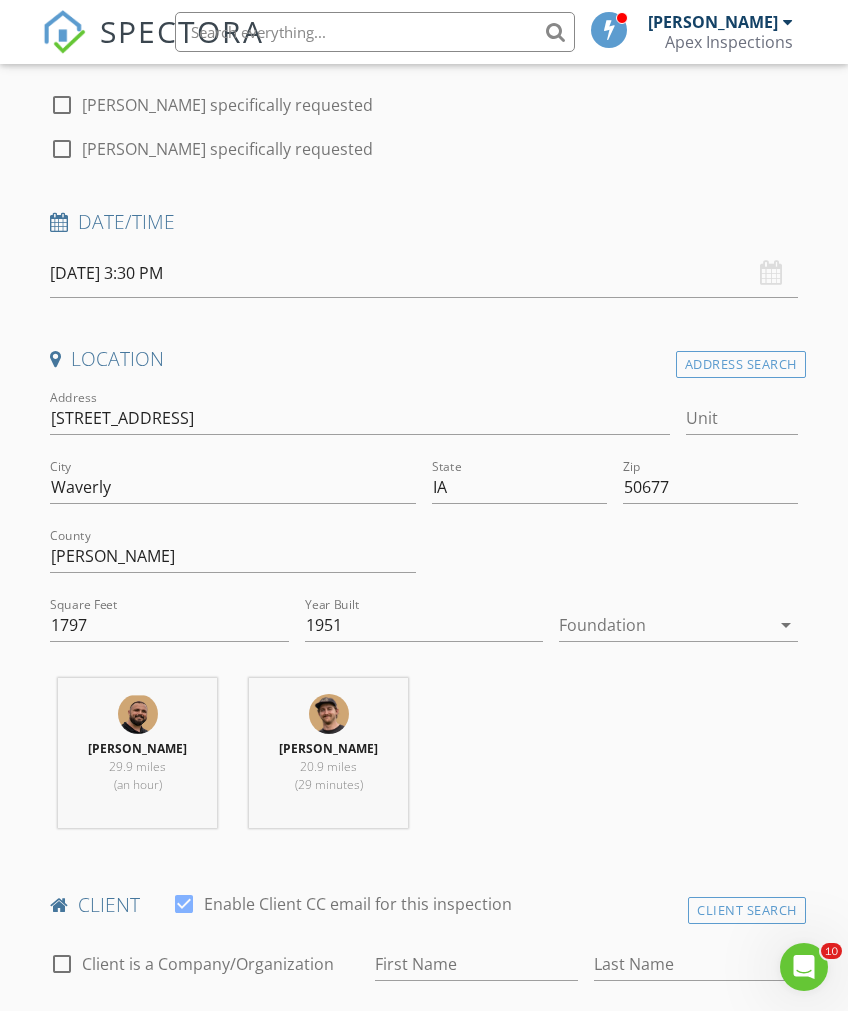 click on "arrow_drop_down" at bounding box center (784, 625) 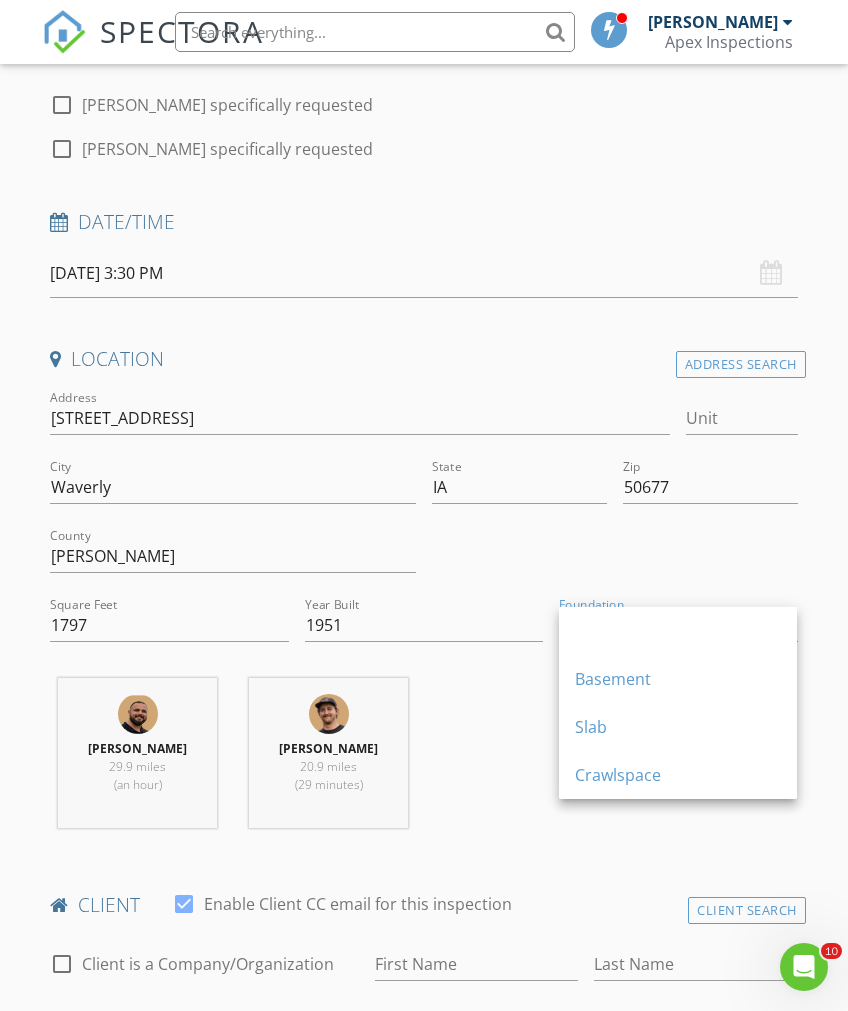 click on "Basement" at bounding box center [678, 679] 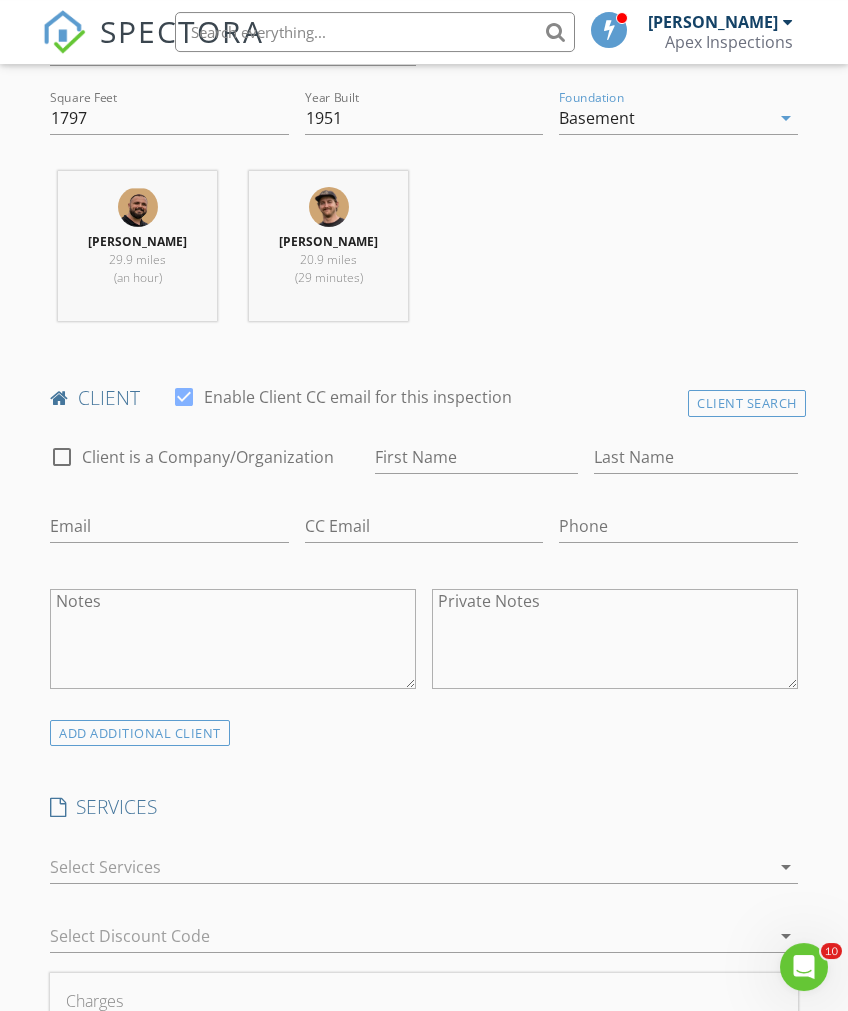 scroll, scrollTop: 836, scrollLeft: 0, axis: vertical 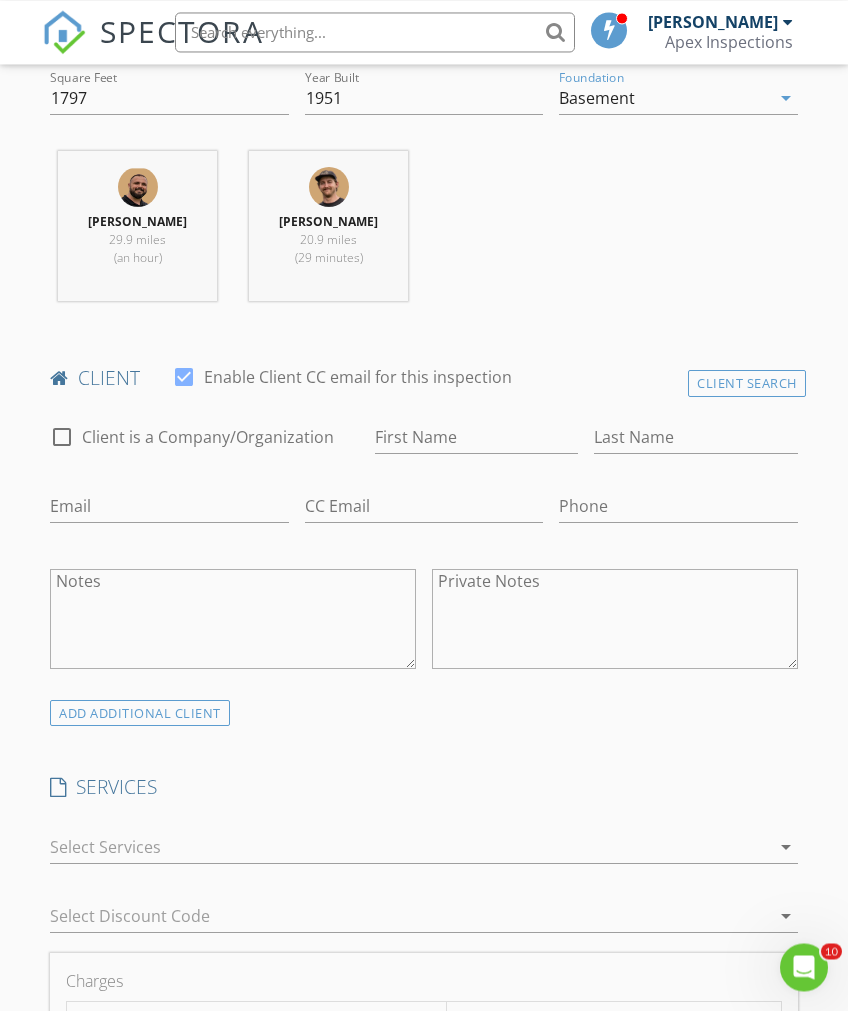 click on "Client Search" at bounding box center (747, 383) 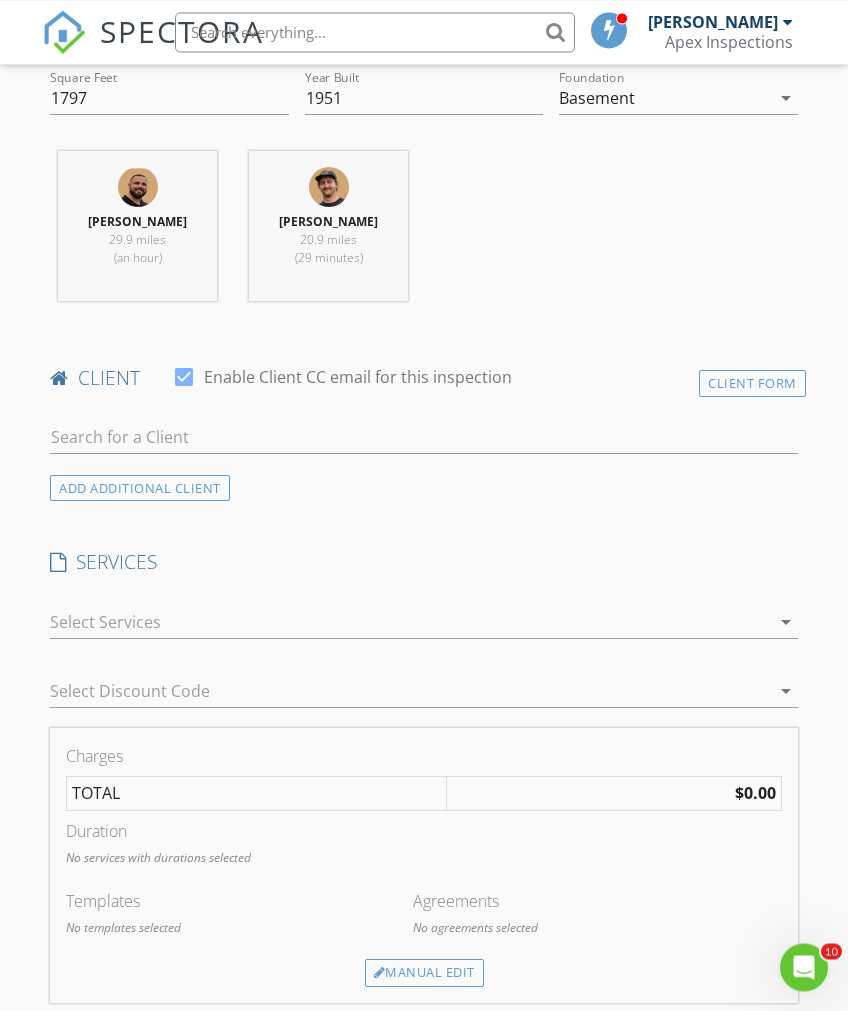 scroll, scrollTop: 836, scrollLeft: 0, axis: vertical 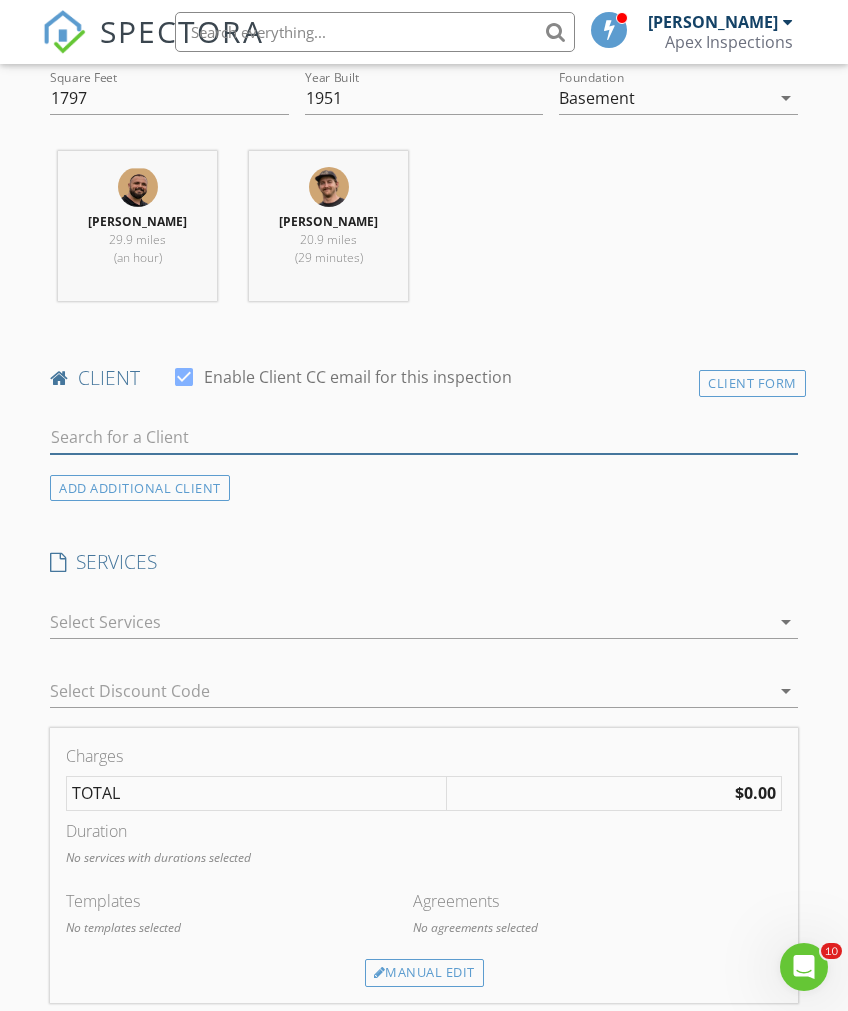 click at bounding box center (423, 437) 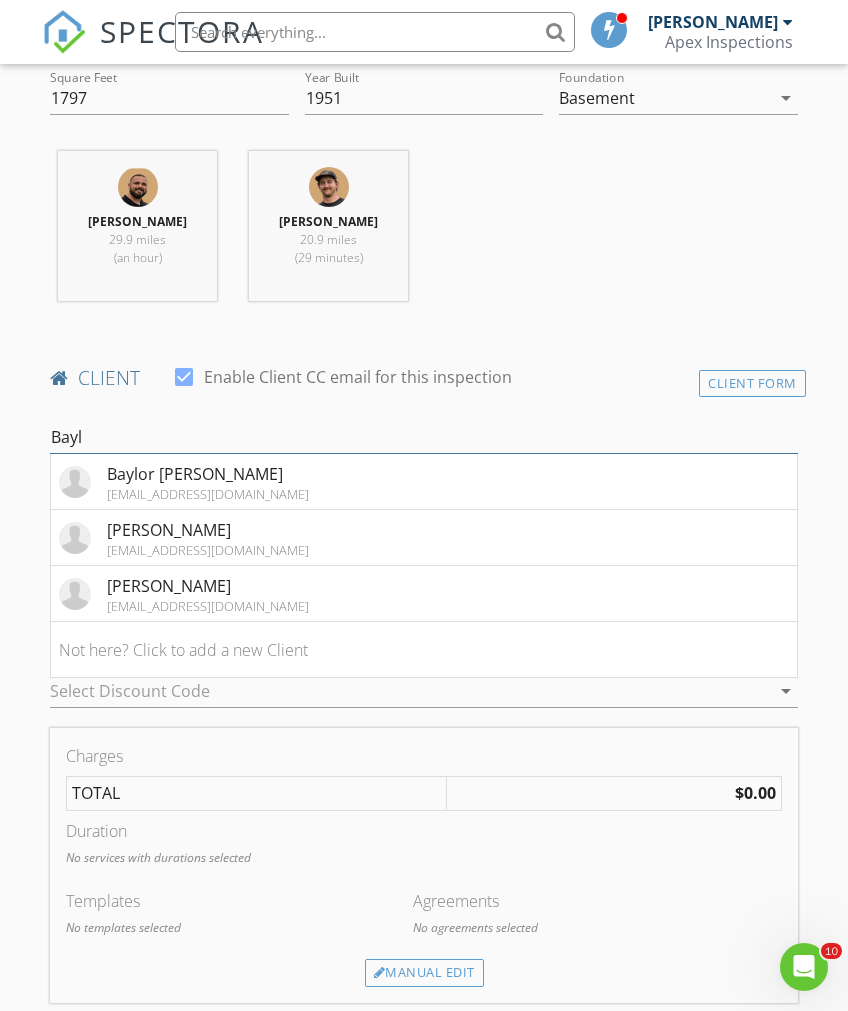 type on "Bayl" 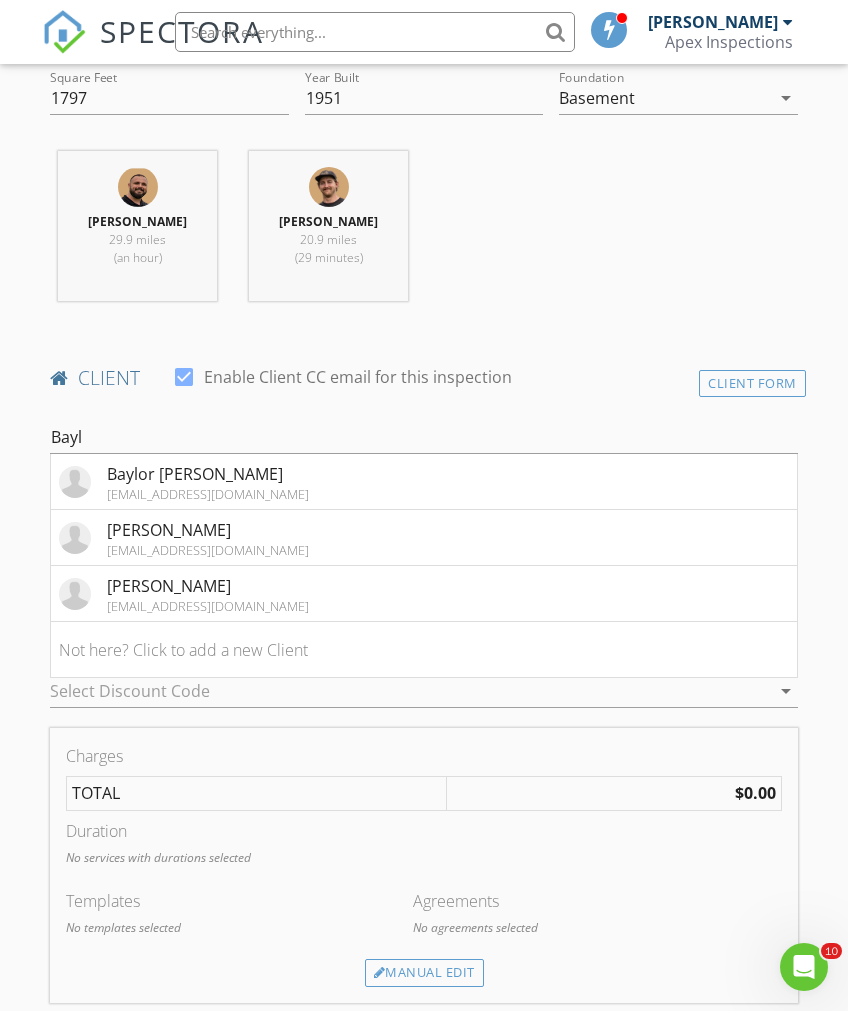 click on "Baylee Hinders
bayleehinders@gmail.com" at bounding box center (423, 538) 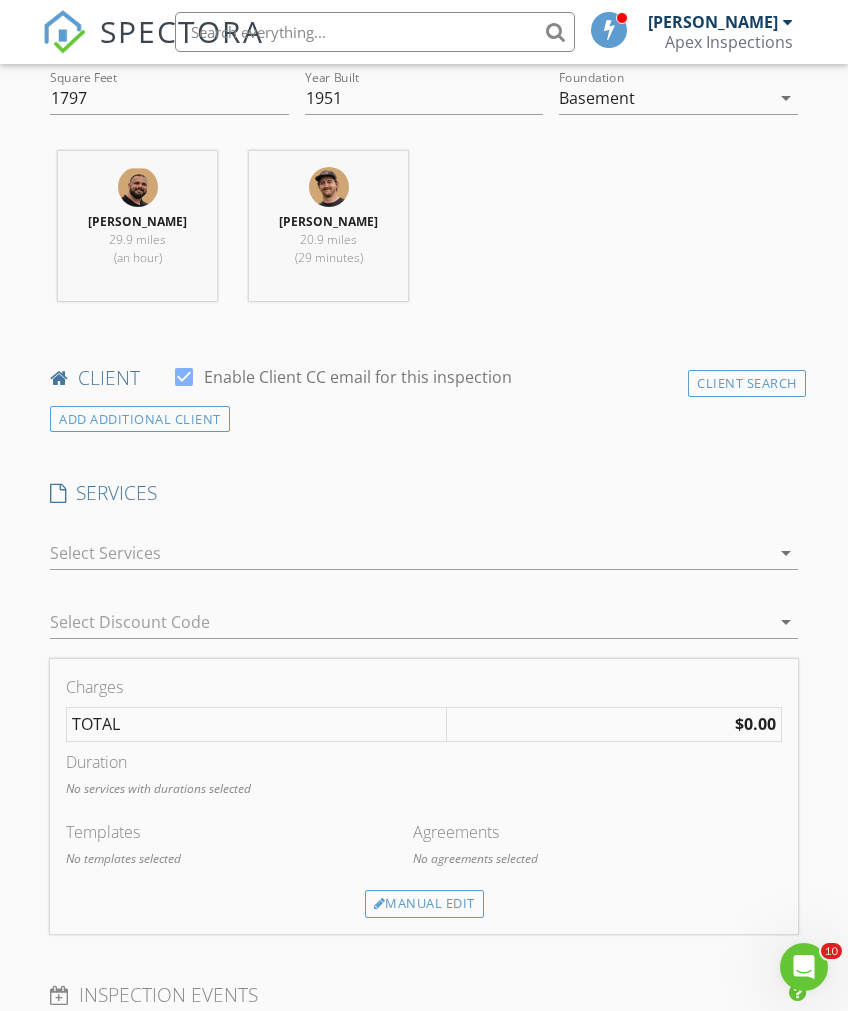 scroll, scrollTop: 836, scrollLeft: 0, axis: vertical 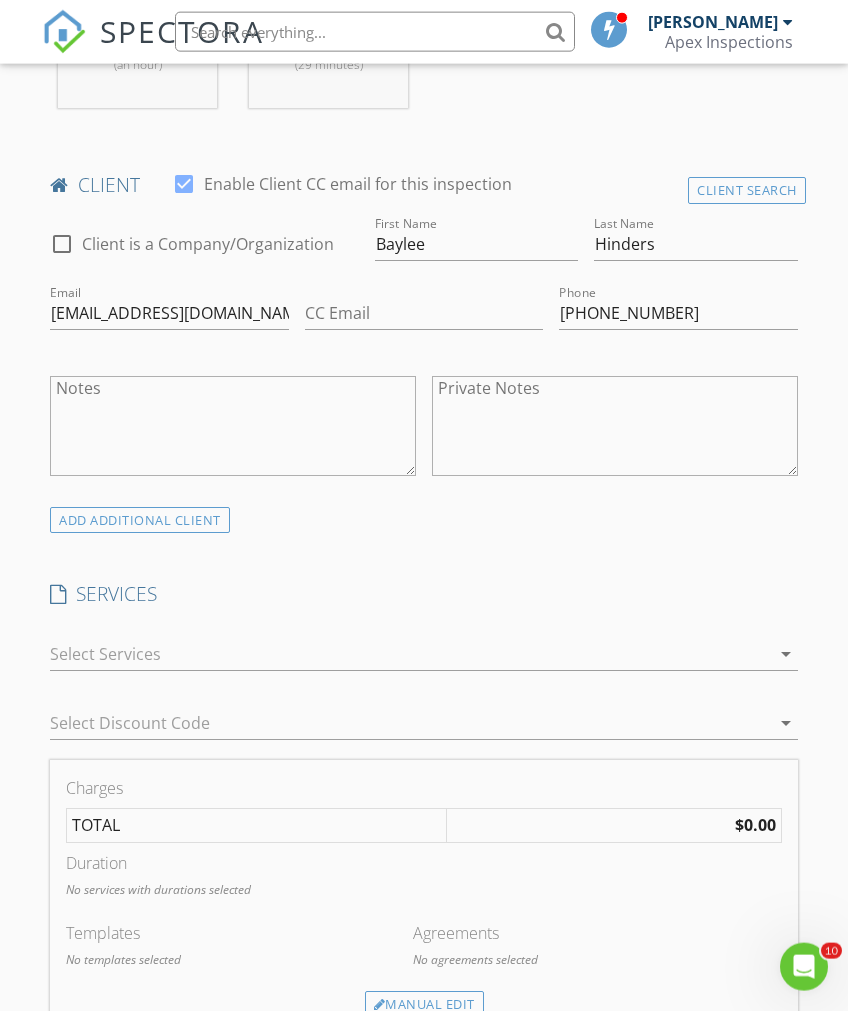 click on "arrow_drop_down" at bounding box center [784, 654] 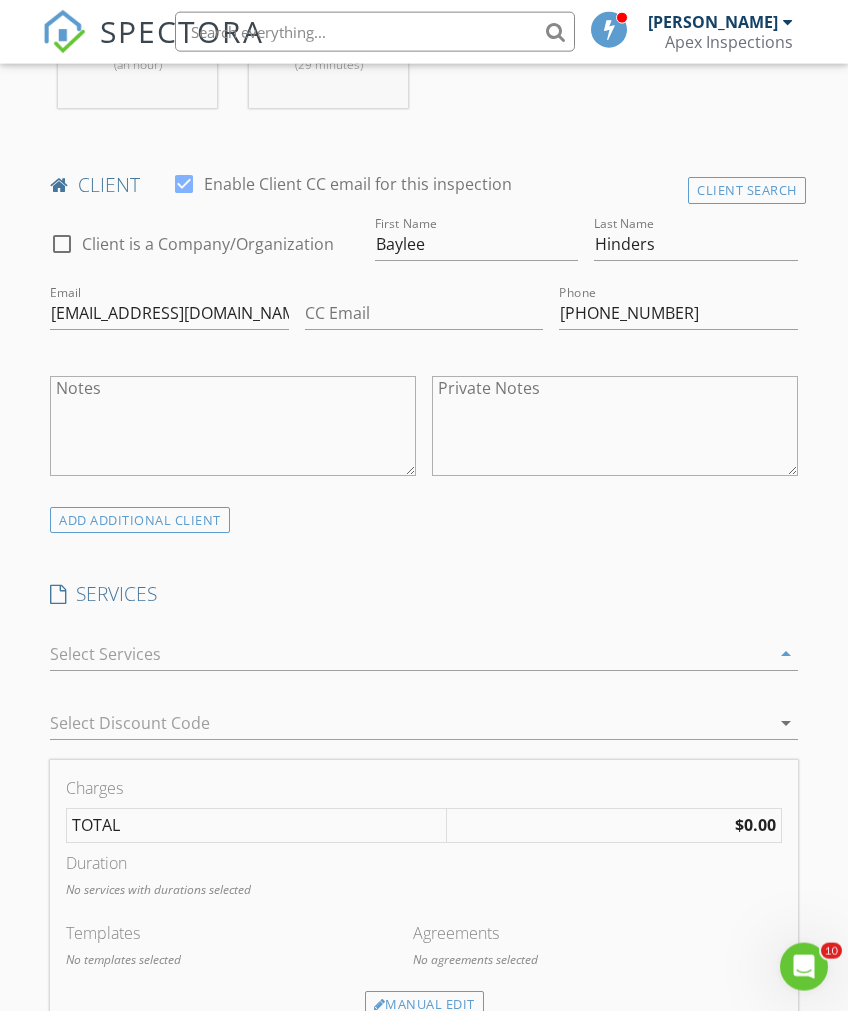 scroll, scrollTop: 1030, scrollLeft: 0, axis: vertical 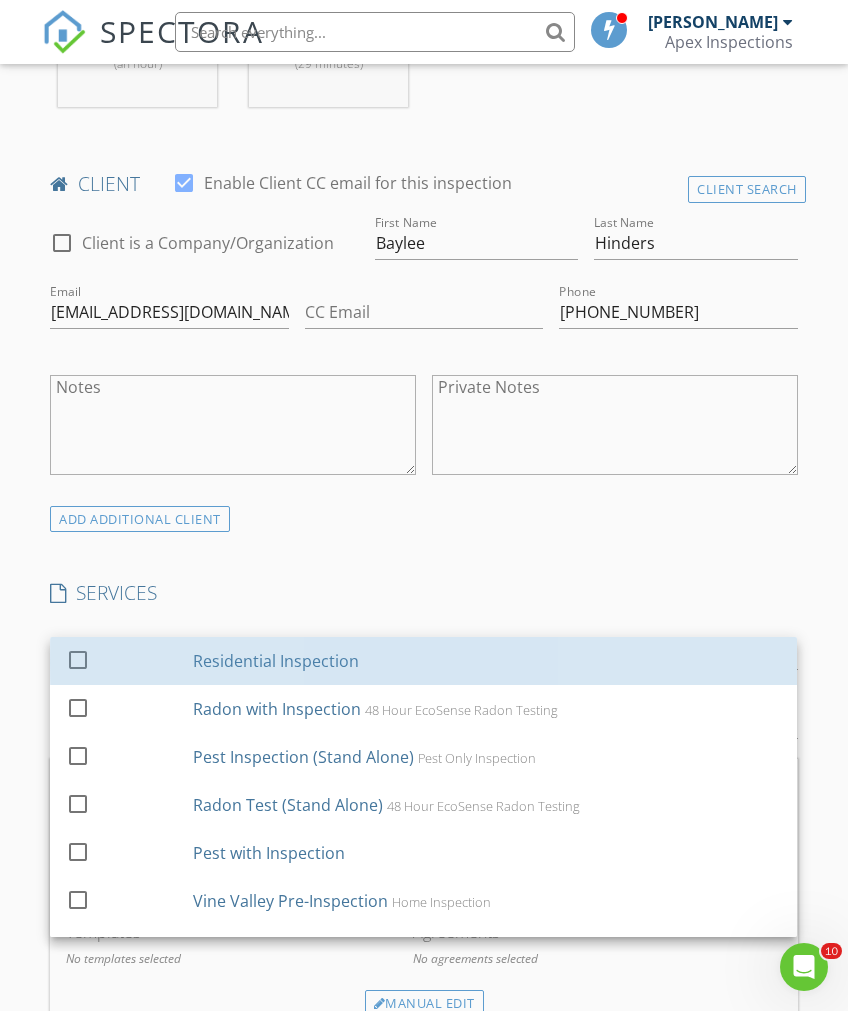 click on "Residential Inspection" at bounding box center [277, 661] 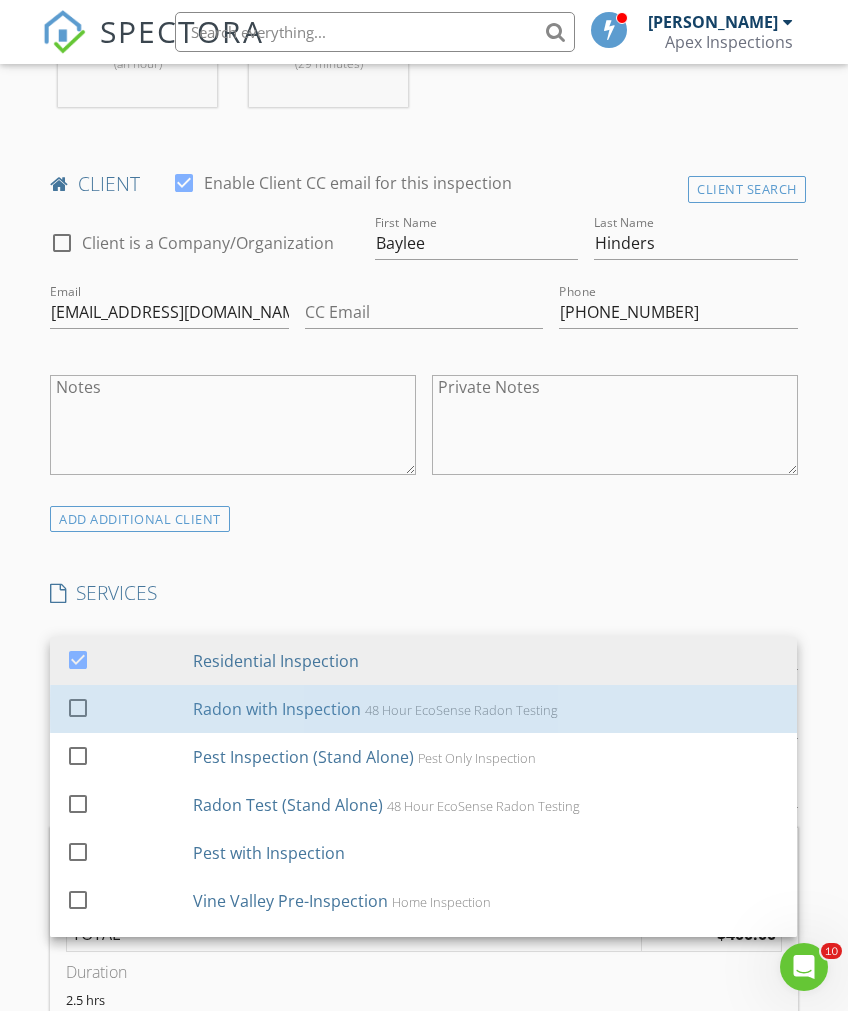 click on "Radon with Inspection   48 Hour EcoSense Radon Testing" at bounding box center (488, 709) 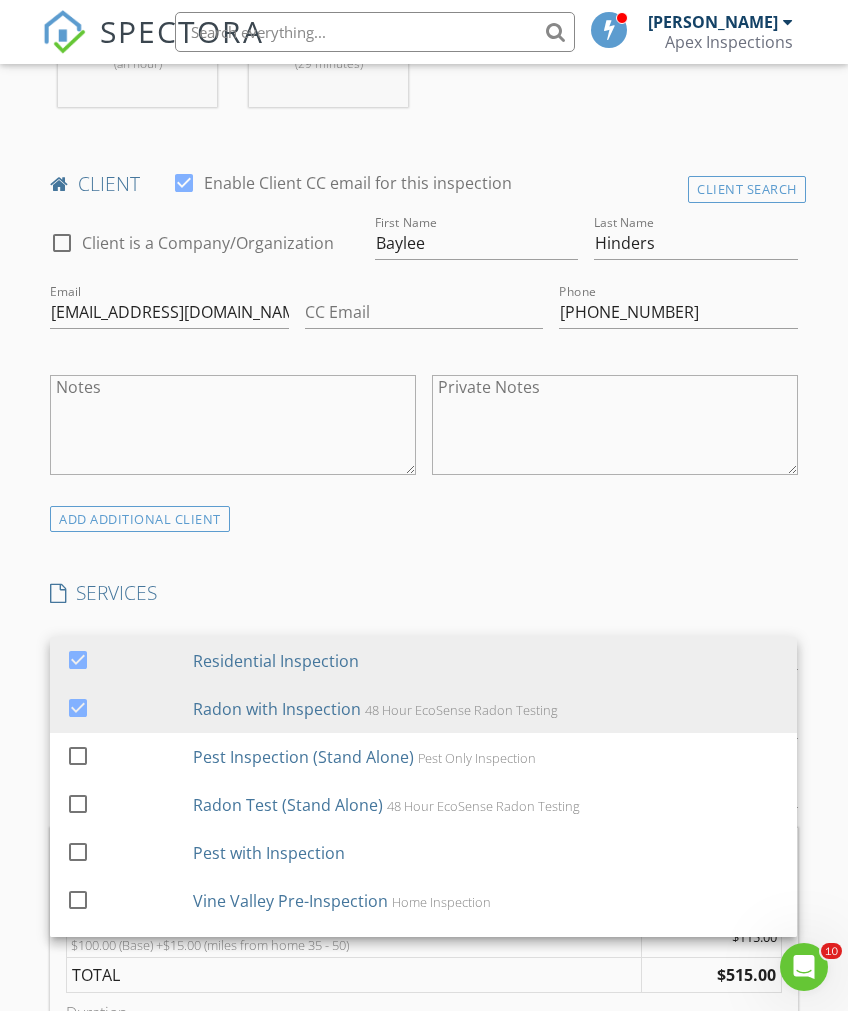 click on "ADD ADDITIONAL client" at bounding box center (423, 518) 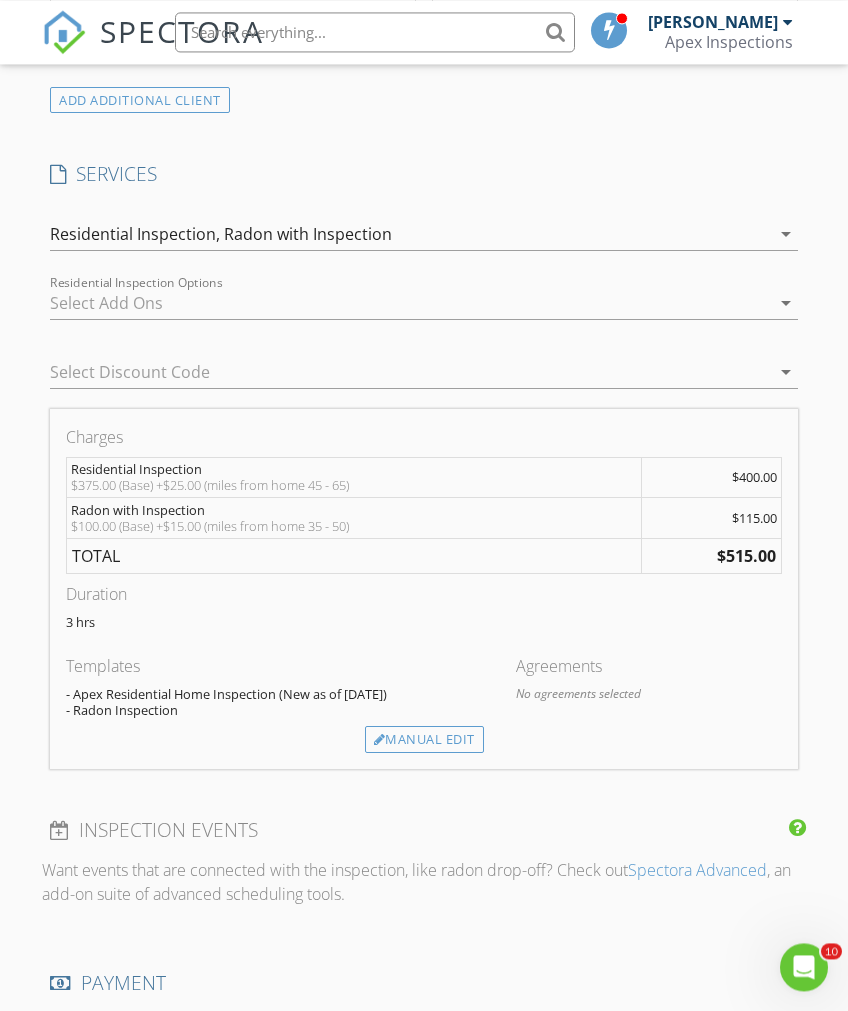 scroll, scrollTop: 1499, scrollLeft: 0, axis: vertical 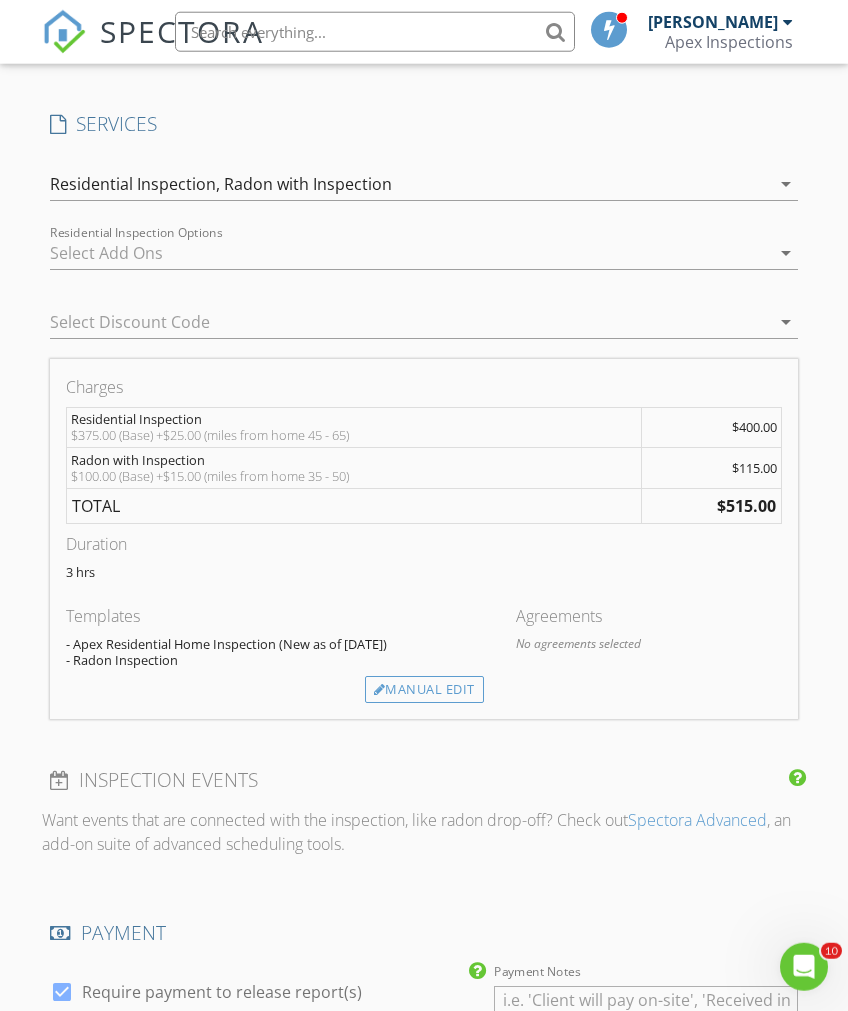 click on "arrow_drop_down" at bounding box center [784, 322] 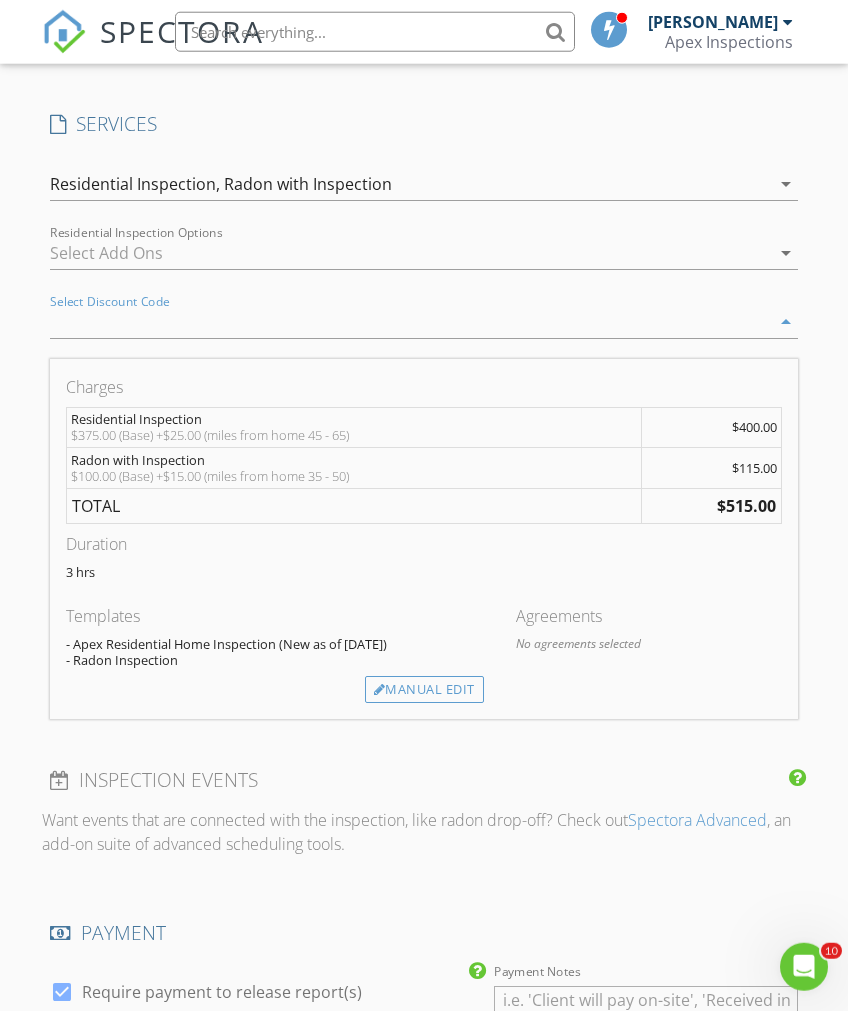 scroll, scrollTop: 1500, scrollLeft: 0, axis: vertical 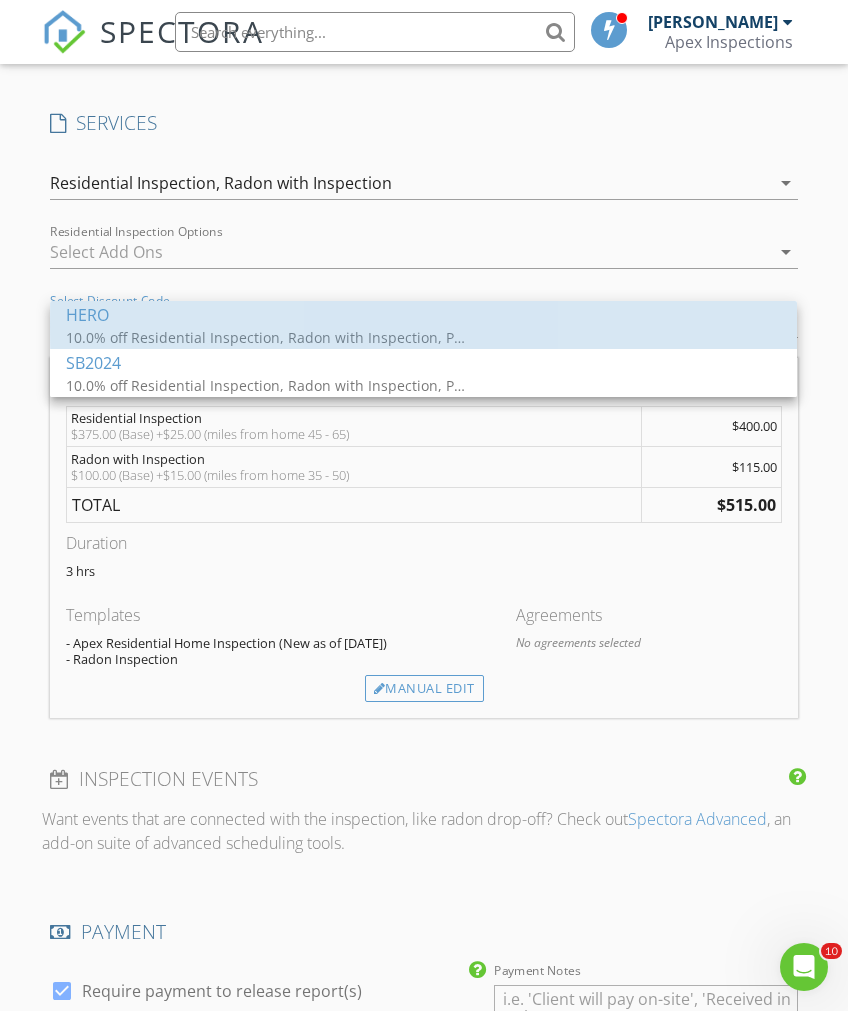 click on "10.0% off Residential Inspection, Radon with Inspection, Pest with Inspection, Pre-Listing Inspection , Multiplex Inspection, Commercial Inspection" at bounding box center (266, 337) 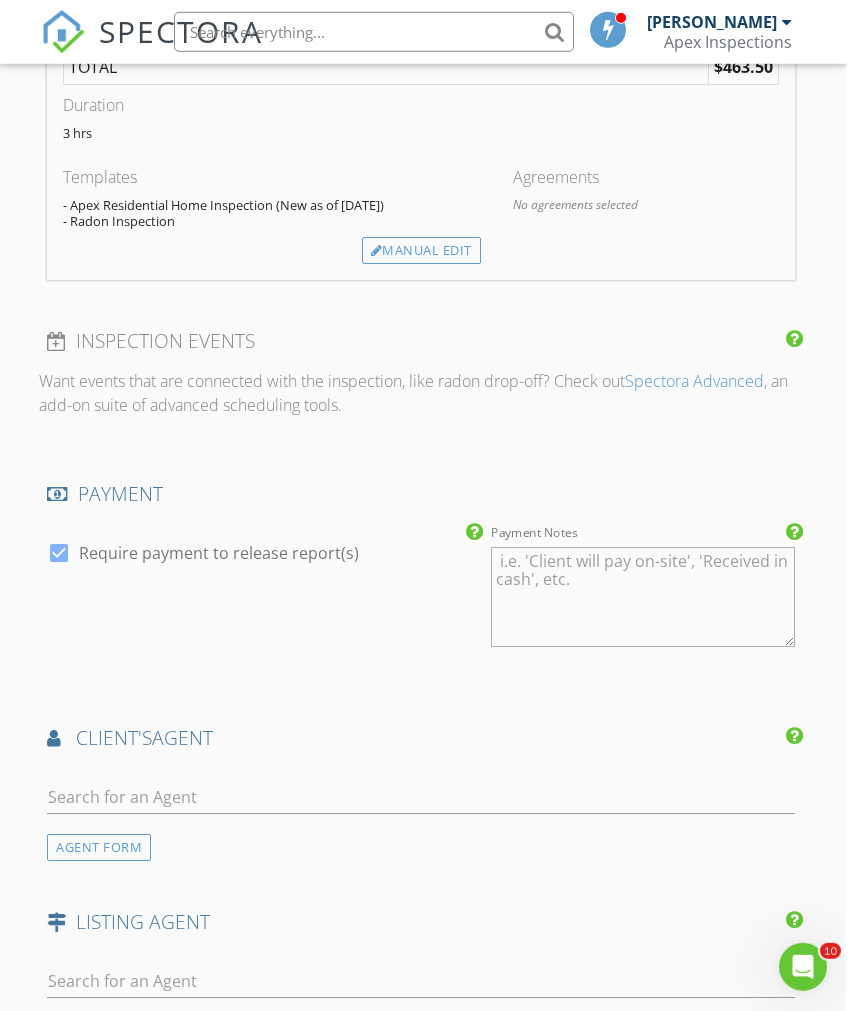 scroll, scrollTop: 1972, scrollLeft: 2, axis: both 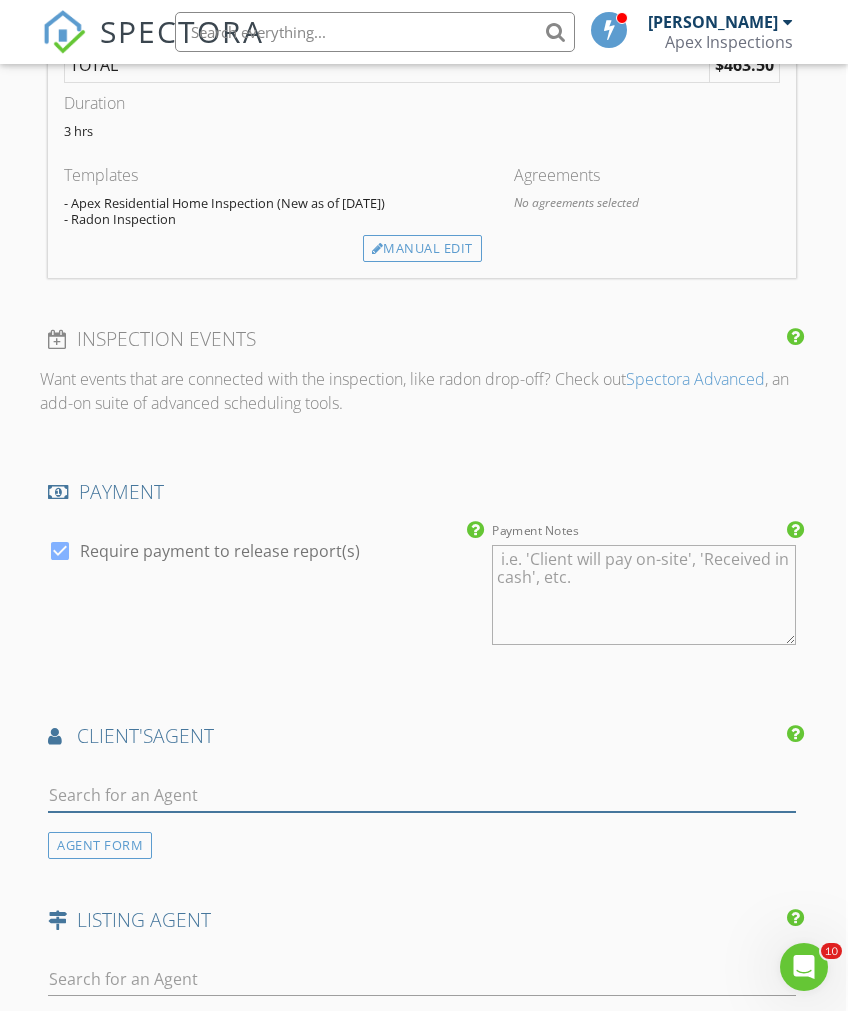 click at bounding box center [421, 795] 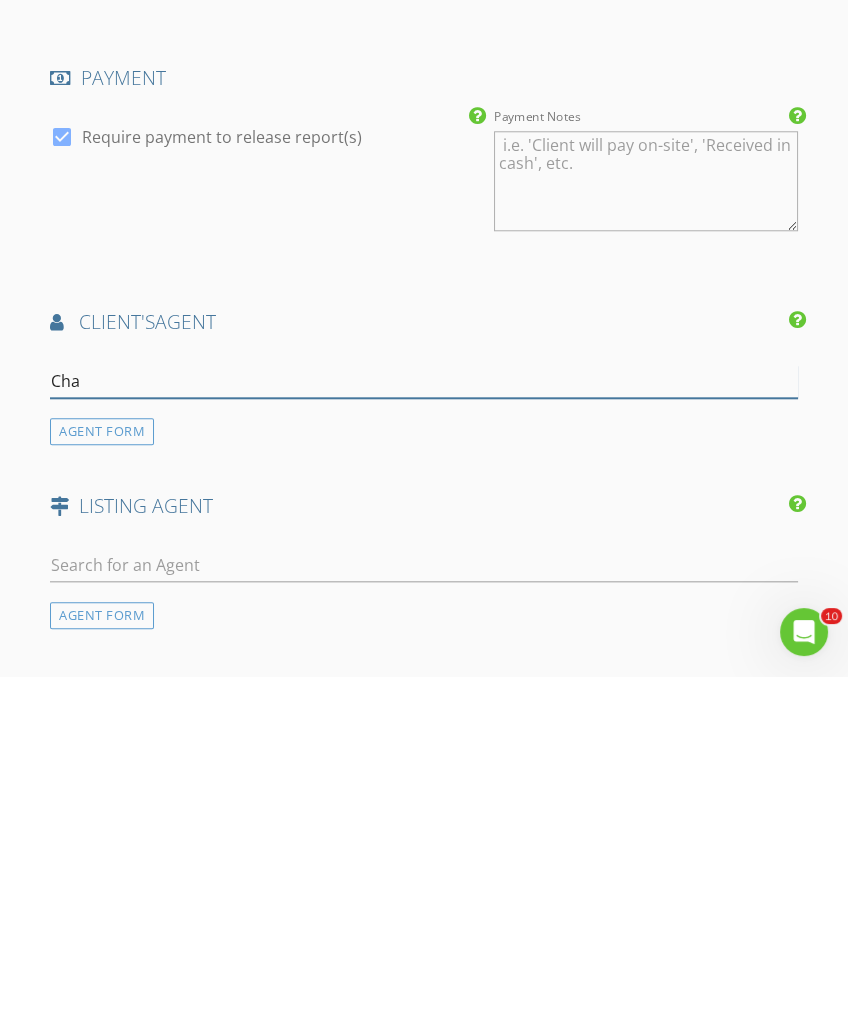 type on "Chas" 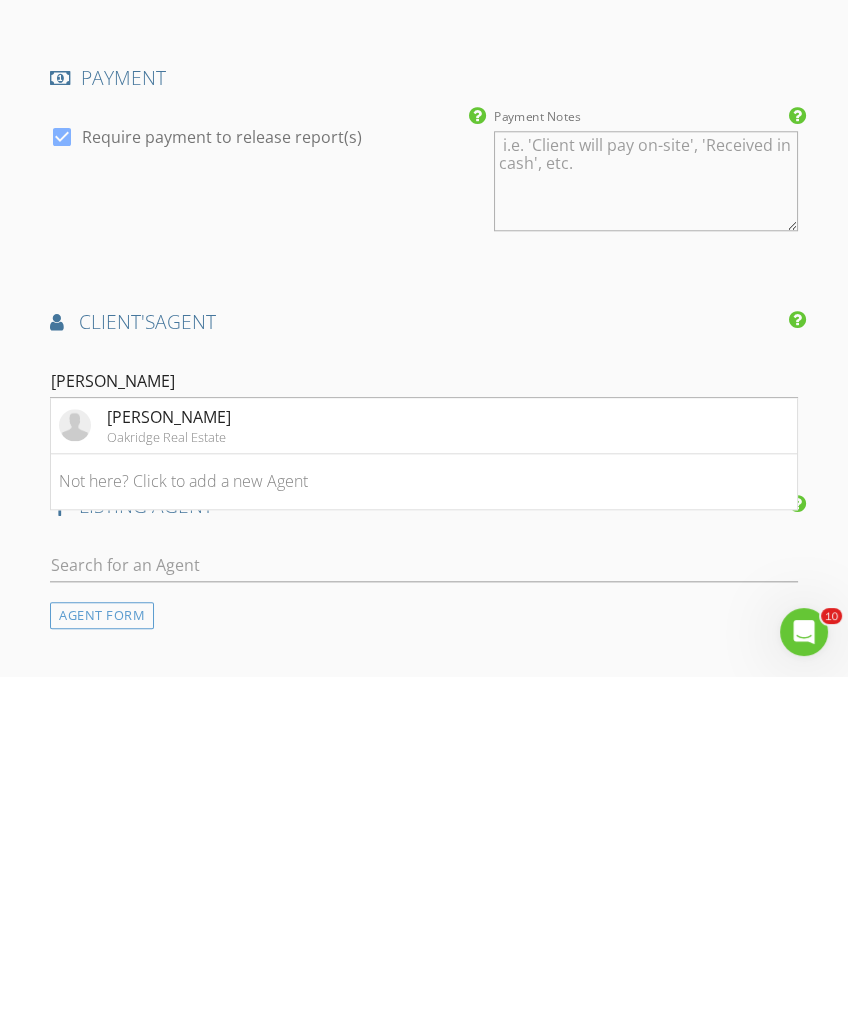 click on "Chase Lyons
Oakridge Real Estate" at bounding box center (423, 761) 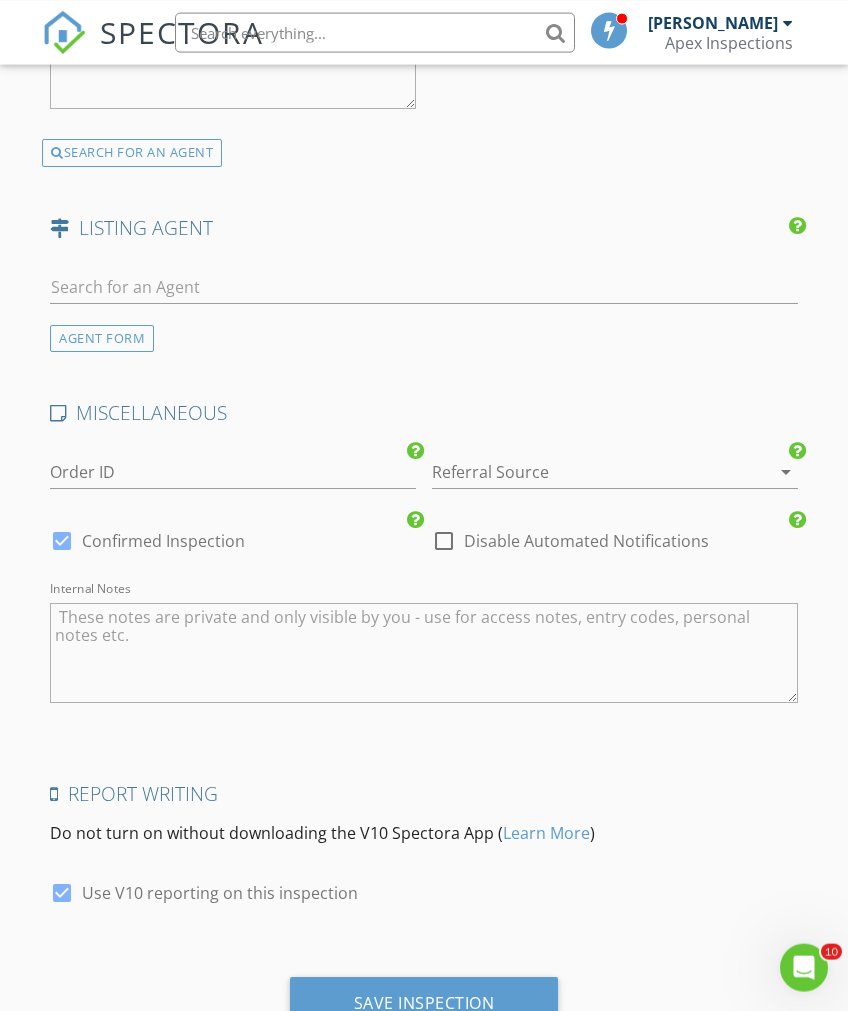 scroll, scrollTop: 3051, scrollLeft: 0, axis: vertical 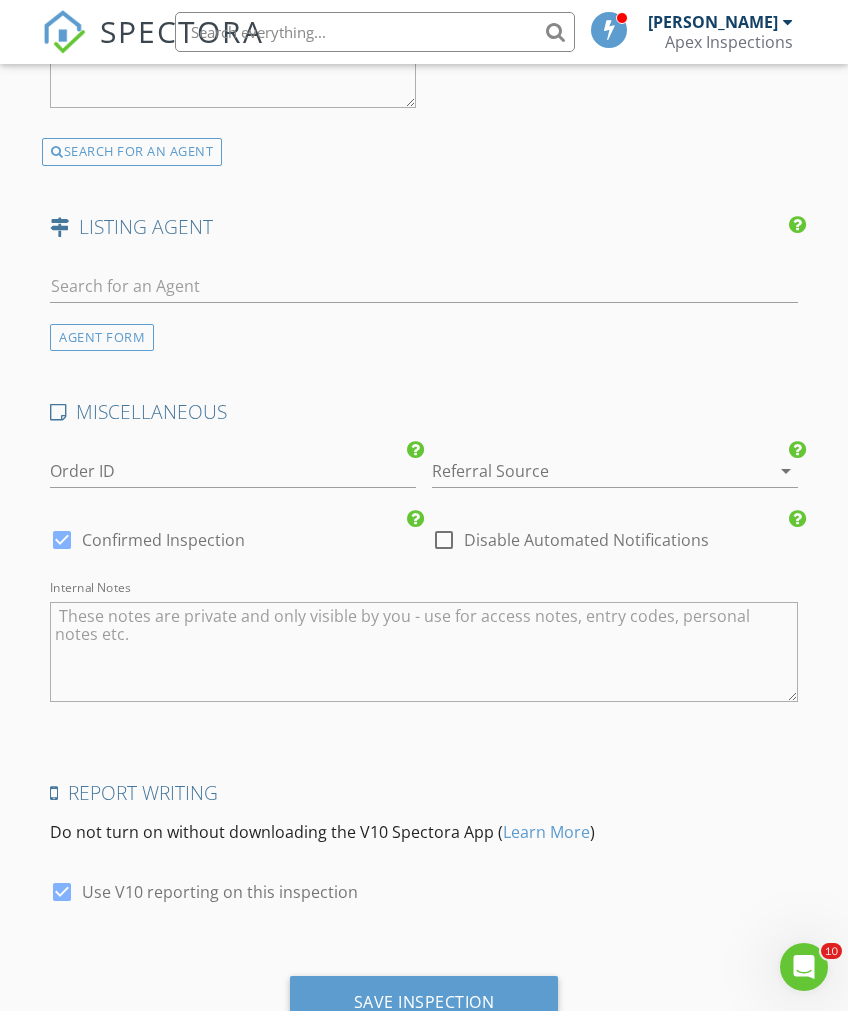 click on "Save Inspection" at bounding box center (424, 1002) 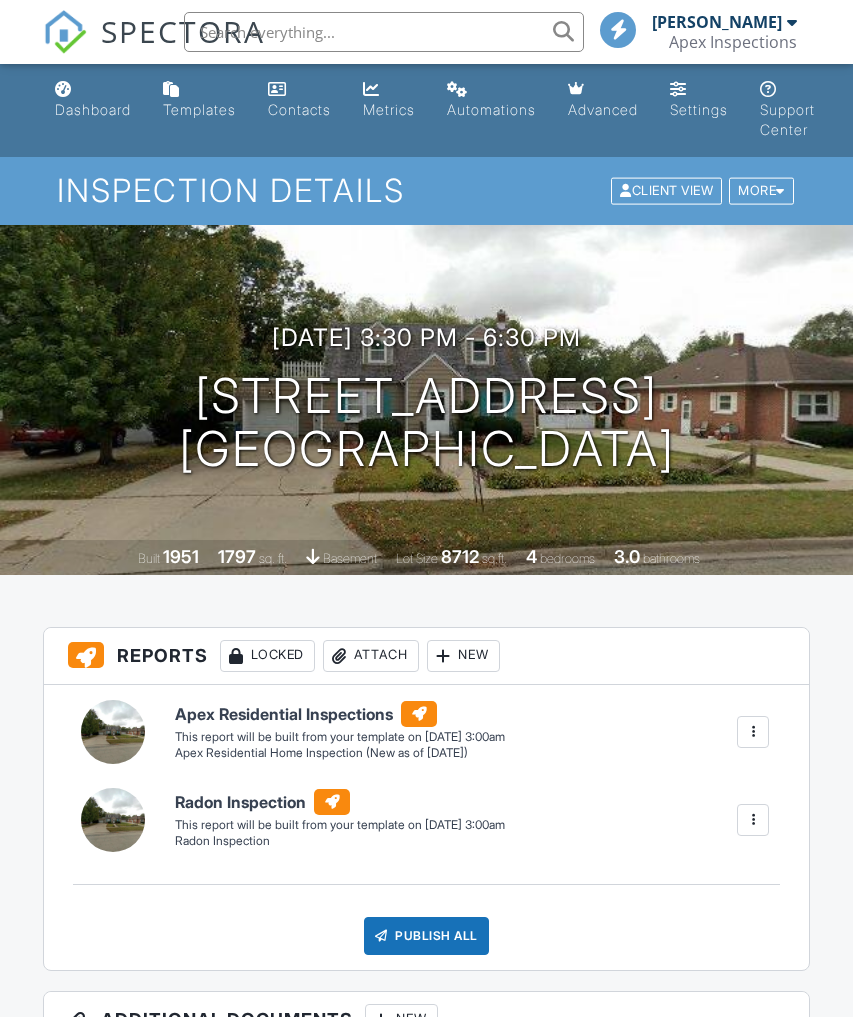 scroll, scrollTop: 0, scrollLeft: 0, axis: both 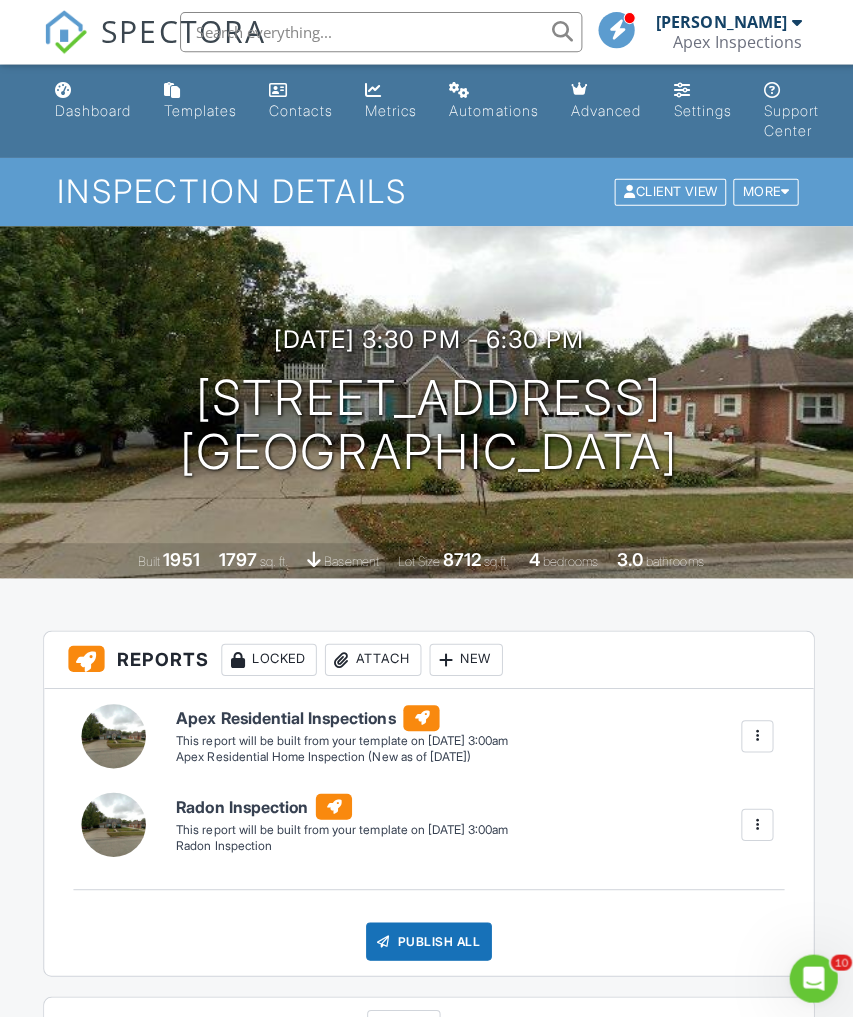 click on "Dashboard" at bounding box center (93, 109) 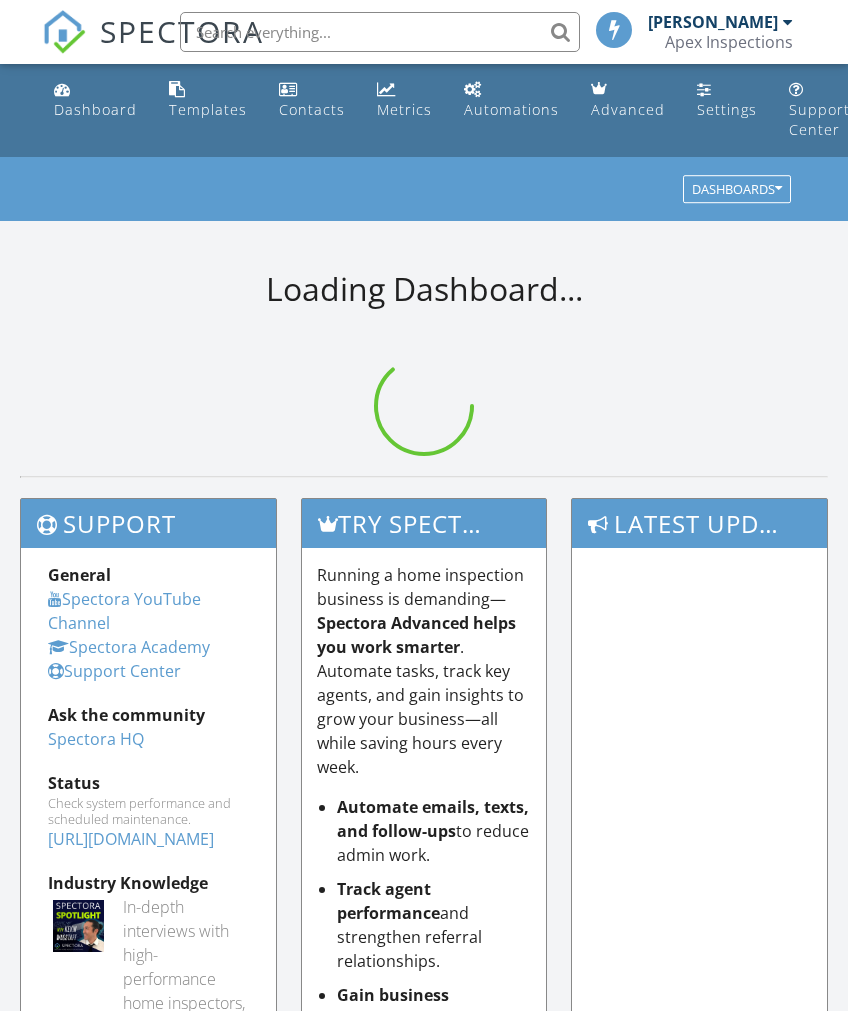 scroll, scrollTop: 0, scrollLeft: 0, axis: both 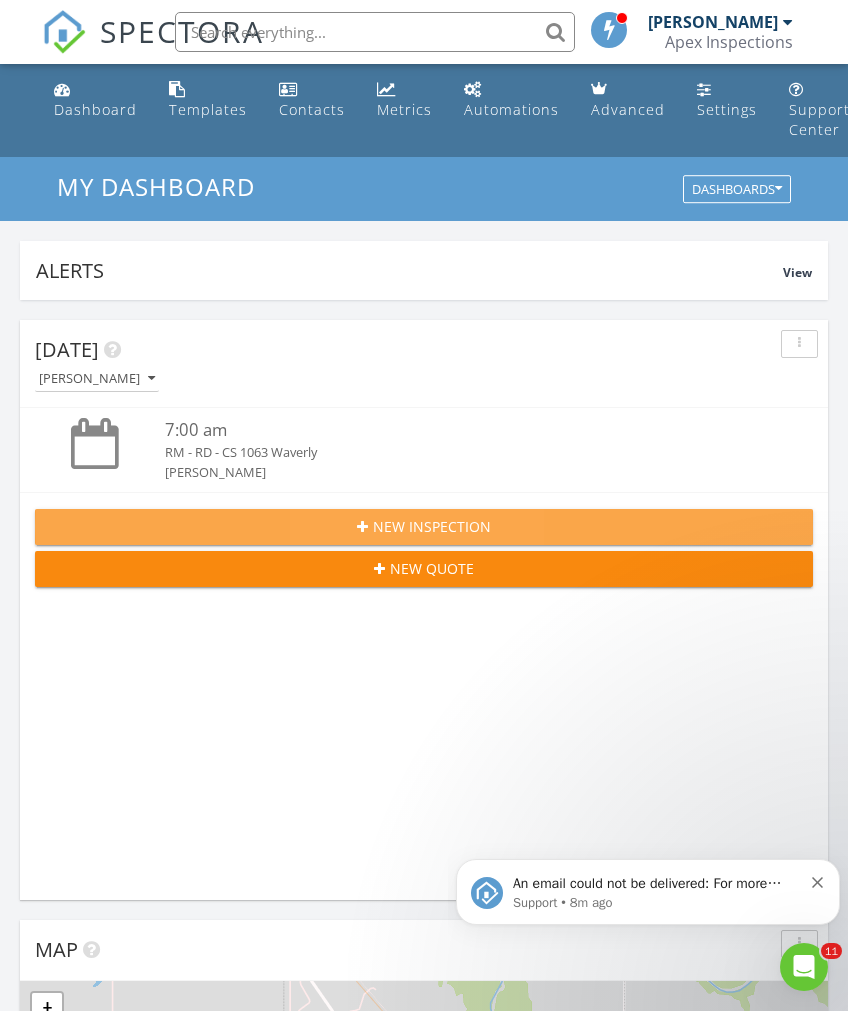 click on "New Inspection" at bounding box center [424, 526] 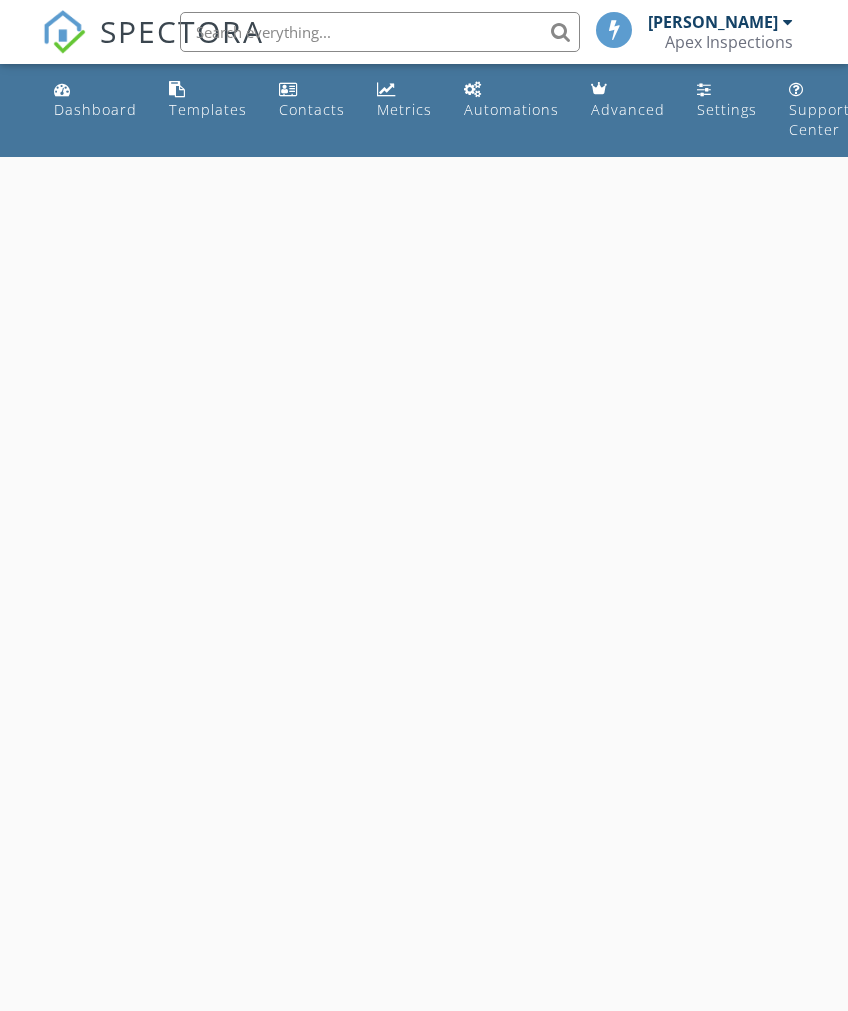 scroll, scrollTop: 0, scrollLeft: 0, axis: both 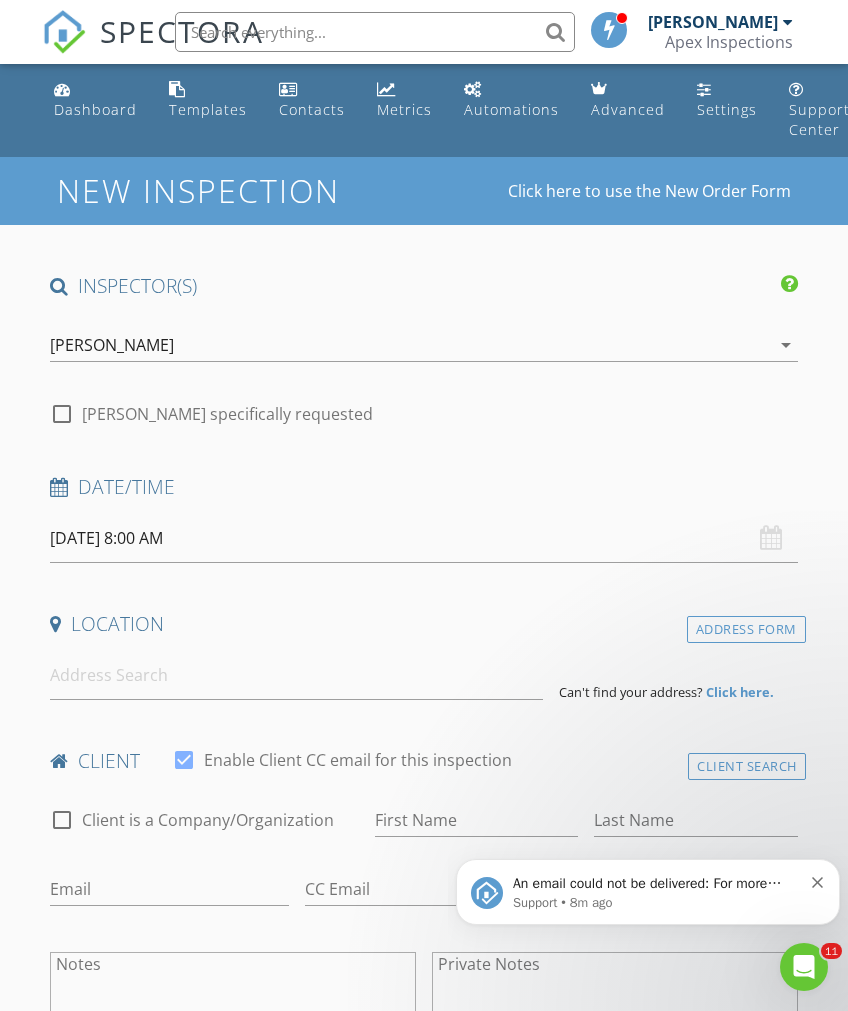 click on "[DATE] 8:00 AM" at bounding box center [423, 538] 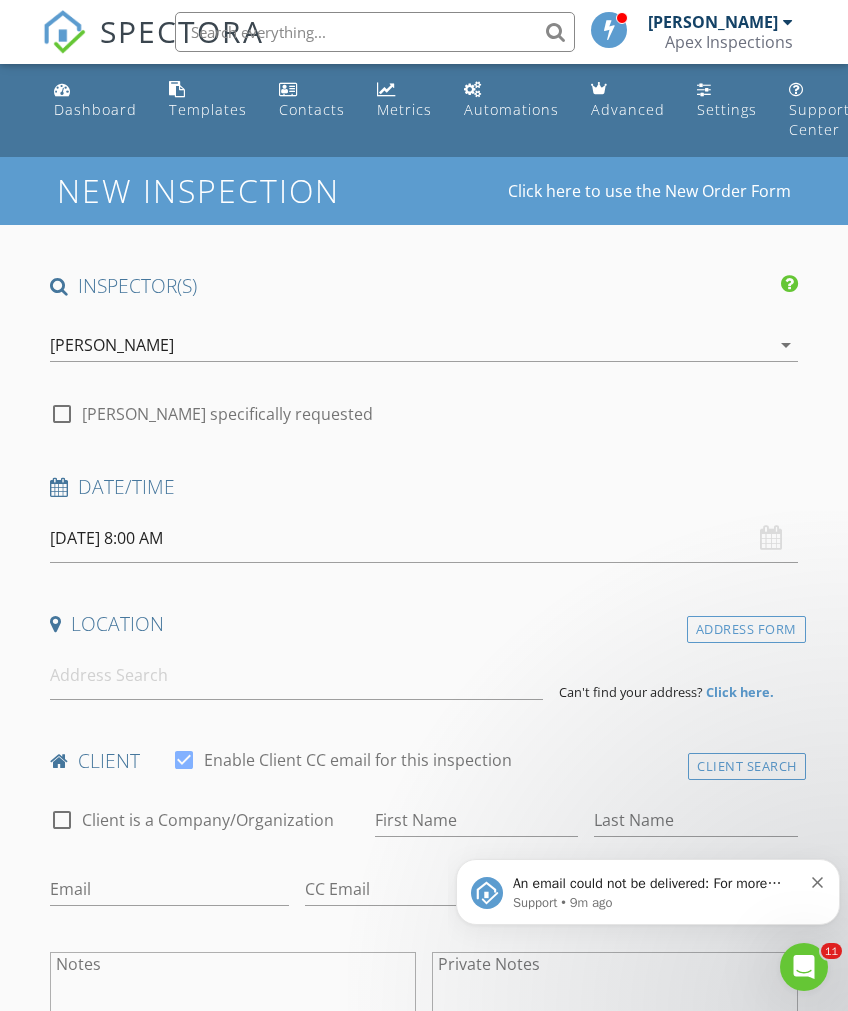 click on "[DATE] 8:00 AM" at bounding box center [423, 538] 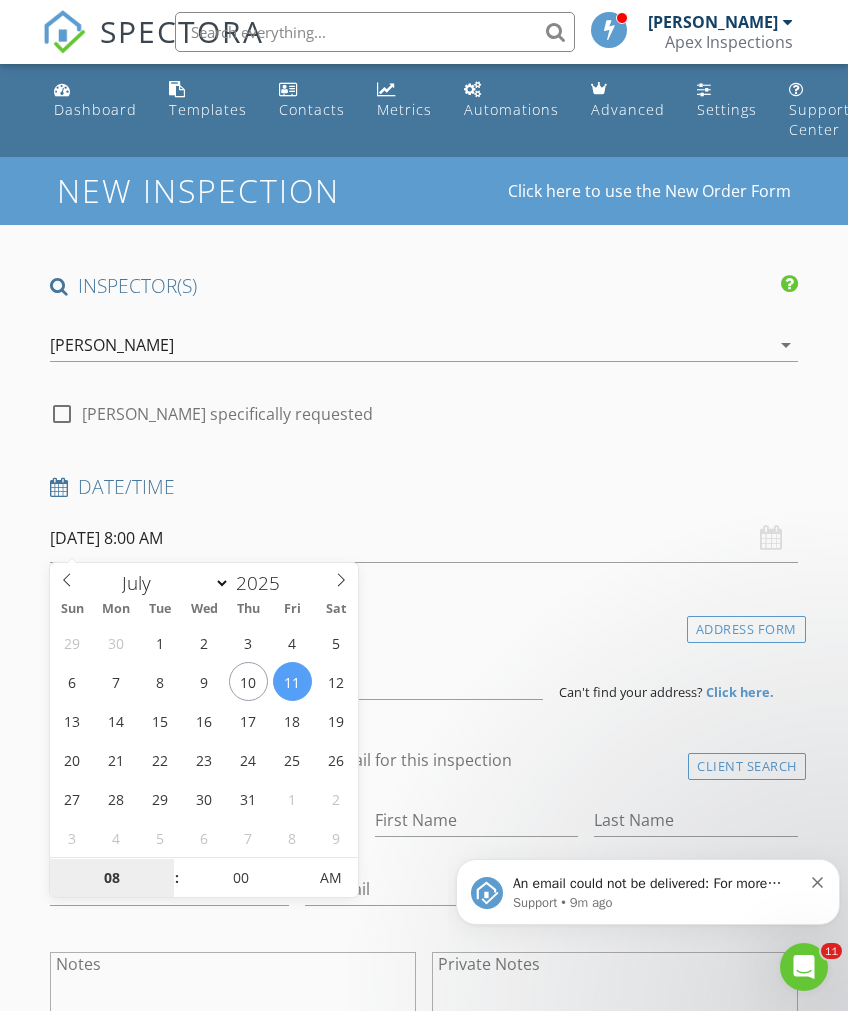 type on "[DATE] 8:00 AM" 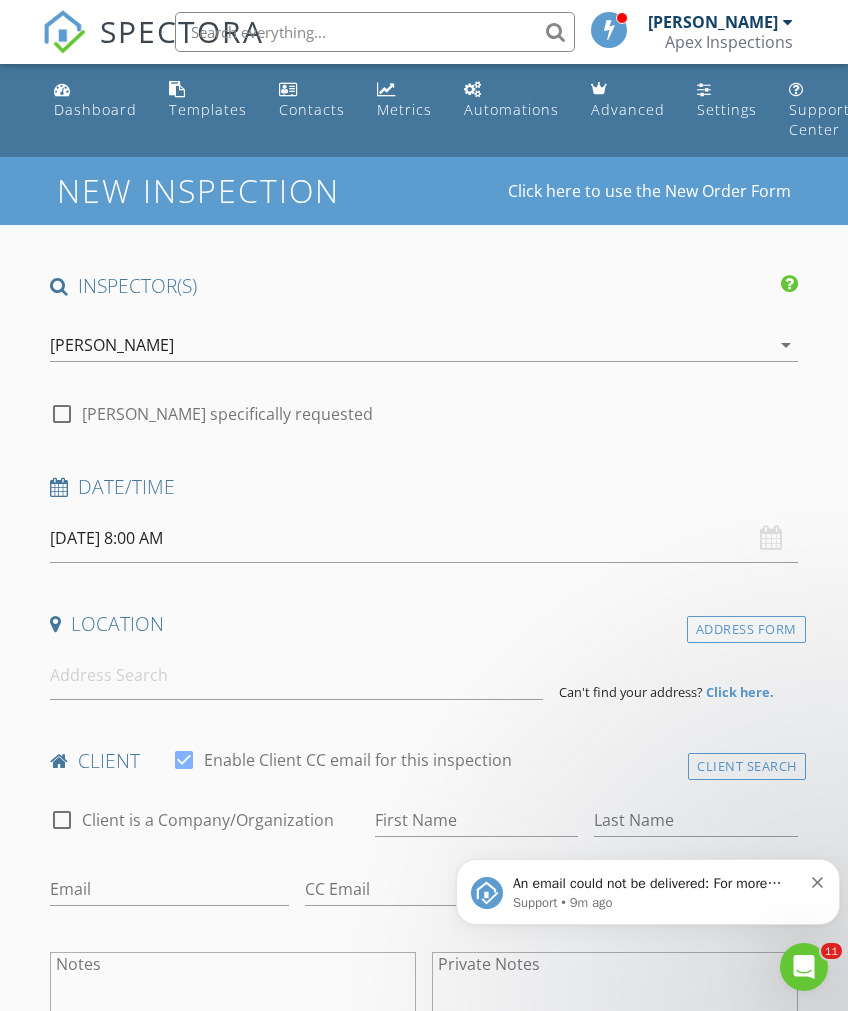 scroll, scrollTop: 0, scrollLeft: 0, axis: both 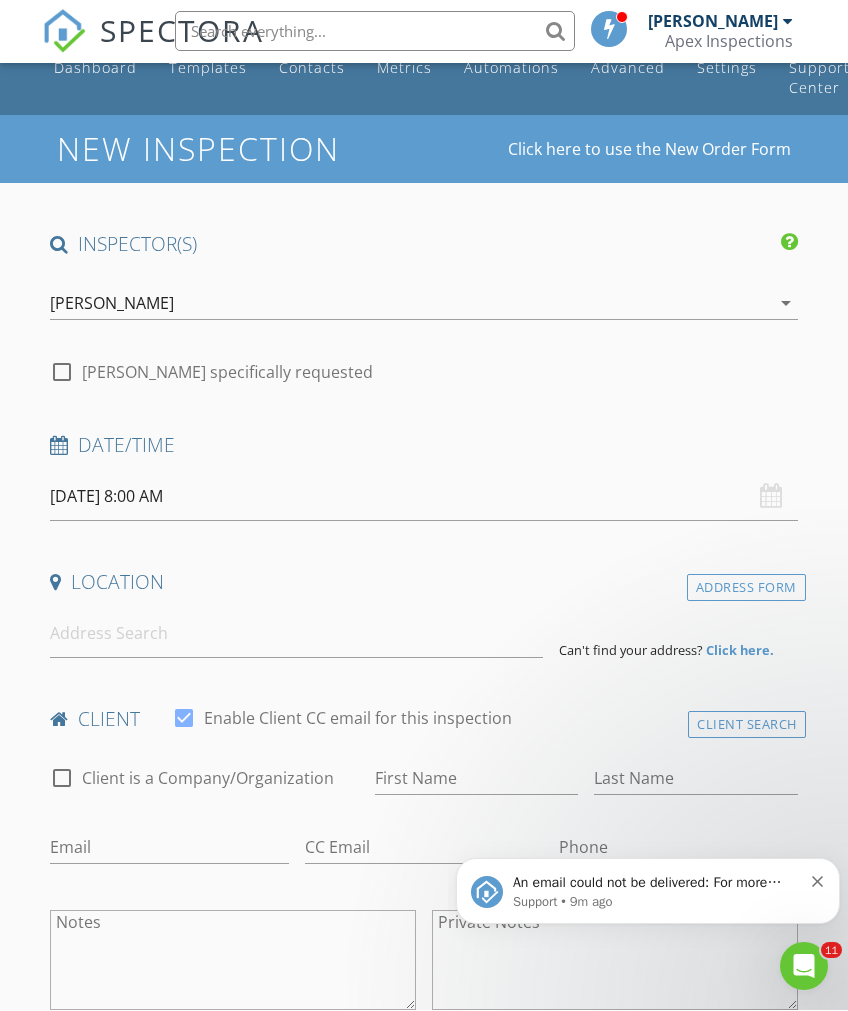 click on "[DATE] 8:00 AM" at bounding box center [423, 497] 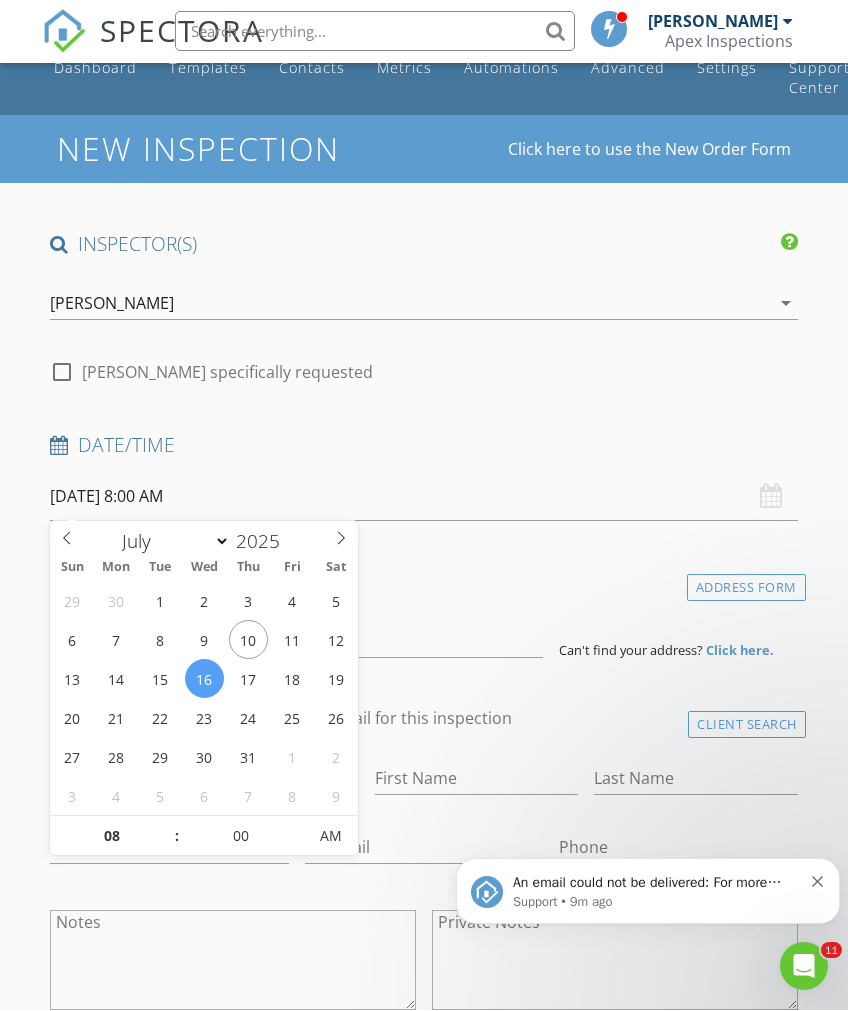 scroll, scrollTop: 42, scrollLeft: 0, axis: vertical 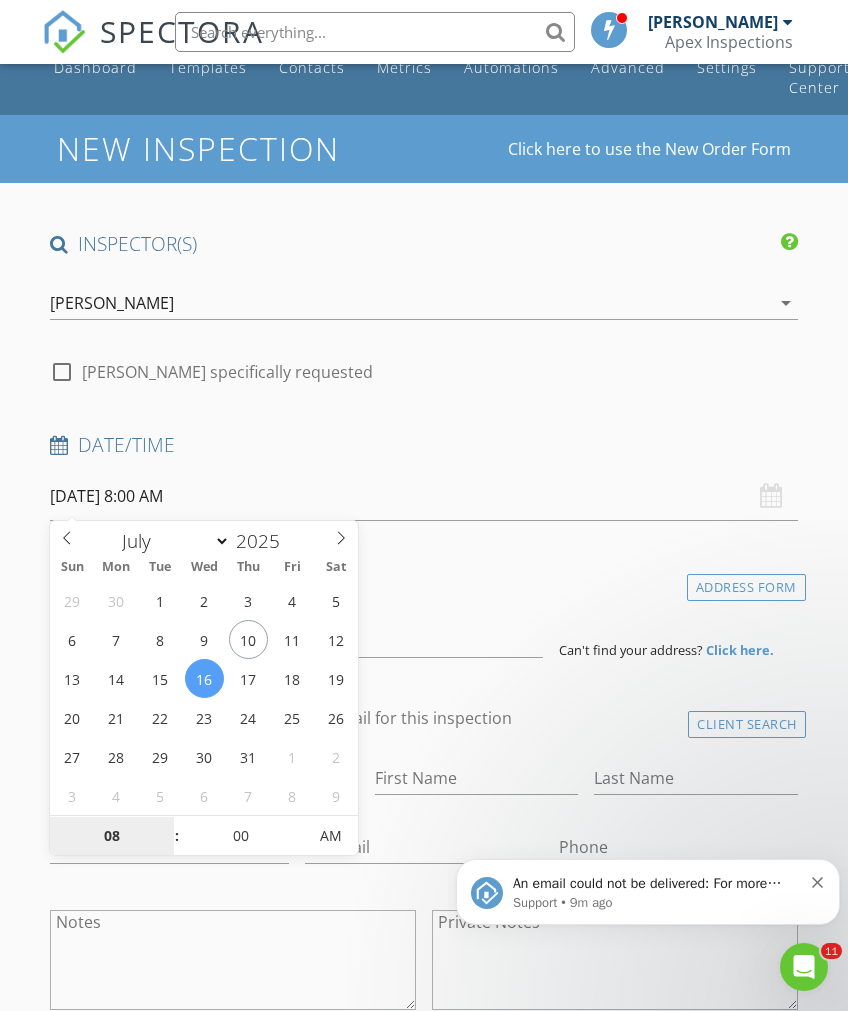 click on "08" at bounding box center (111, 837) 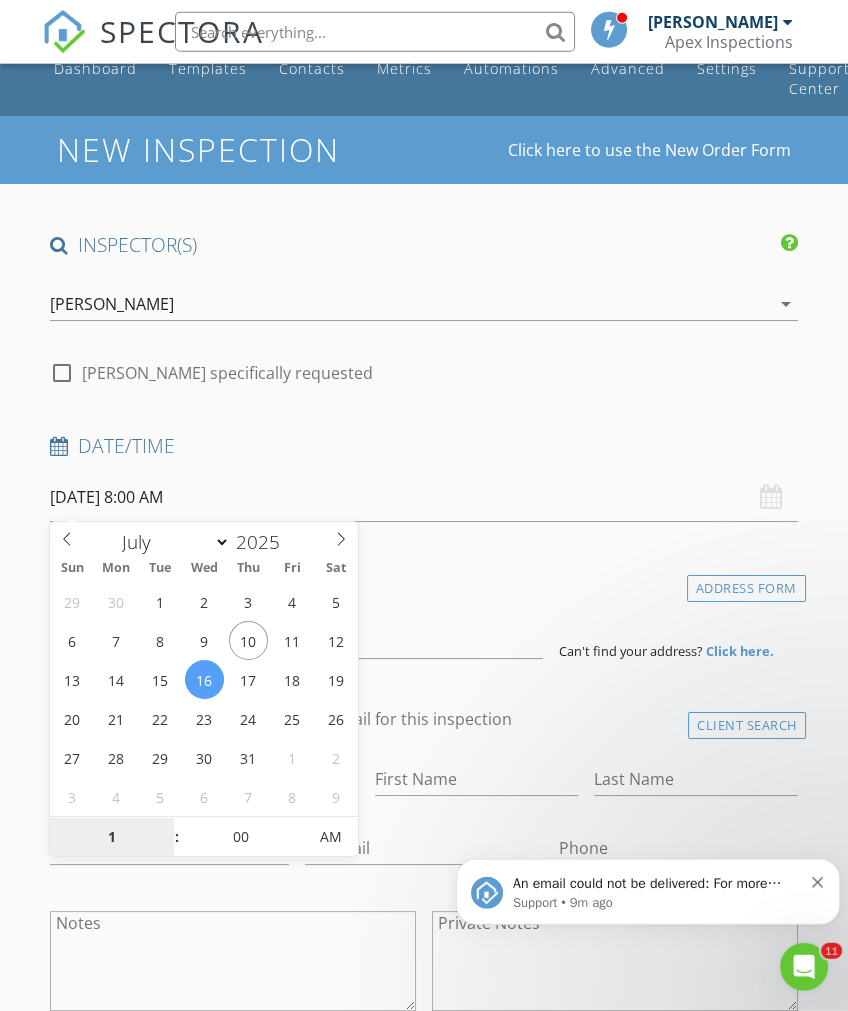scroll, scrollTop: 205, scrollLeft: 0, axis: vertical 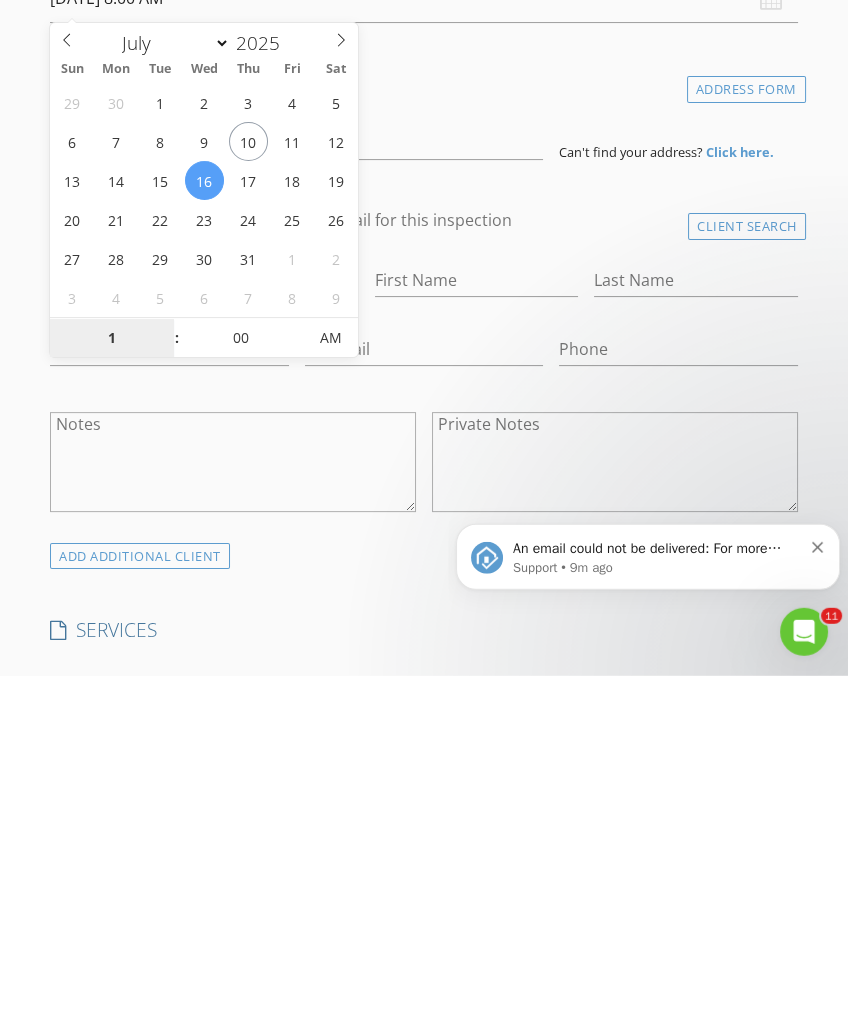 type on "01" 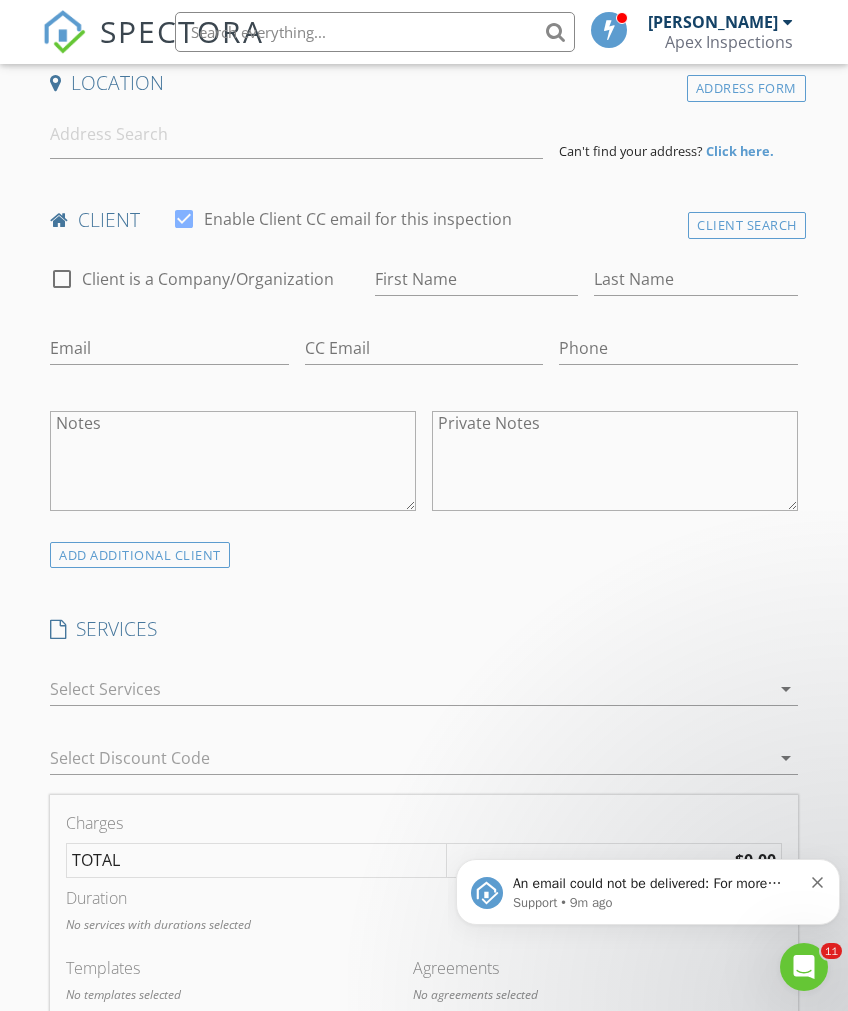 click on "INSPECTOR(S)
check_box   Nick Mullnix   PRIMARY   check_box_outline_blank   Logan Loftus     check_box_outline_blank   Justin Coshow     Nick Mullnix arrow_drop_down   check_box_outline_blank Nick Mullnix specifically requested
Date/Time
07/16/2025 1:00 PM
Location
Address Form       Can't find your address?   Click here.
client
check_box Enable Client CC email for this inspection   Client Search     check_box_outline_blank Client is a Company/Organization     First Name   Last Name   Email   CC Email   Phone           Notes   Private Notes
ADD ADDITIONAL client
SERVICES
check_box_outline_blank   Residential Inspection   check_box_outline_blank   Radon with Inspection   48 Hour EcoSense Radon Testing check_box_outline_blank   Pest Inspection (Stand Alone)   Pest Only Inspection" at bounding box center [423, 1072] 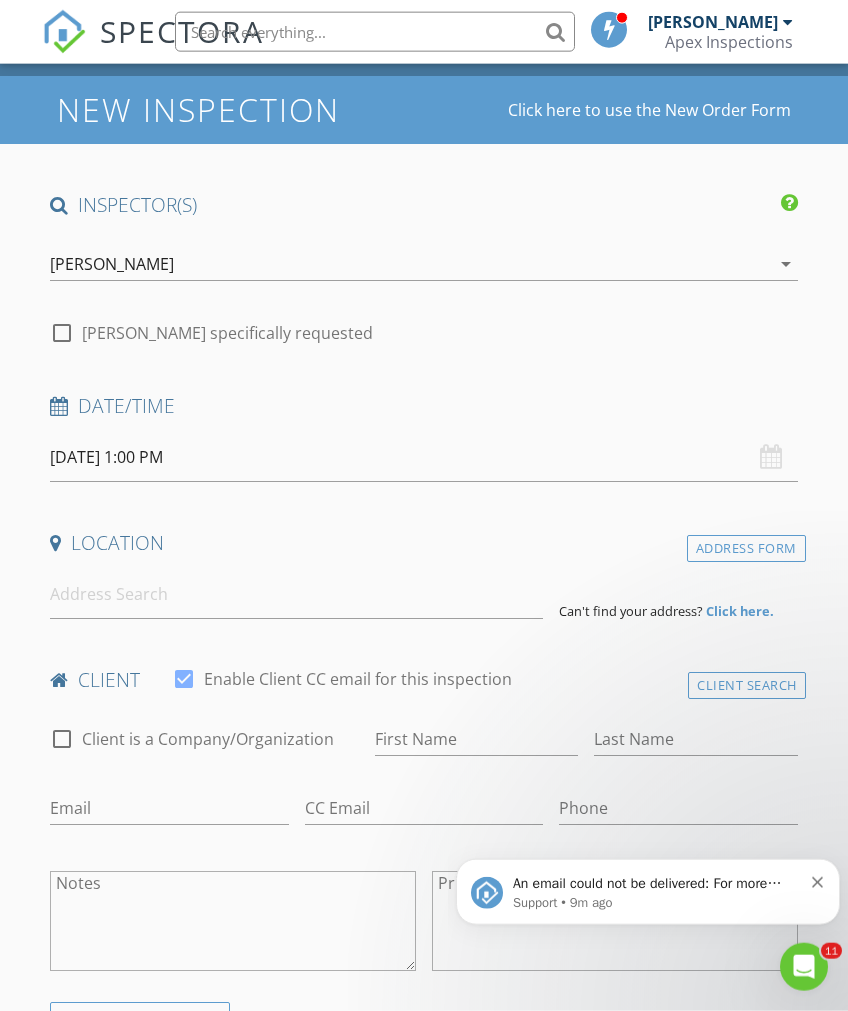 scroll, scrollTop: 82, scrollLeft: 0, axis: vertical 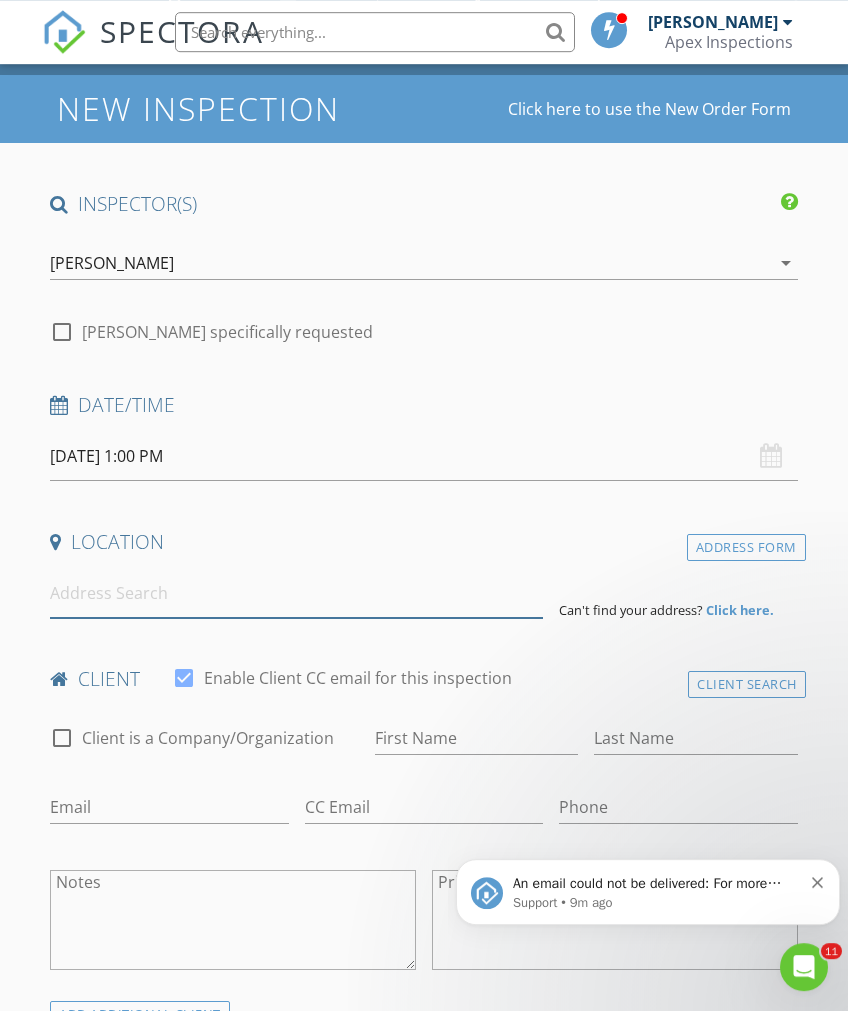 click at bounding box center [296, 593] 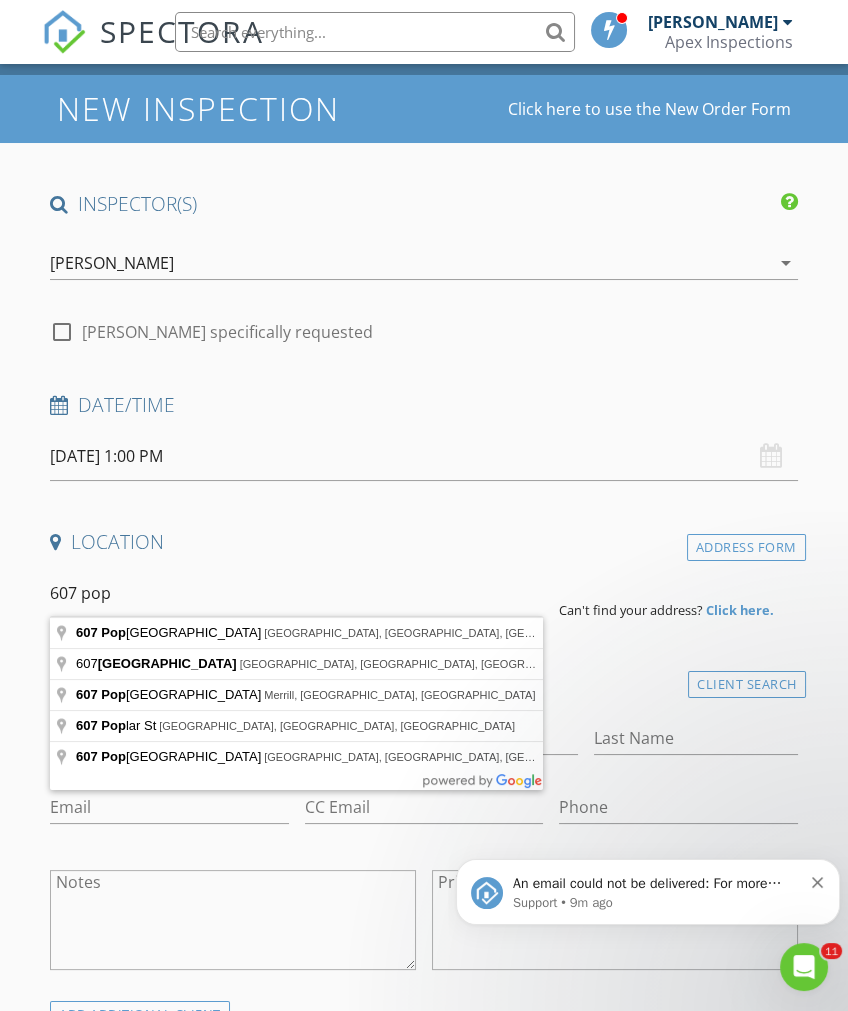 type on "607 Poplar Street, La Porte City, IA, USA" 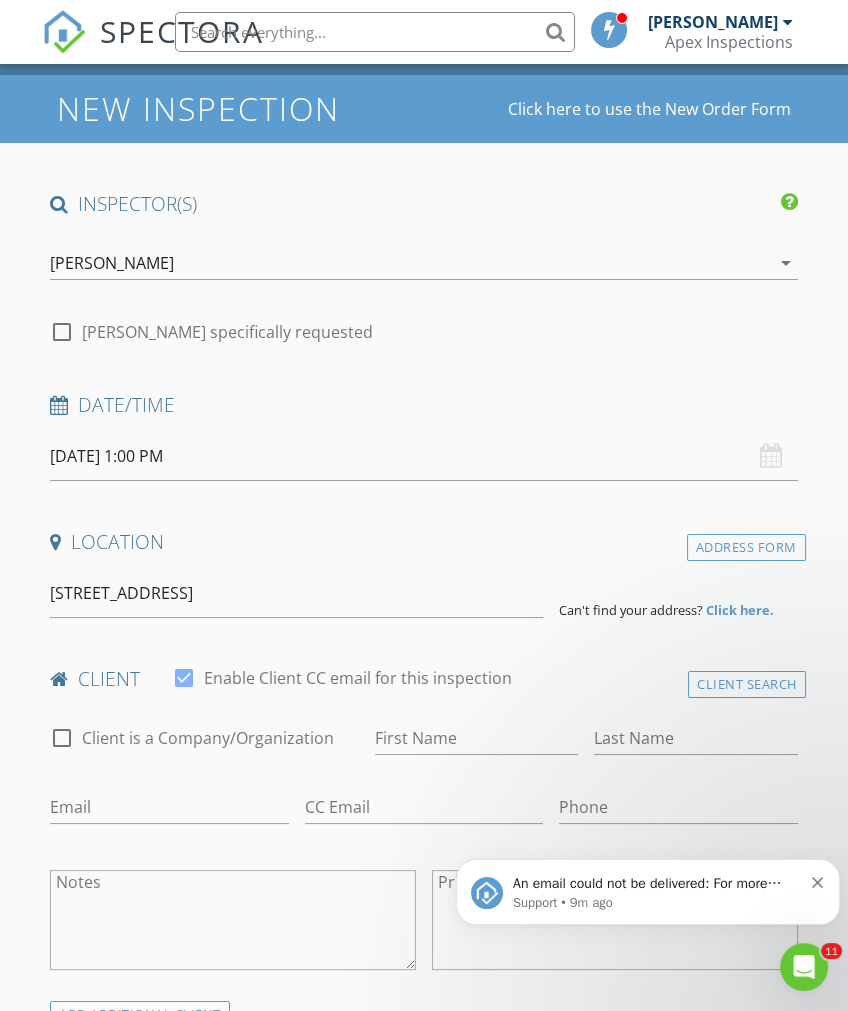 scroll, scrollTop: 82, scrollLeft: 0, axis: vertical 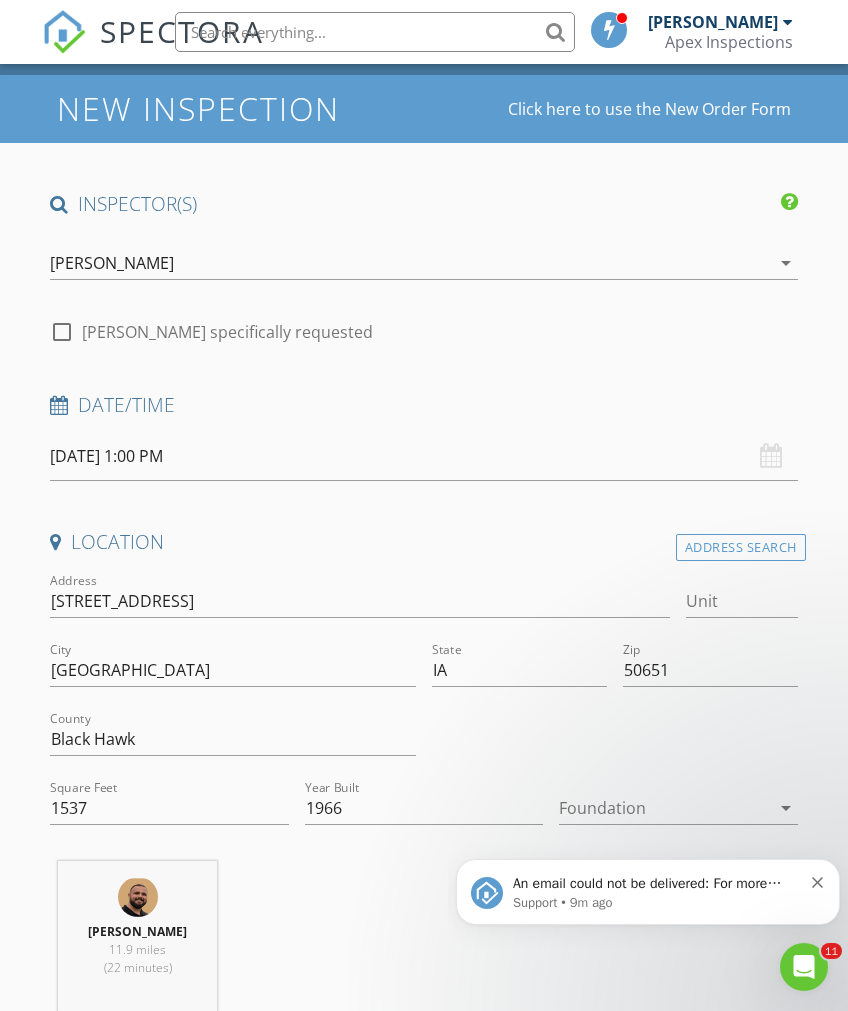 click at bounding box center (664, 808) 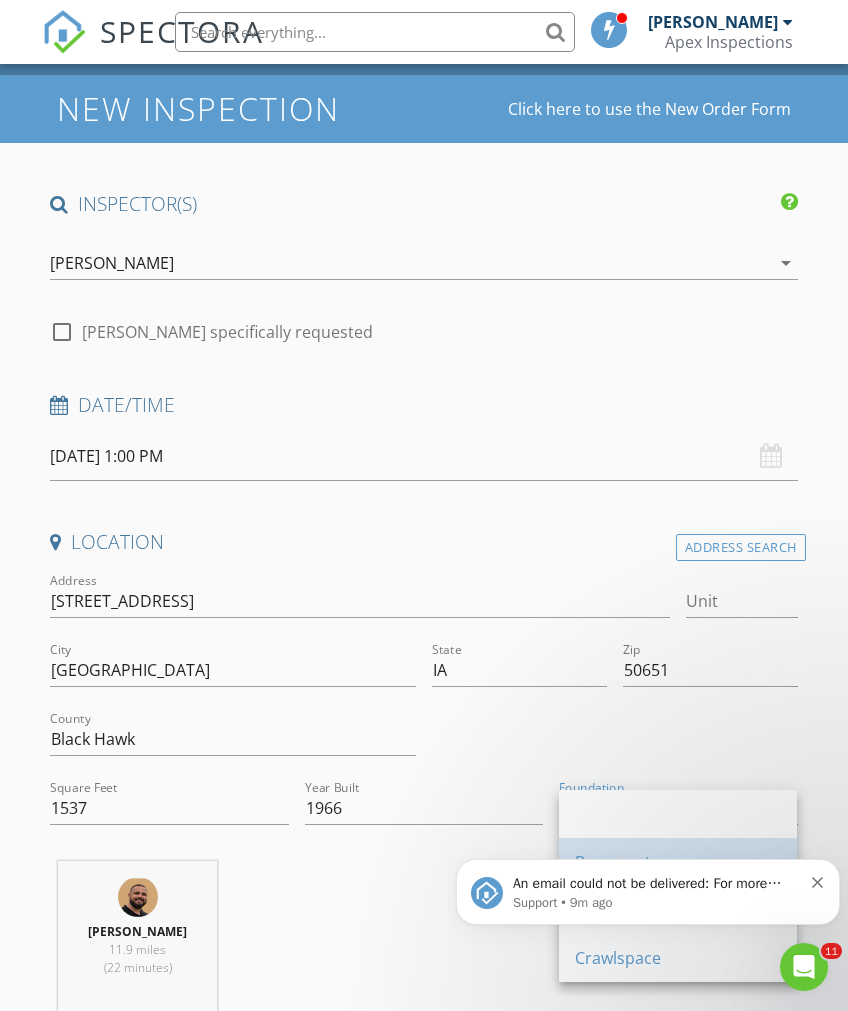 click on "Basement" at bounding box center (678, 862) 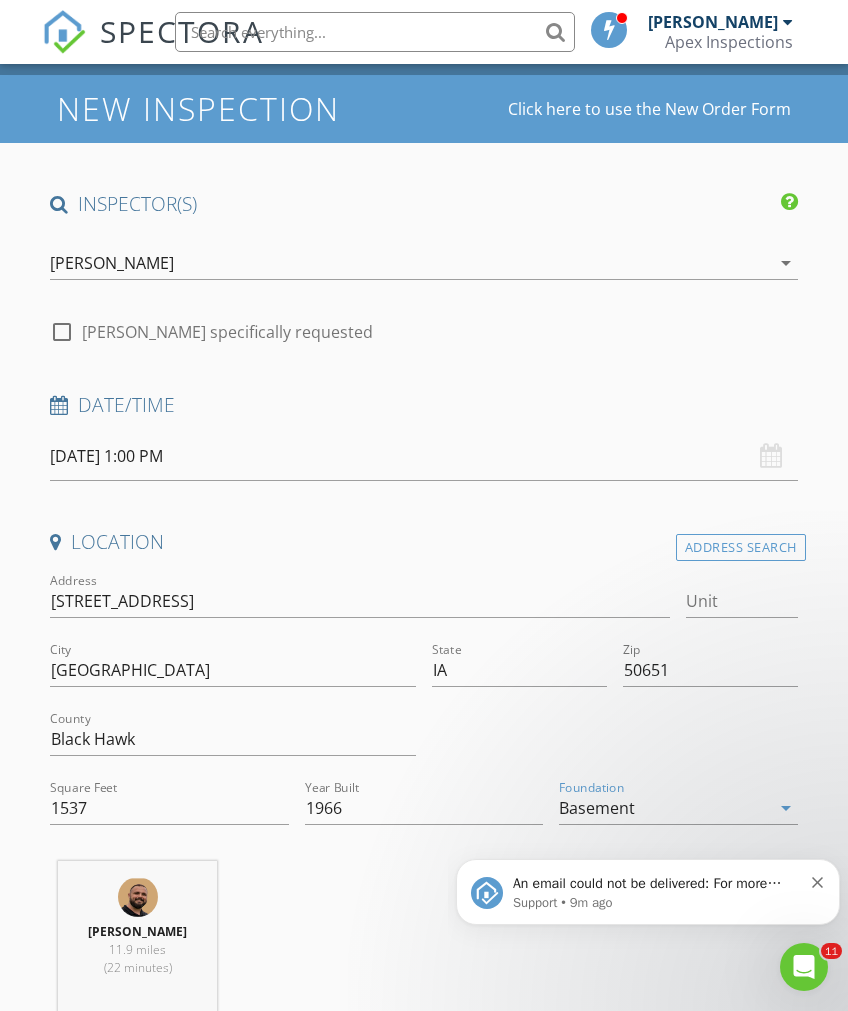 click at bounding box center (818, 880) 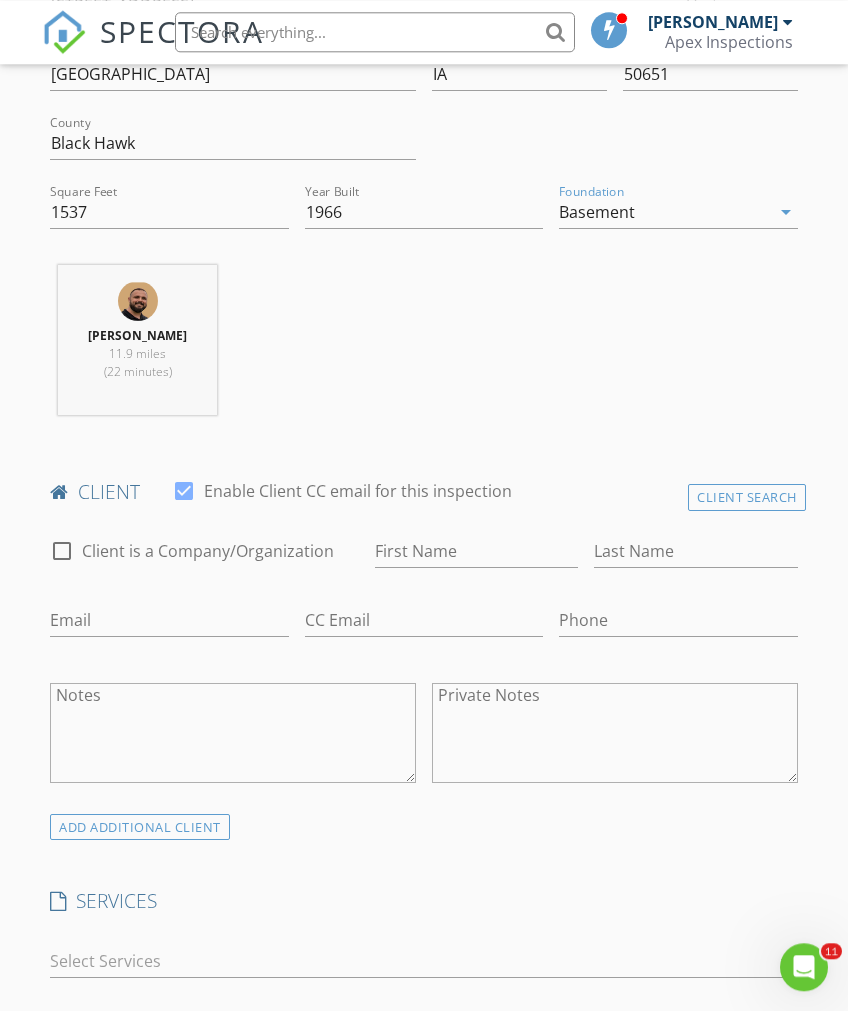 scroll, scrollTop: 721, scrollLeft: 0, axis: vertical 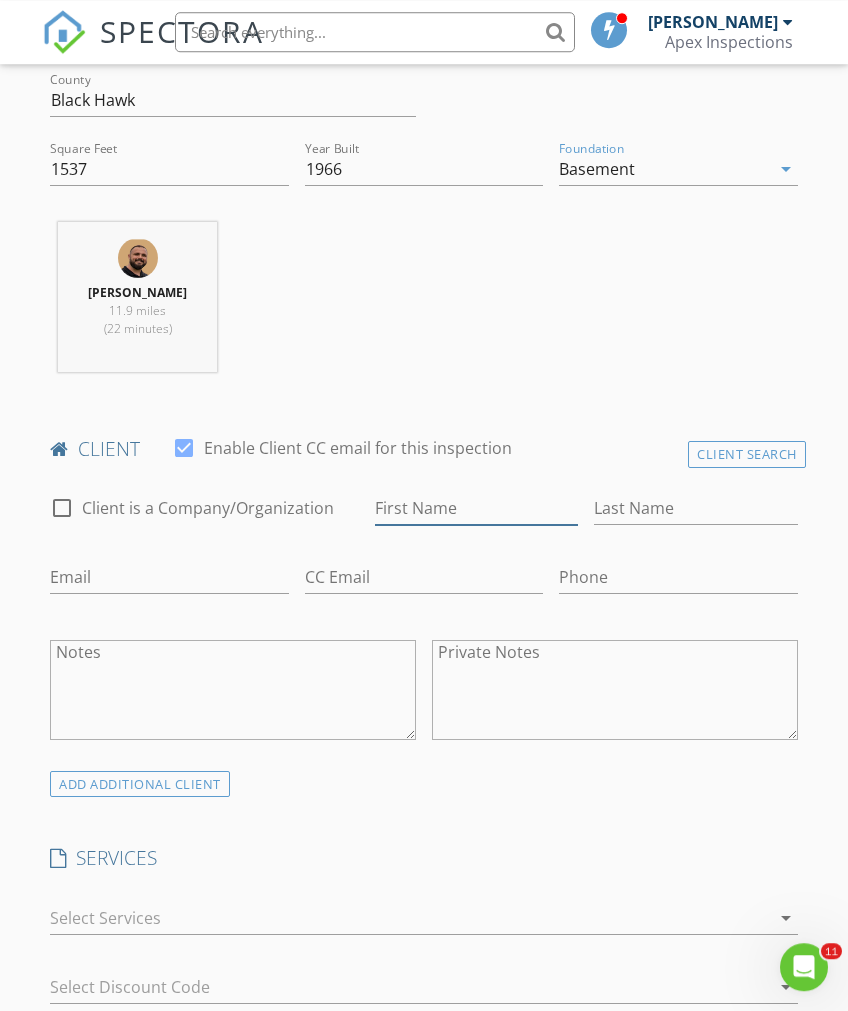 click on "First Name" at bounding box center (476, 508) 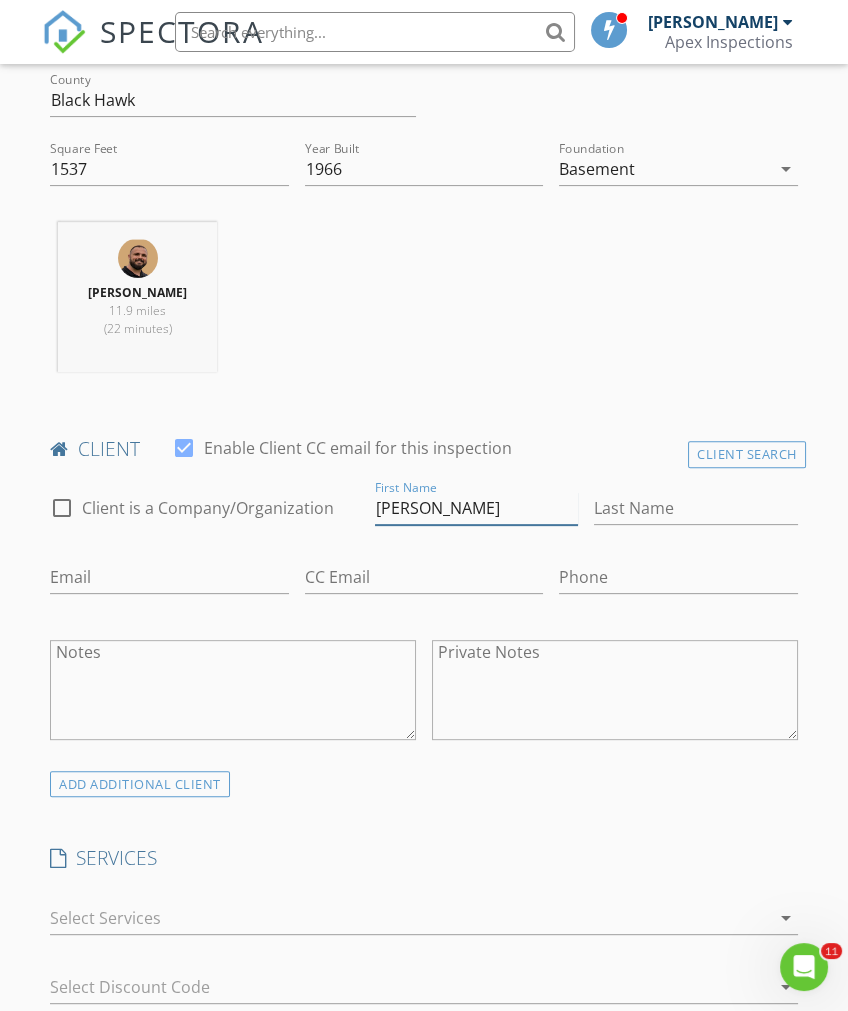 type on "[PERSON_NAME]" 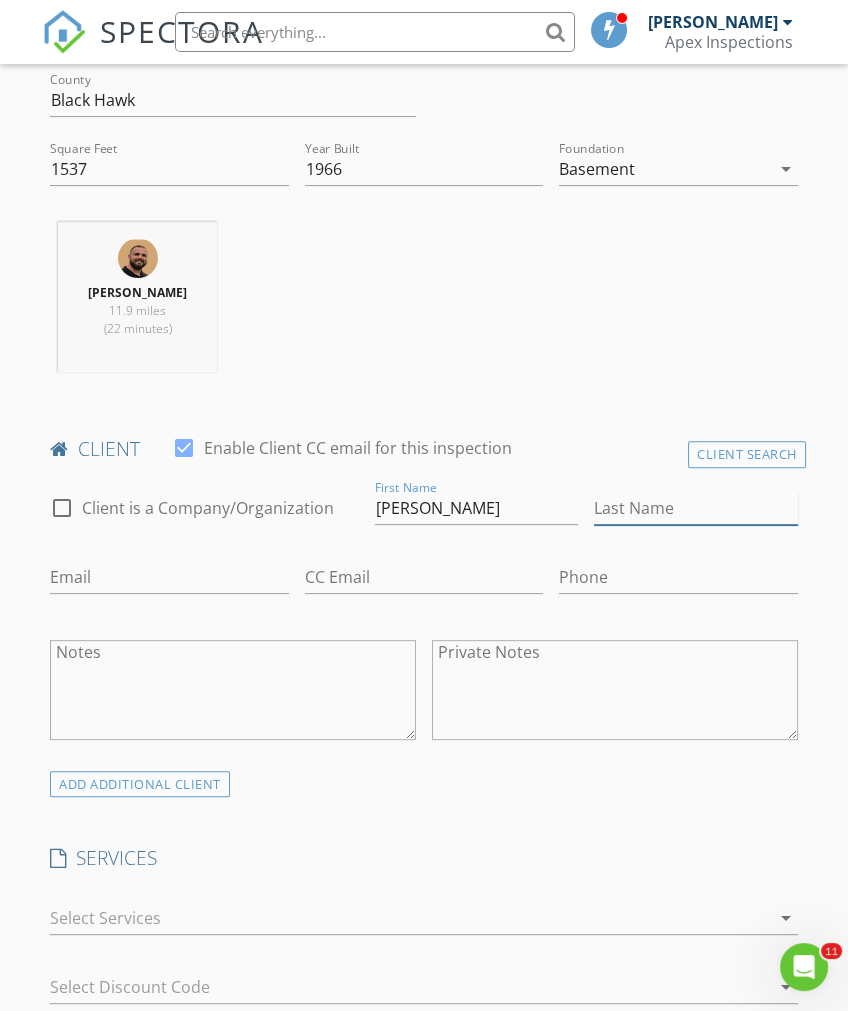 click on "Last Name" at bounding box center [695, 508] 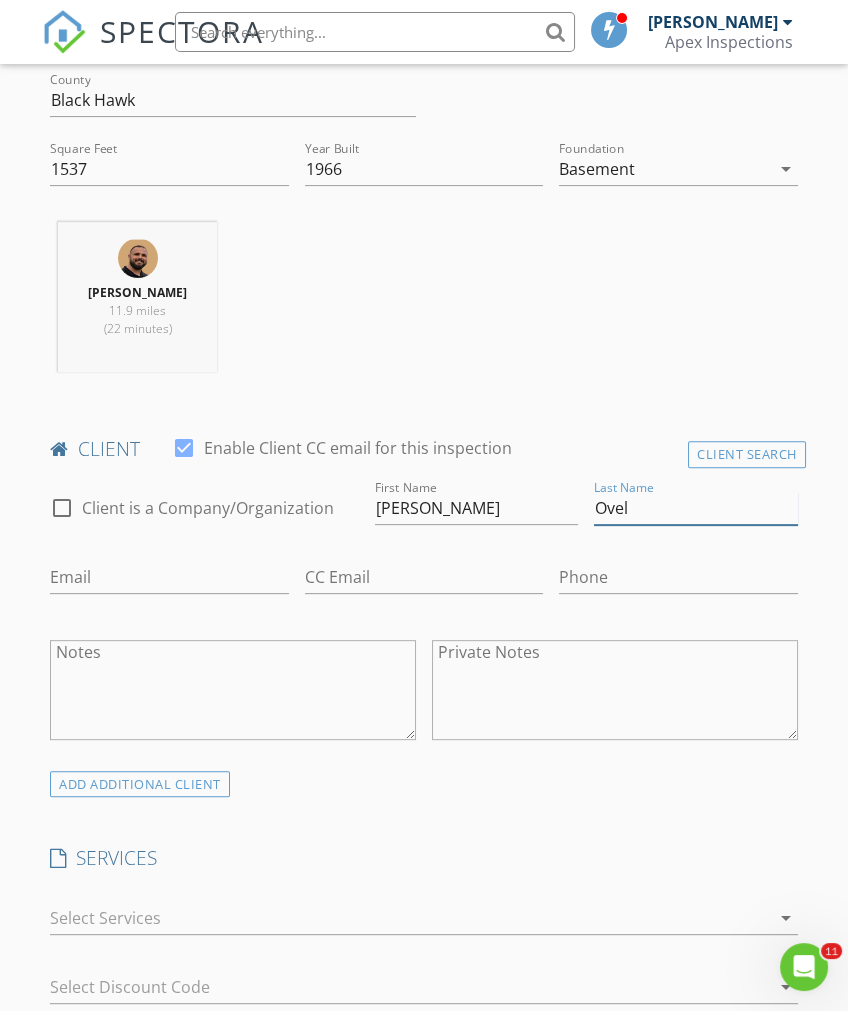 type on "Ovel" 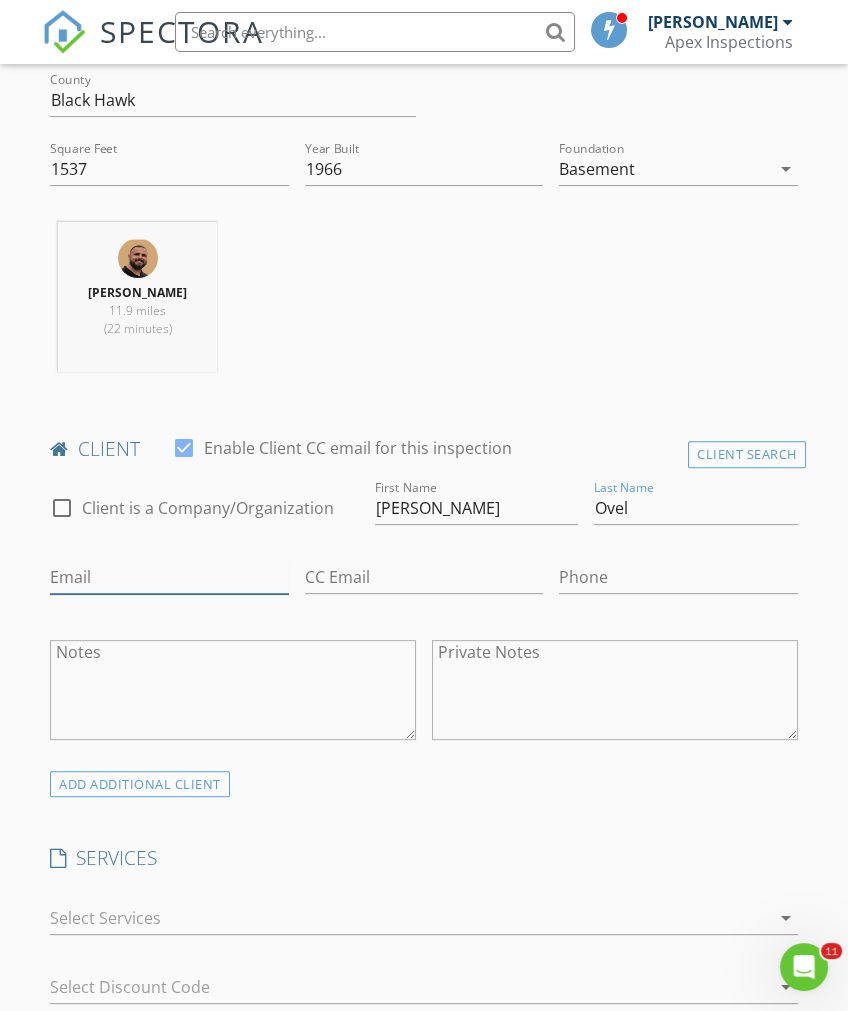 click on "Email" at bounding box center [169, 577] 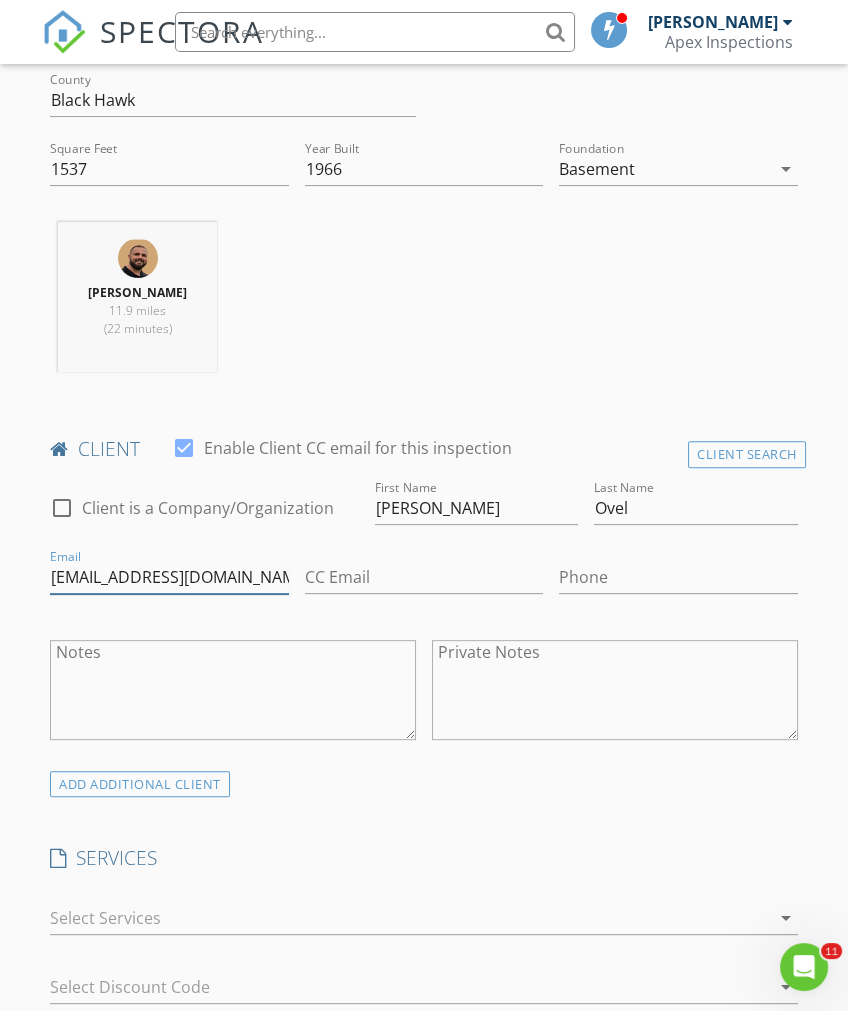 type on "jonemilyovel@gmail.com" 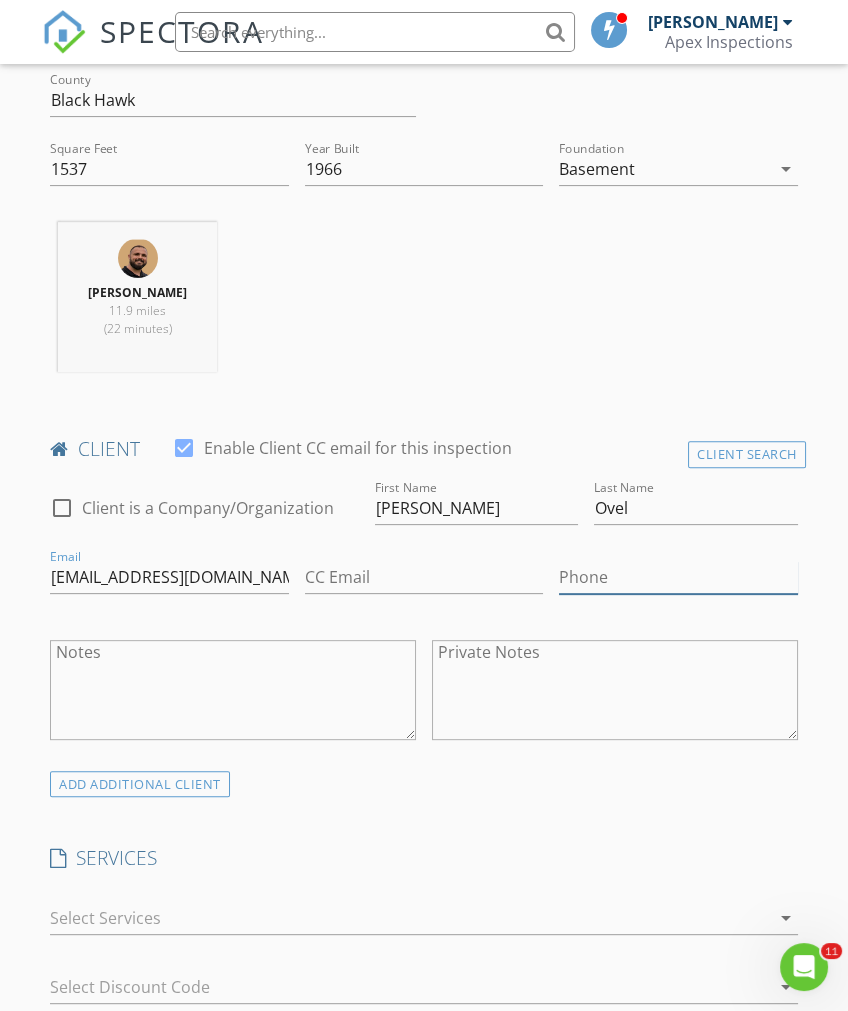 click on "Phone" at bounding box center [678, 577] 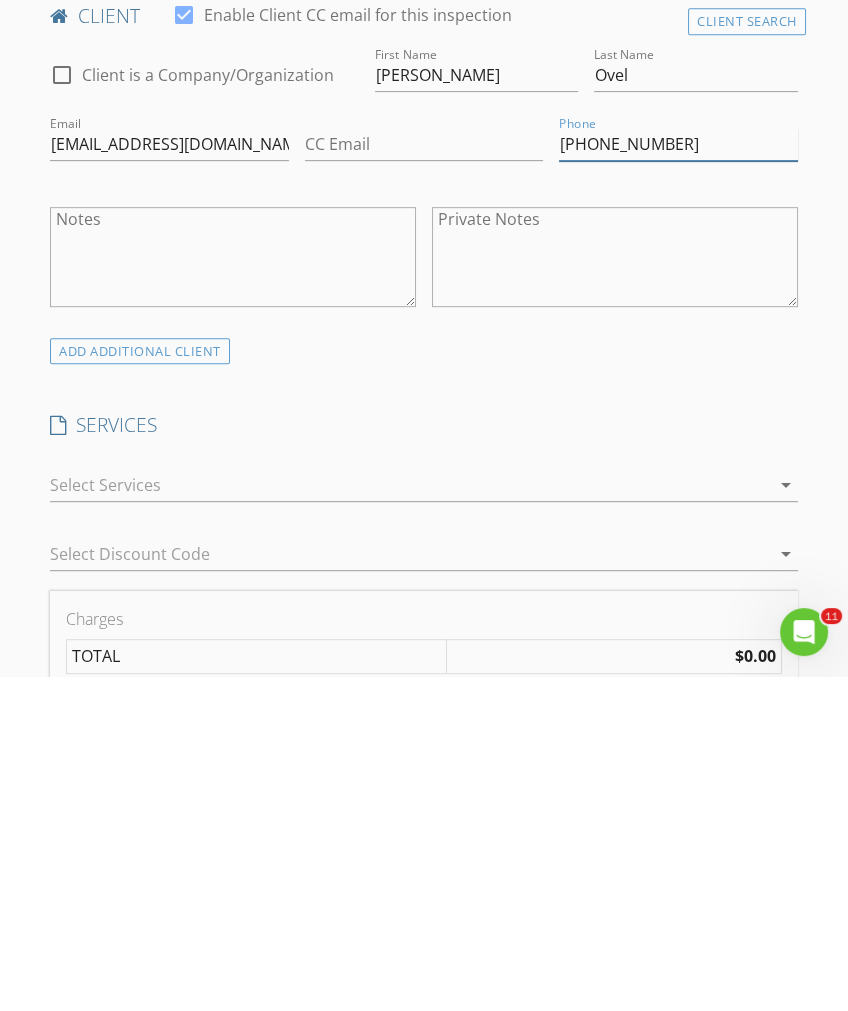 scroll, scrollTop: 820, scrollLeft: 0, axis: vertical 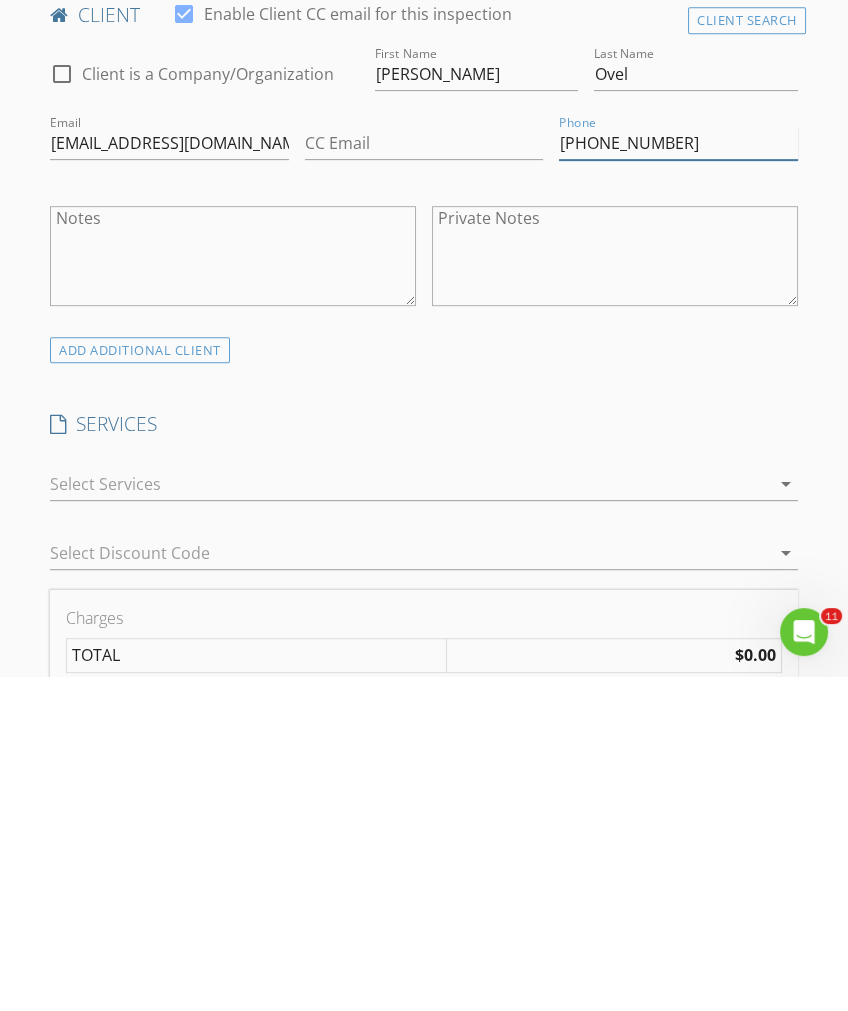 type on "319-213-3642" 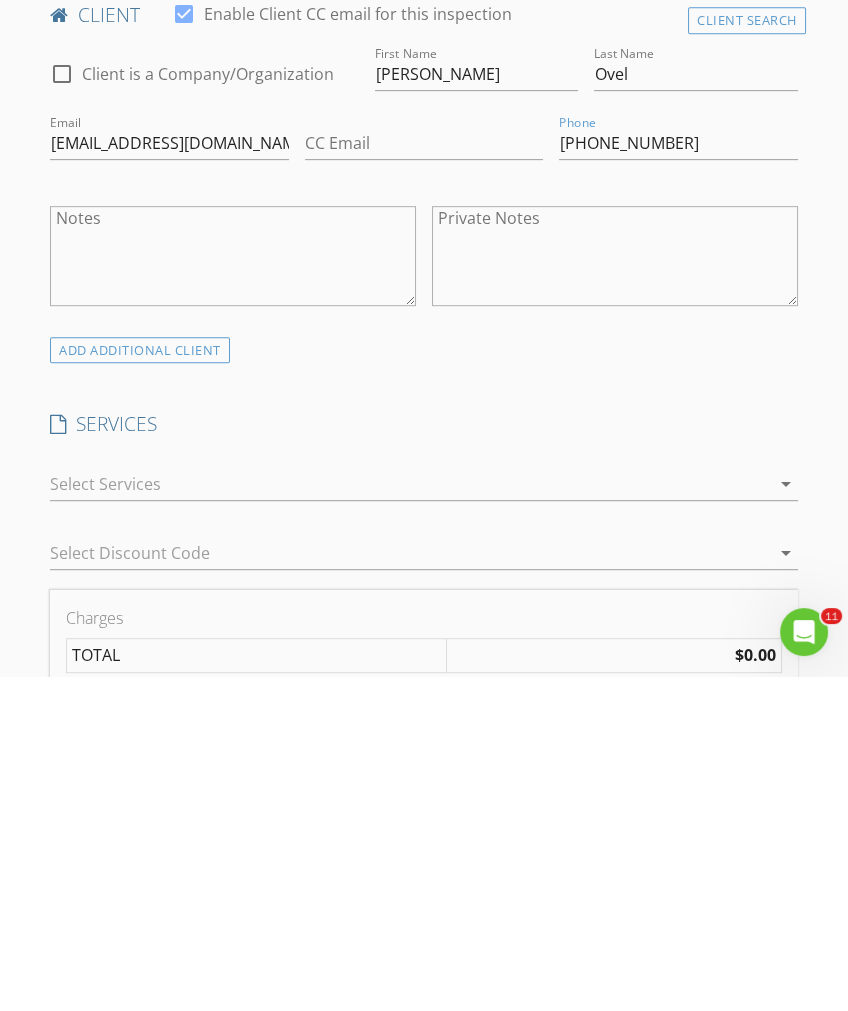 click on "arrow_drop_down" at bounding box center [786, 819] 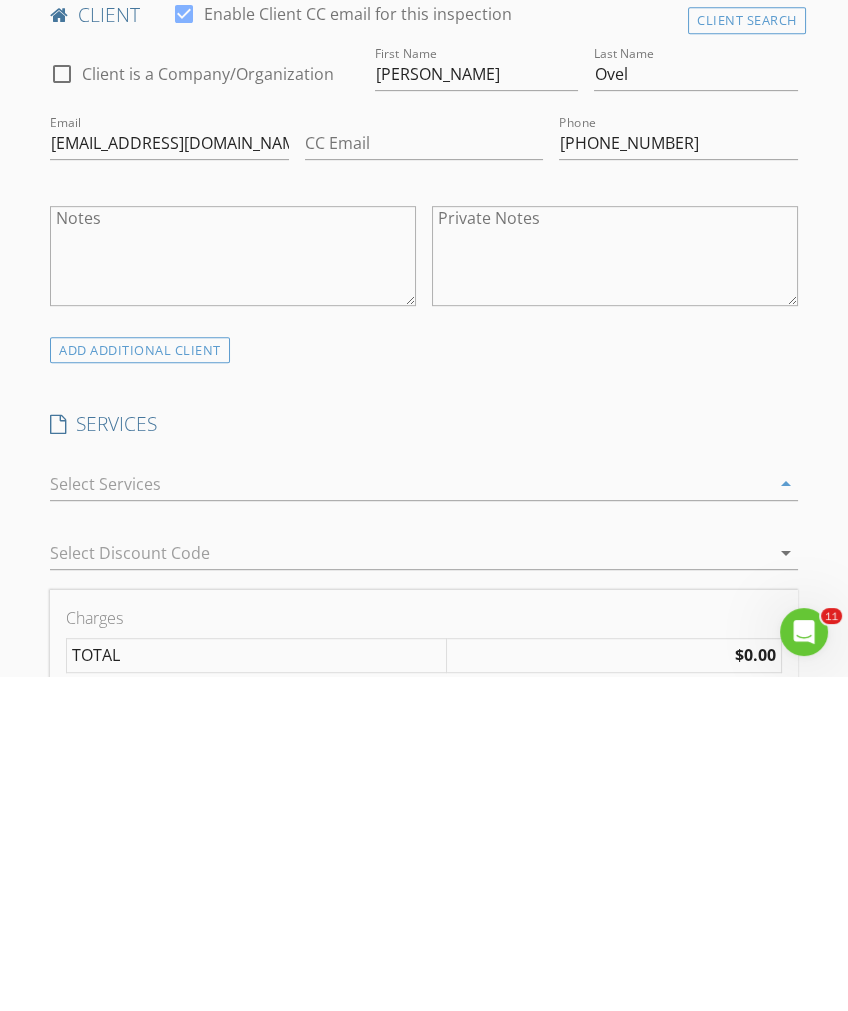 scroll, scrollTop: 1155, scrollLeft: 0, axis: vertical 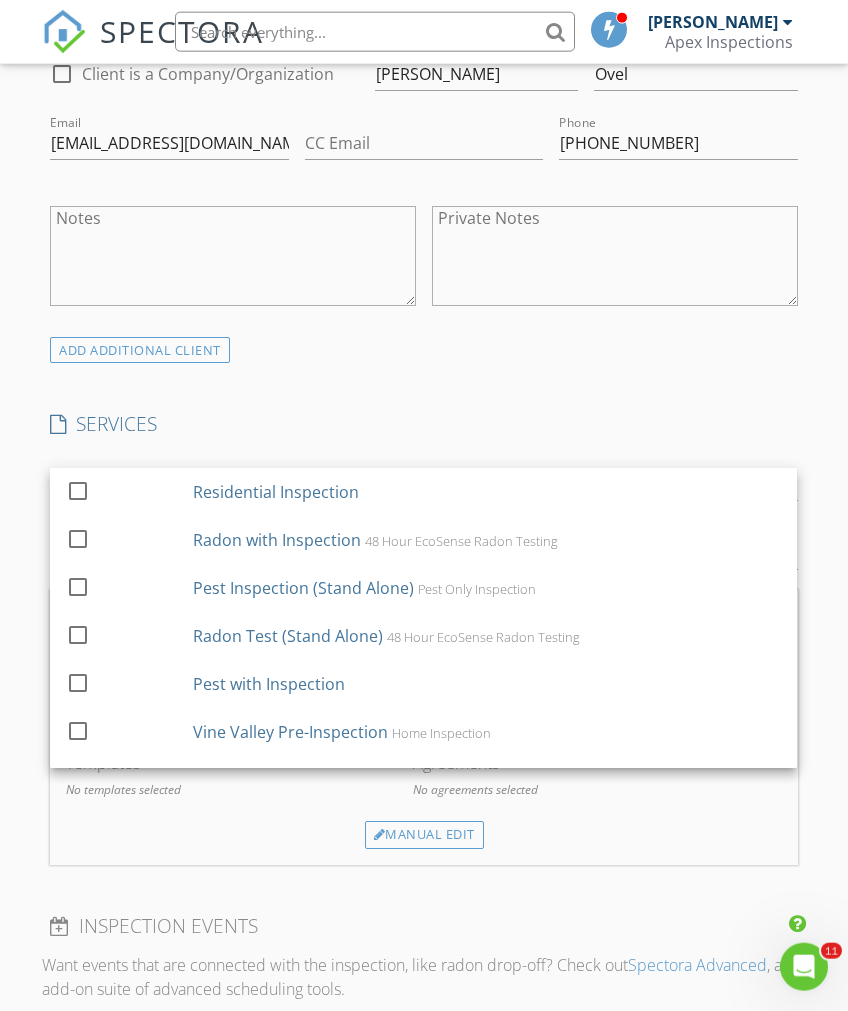 click on "Residential Inspection" at bounding box center (277, 492) 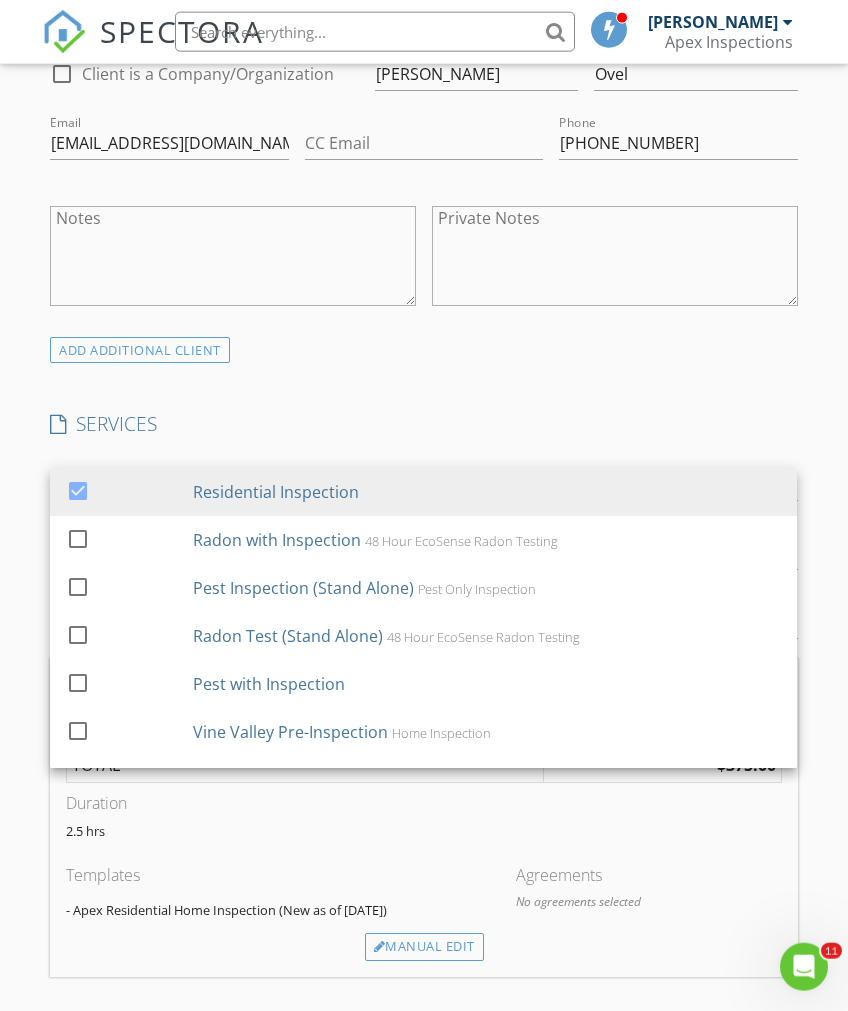 click on "INSPECTOR(S)
check_box   Nick Mullnix   PRIMARY   check_box_outline_blank   Logan Loftus     check_box_outline_blank   Justin Coshow     Nick Mullnix arrow_drop_down   check_box_outline_blank Nick Mullnix specifically requested
Date/Time
07/16/2025 1:00 PM
Location
Address Search       Address 607 Poplar St   Unit   City La Porte City   State IA   Zip 50651   County Black Hawk     Square Feet 1537   Year Built 1966   Foundation Basement arrow_drop_down     Nick Mullnix     11.9 miles     (22 minutes)
client
check_box Enable Client CC email for this inspection   Client Search     check_box_outline_blank Client is a Company/Organization     First Name Emily   Last Name Ovel   Email jonemilyovel@gmail.com   CC Email   Phone 319-213-3642           Notes   Private Notes
ADD ADDITIONAL client
check_box" at bounding box center [423, 718] 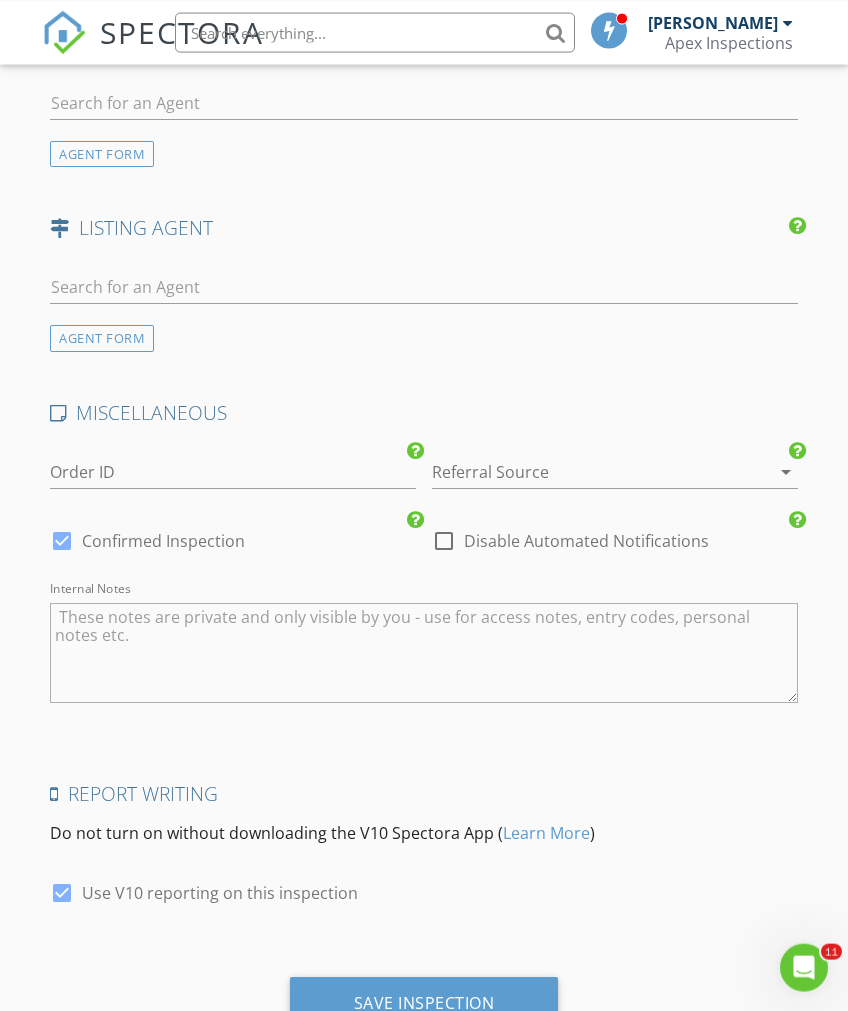 scroll, scrollTop: 2546, scrollLeft: 0, axis: vertical 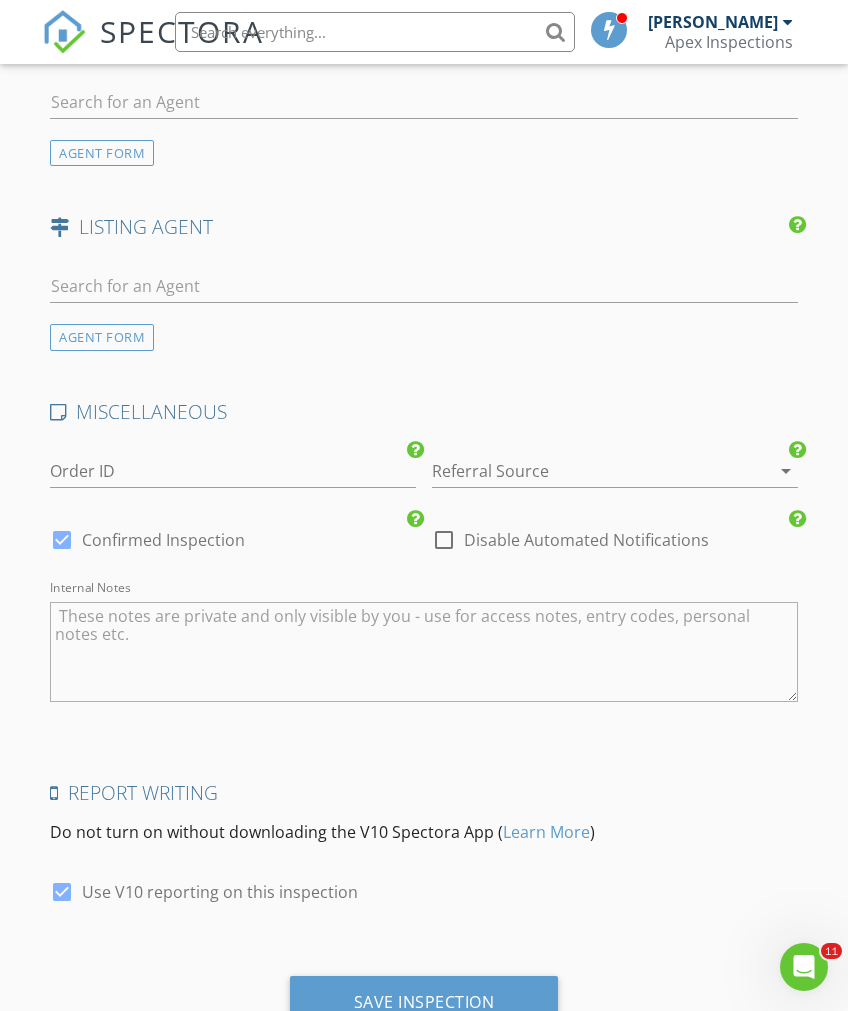 click on "Save Inspection" at bounding box center [424, 1002] 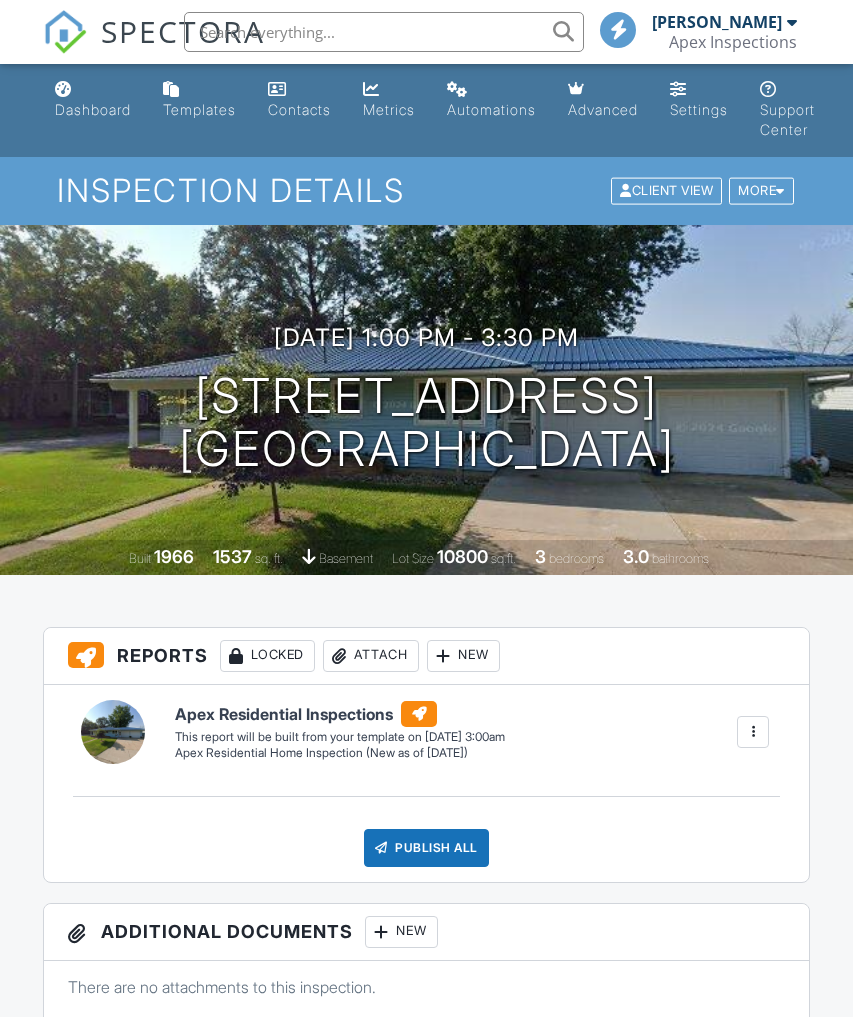 scroll, scrollTop: 0, scrollLeft: 0, axis: both 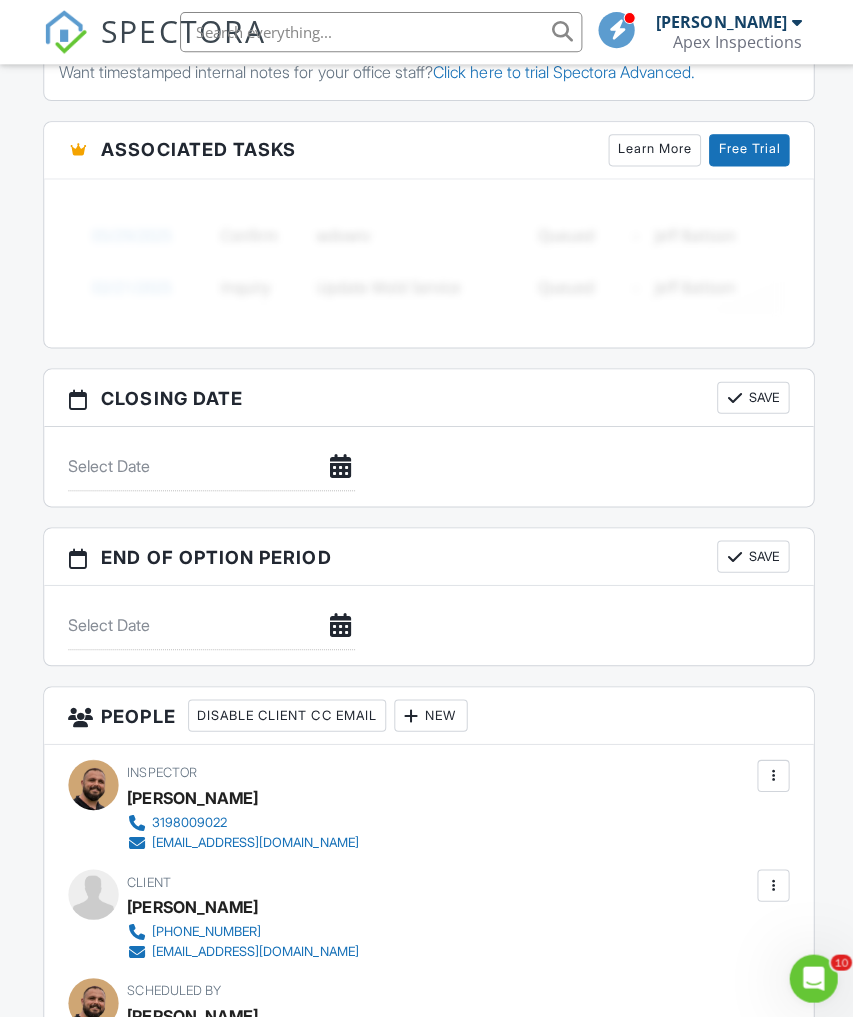 click on "Scheduled By
Nick Mullnix
3198009022
nick@iowaapex.com" at bounding box center [427, 1018] 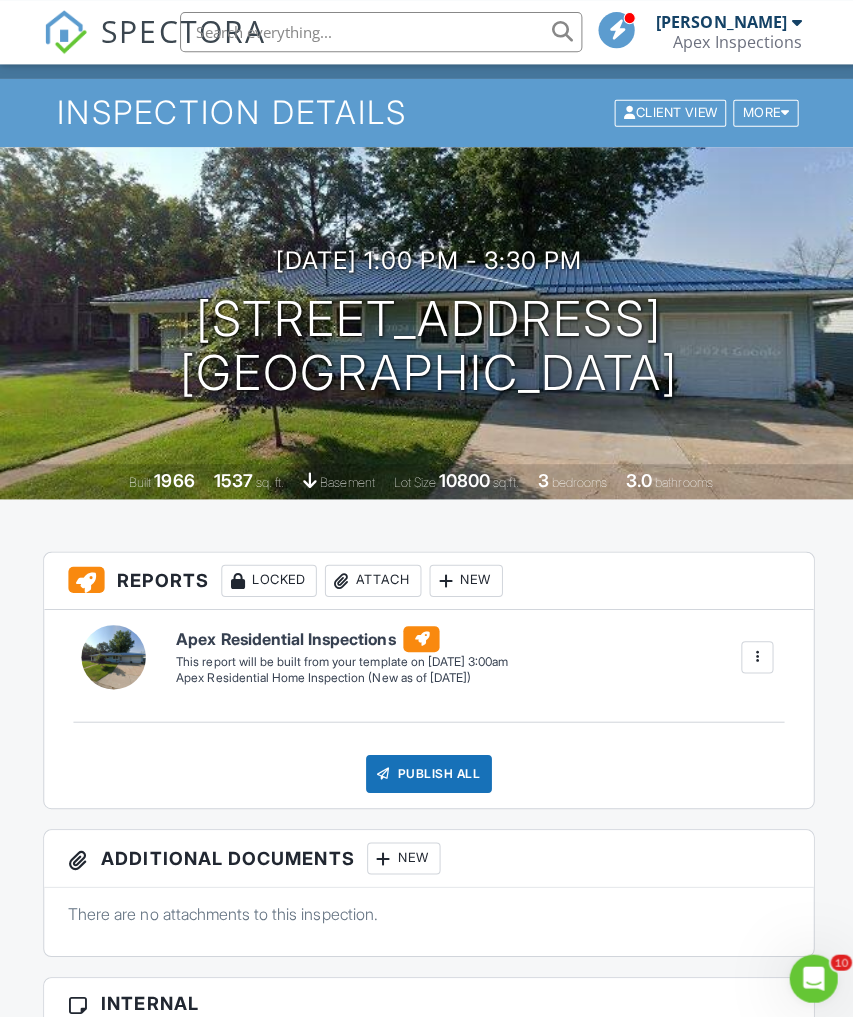scroll, scrollTop: 0, scrollLeft: 0, axis: both 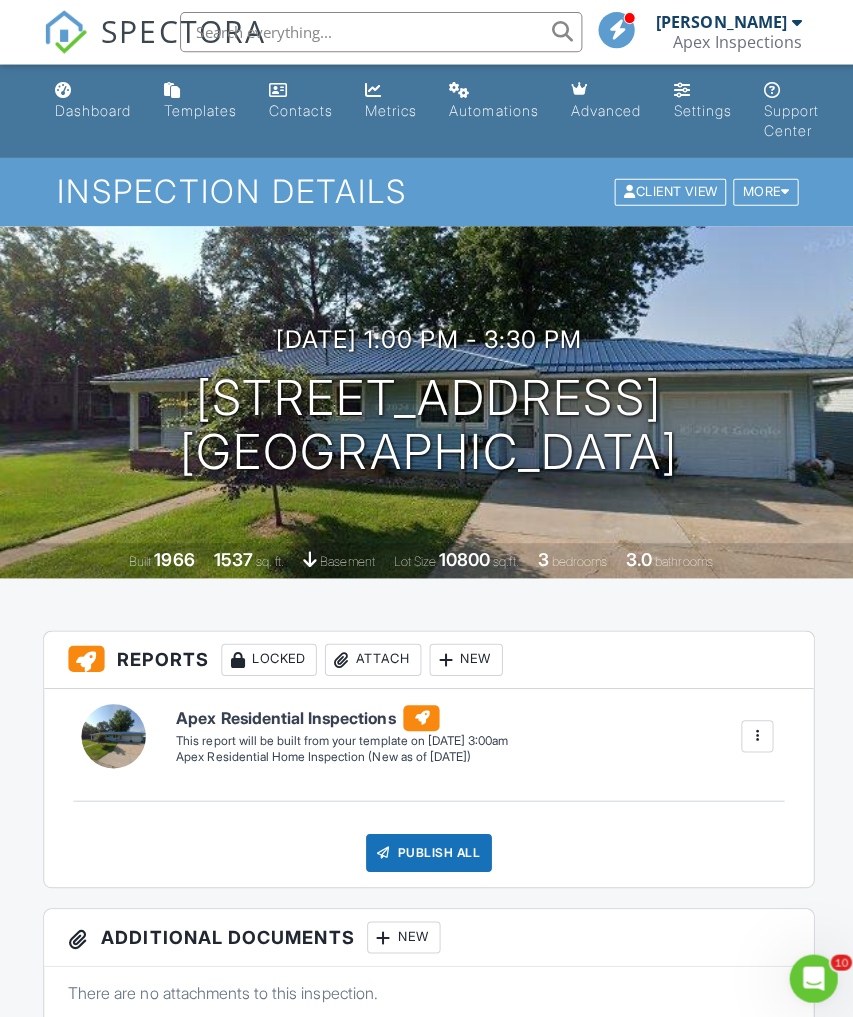 click on "Dashboard" at bounding box center (93, 109) 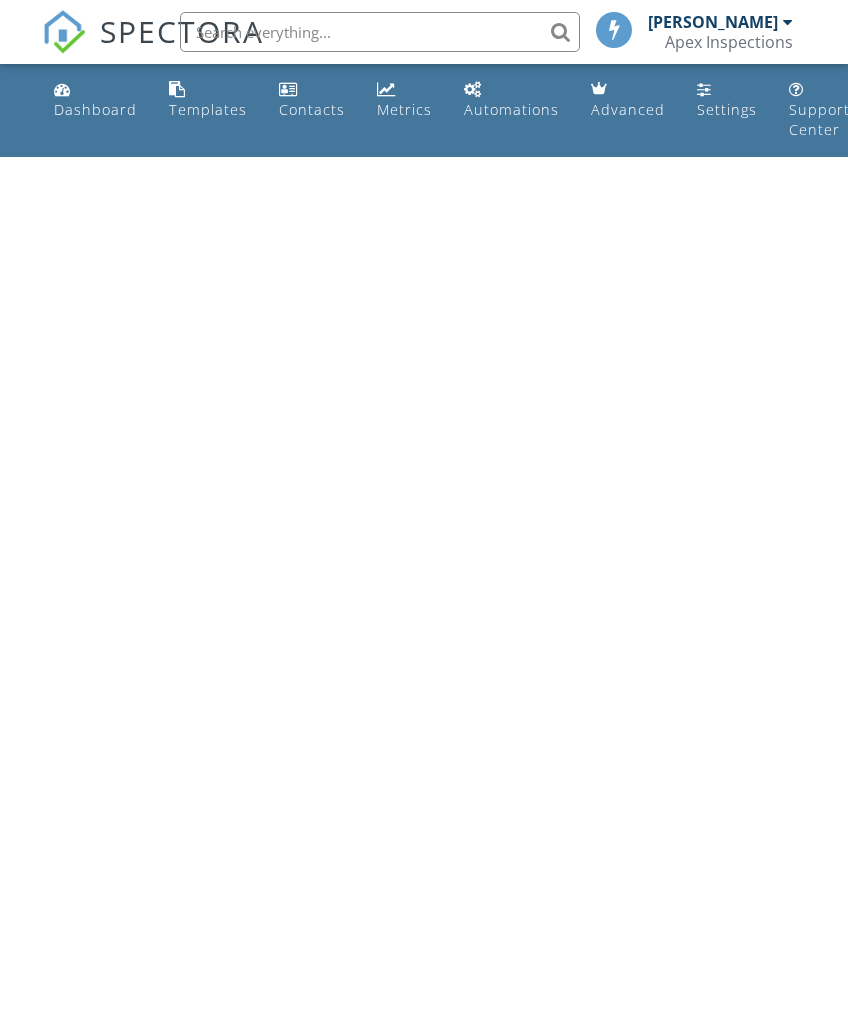 scroll, scrollTop: 0, scrollLeft: 0, axis: both 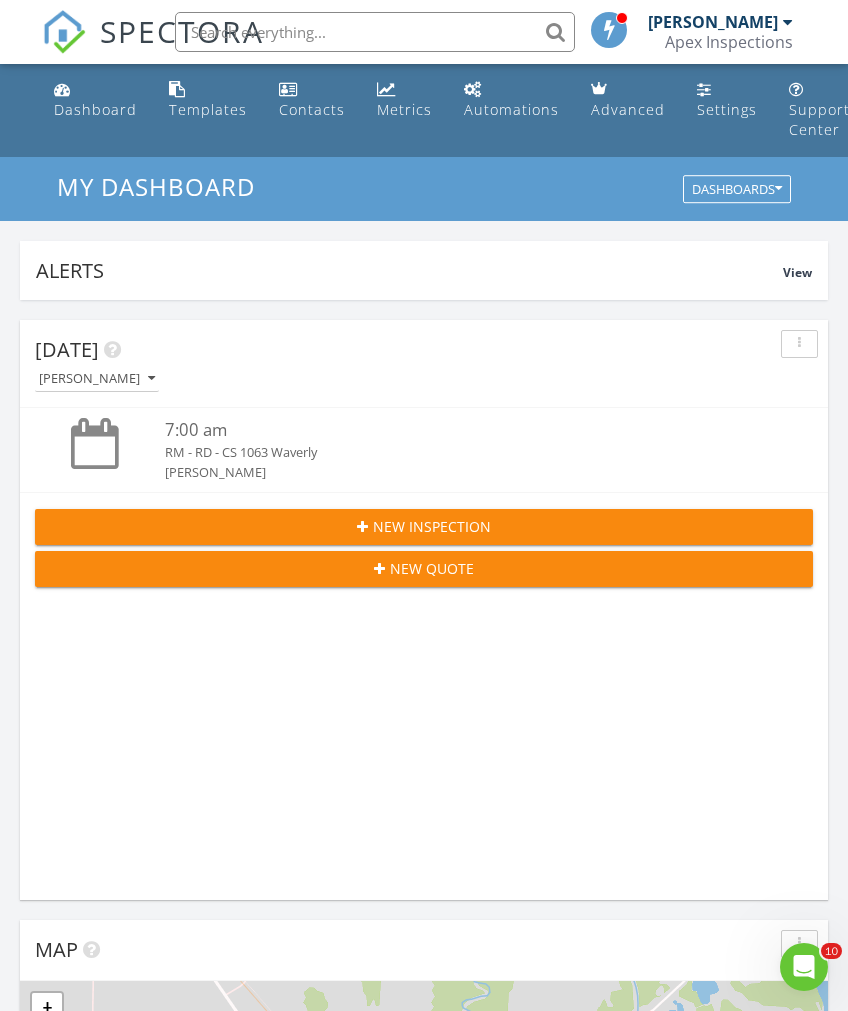 click on "Dashboard" at bounding box center [95, 109] 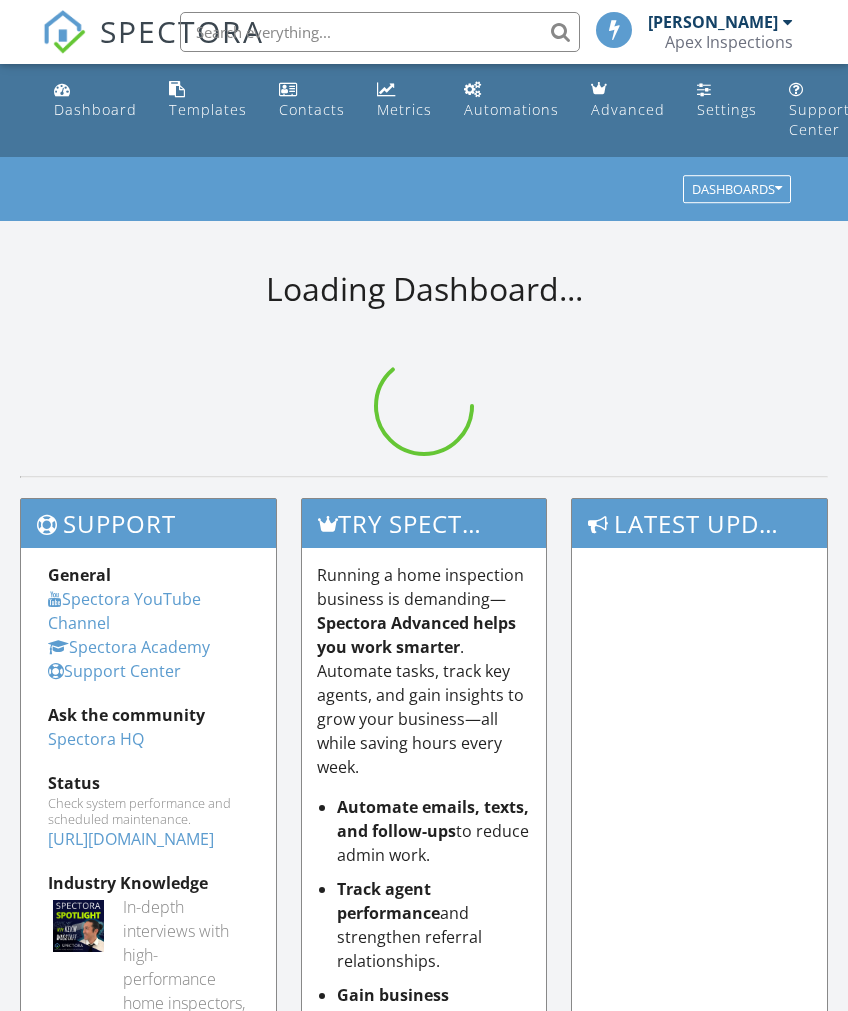 scroll, scrollTop: 0, scrollLeft: 0, axis: both 